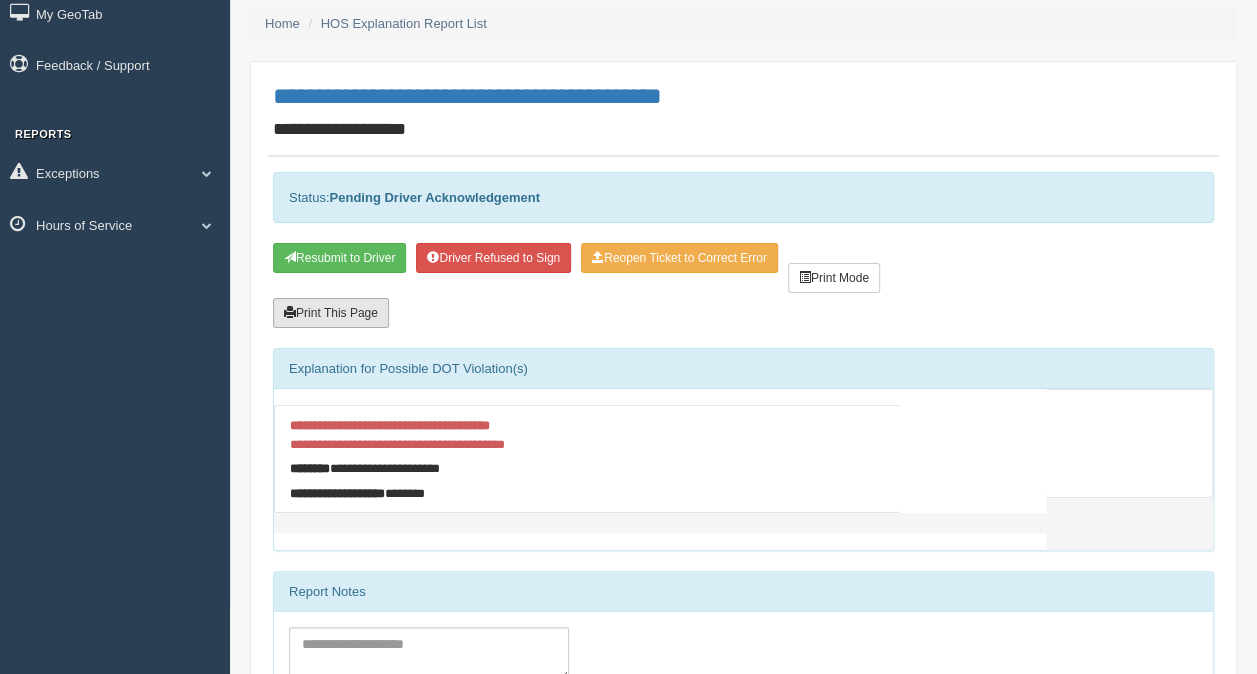 scroll, scrollTop: 0, scrollLeft: 0, axis: both 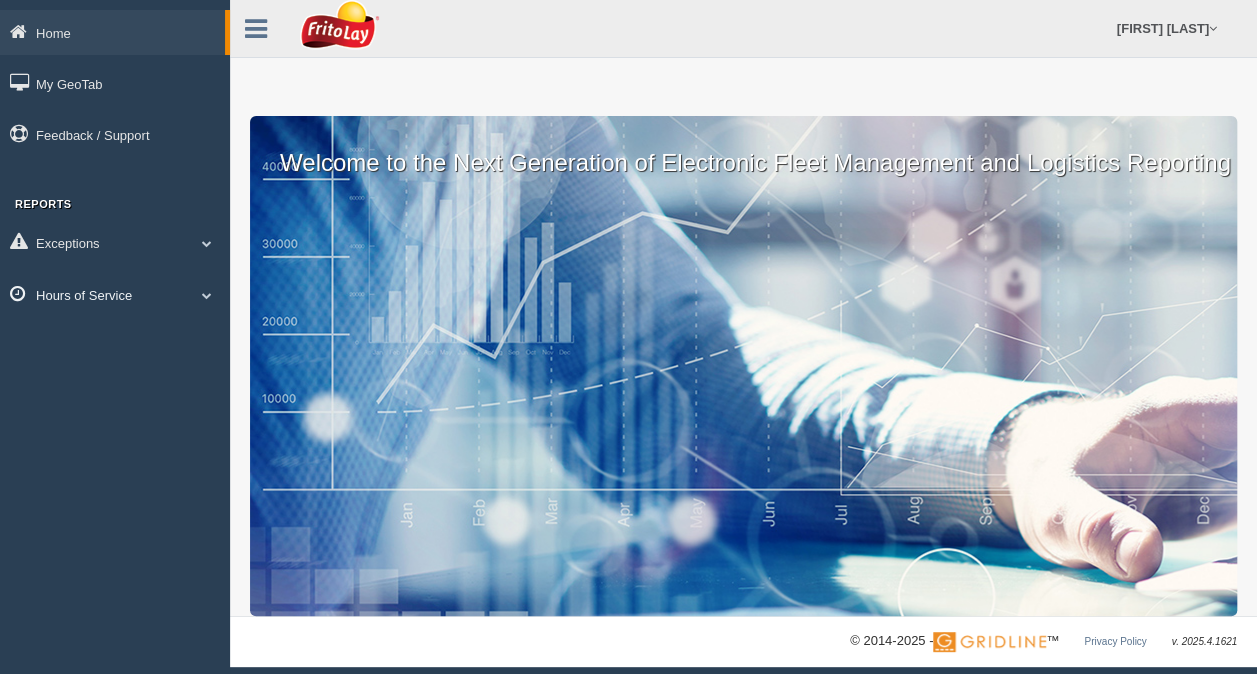 click on "Hours of Service" at bounding box center [115, 294] 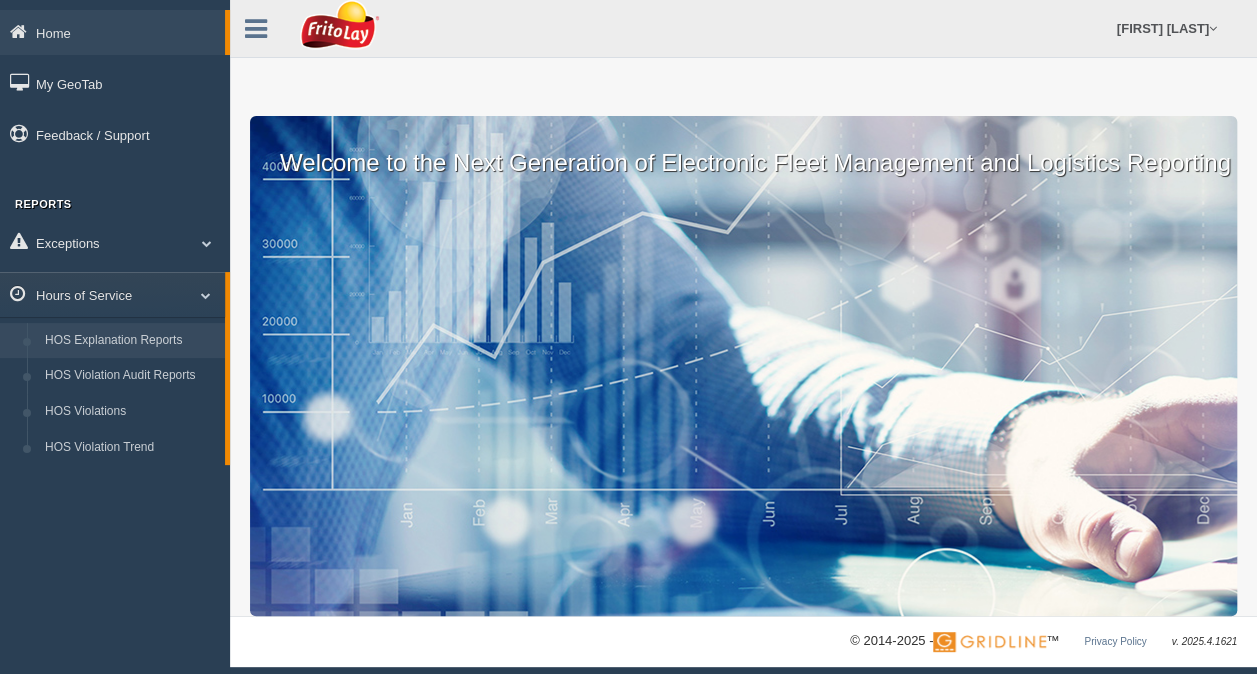 click on "HOS Explanation Reports" at bounding box center [130, 341] 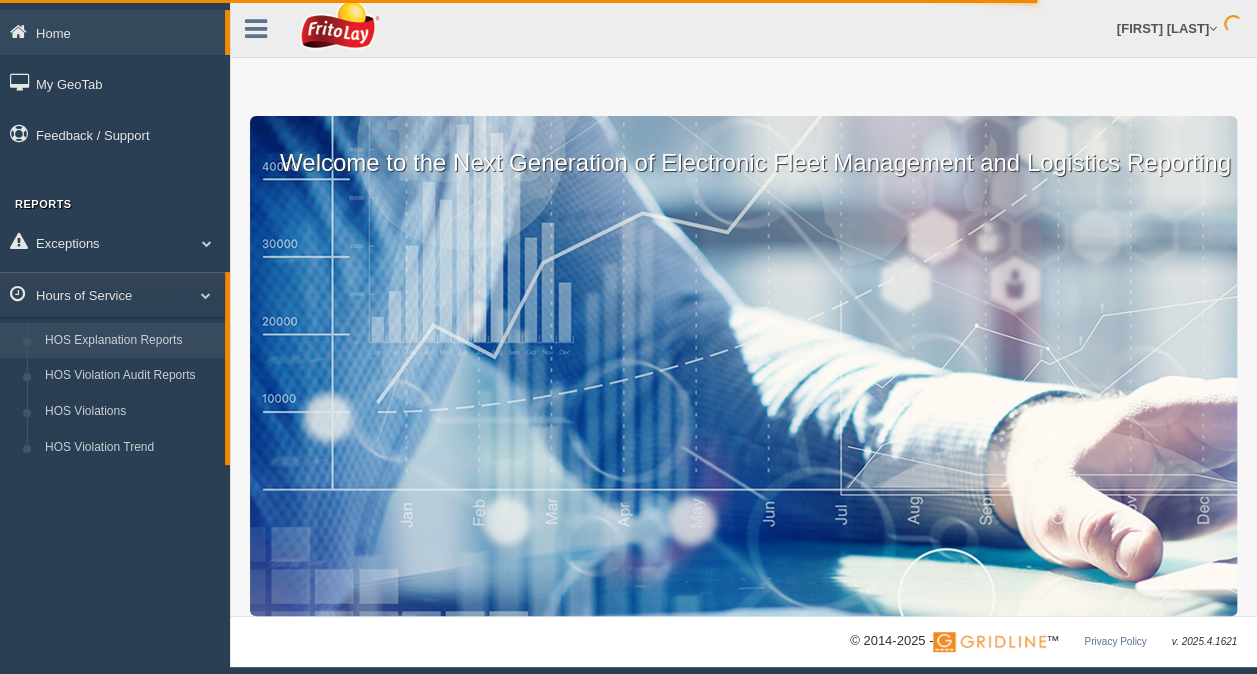 scroll, scrollTop: 9, scrollLeft: 0, axis: vertical 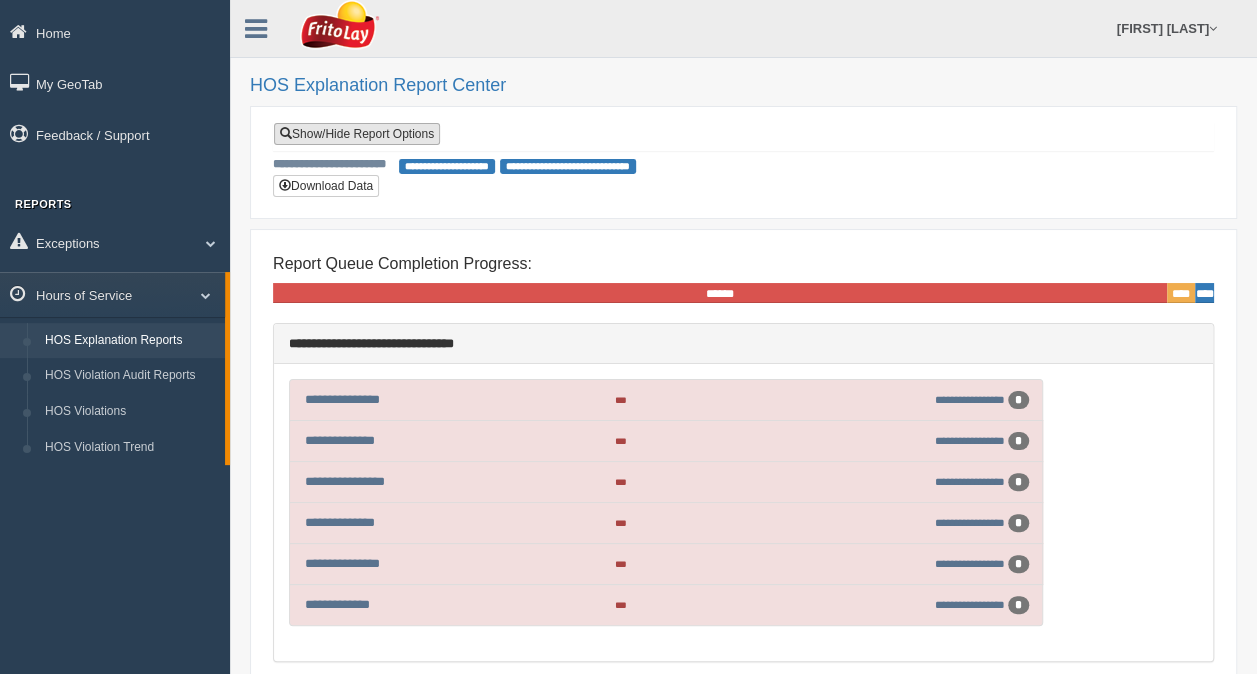 click on "Show/Hide Report Options" at bounding box center [357, 134] 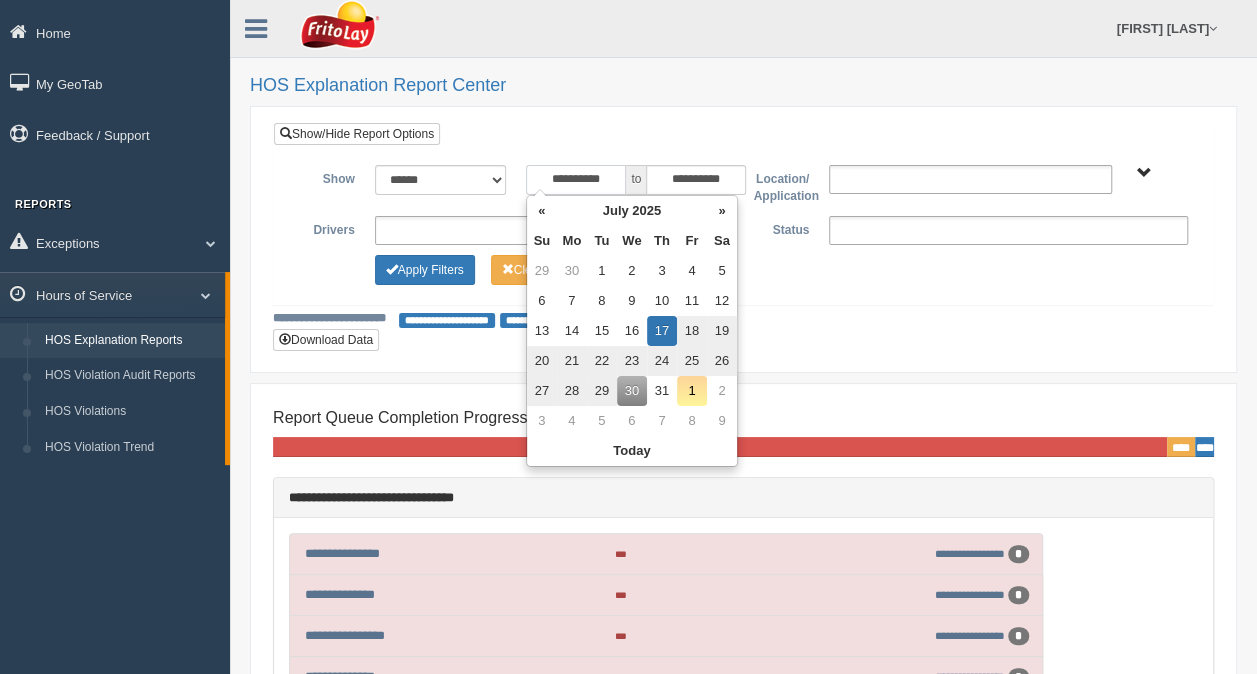 click on "**********" at bounding box center (576, 180) 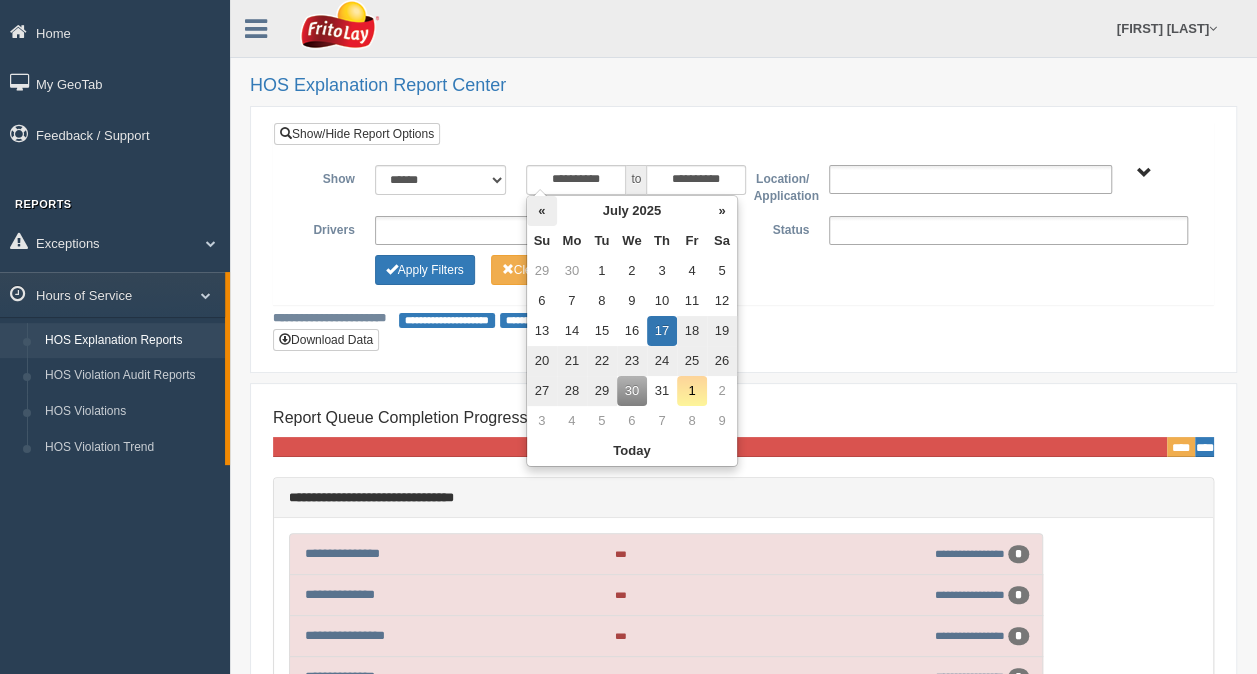 click on "«" at bounding box center [542, 211] 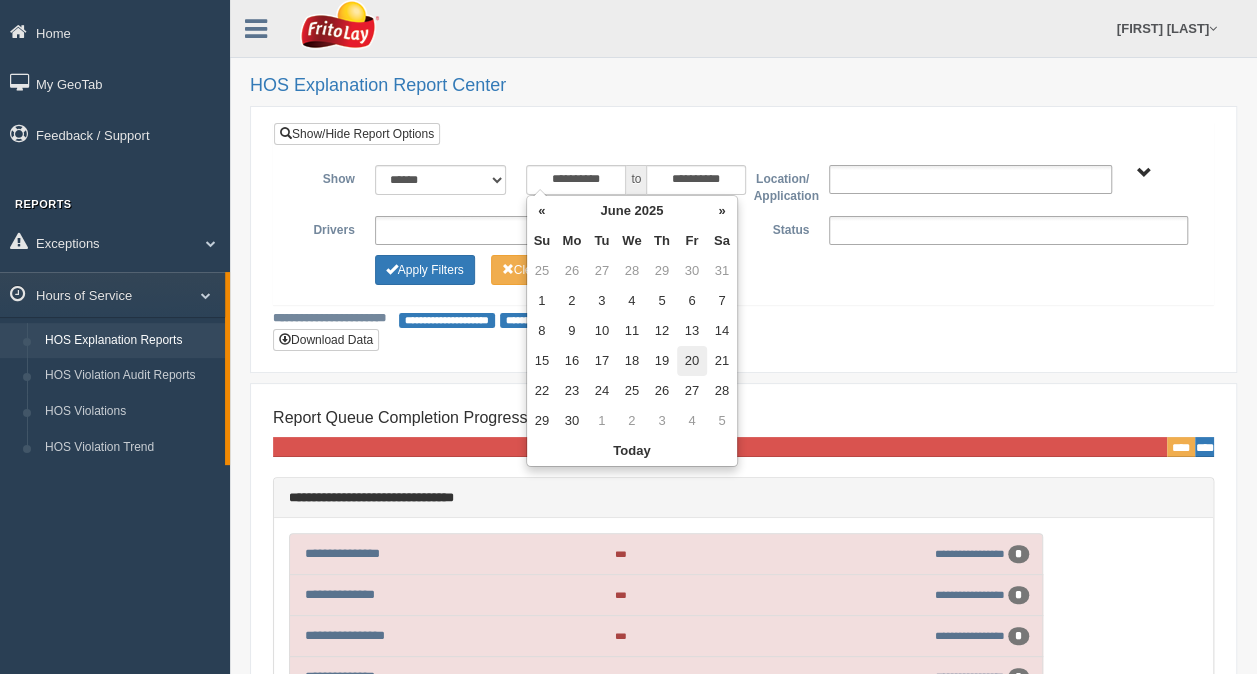 click on "20" at bounding box center (692, 361) 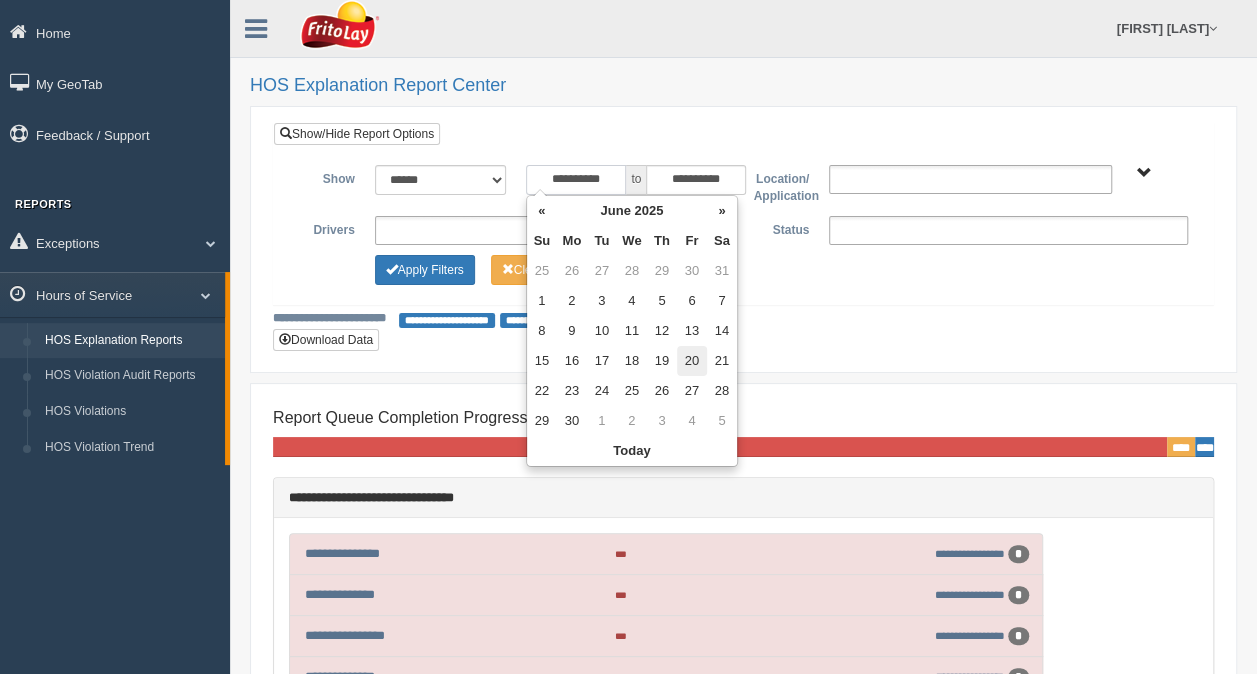 type on "**********" 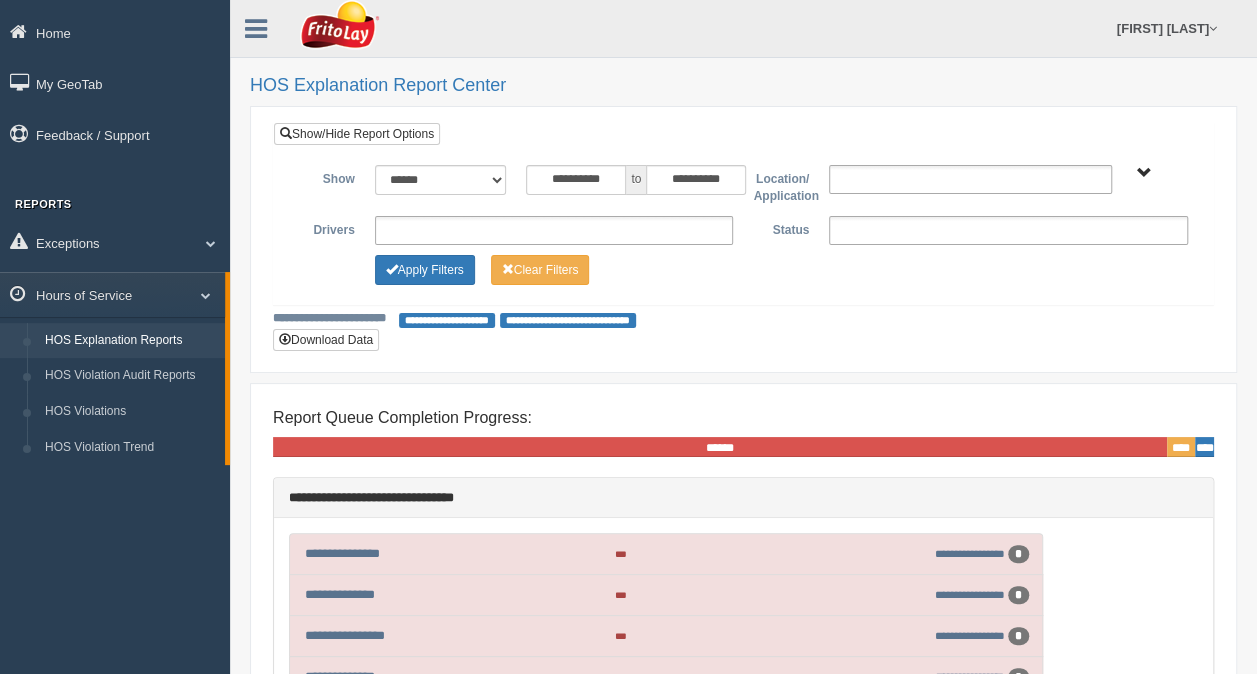 click on "Apply Filters
Clear Filters" at bounding box center (743, 267) 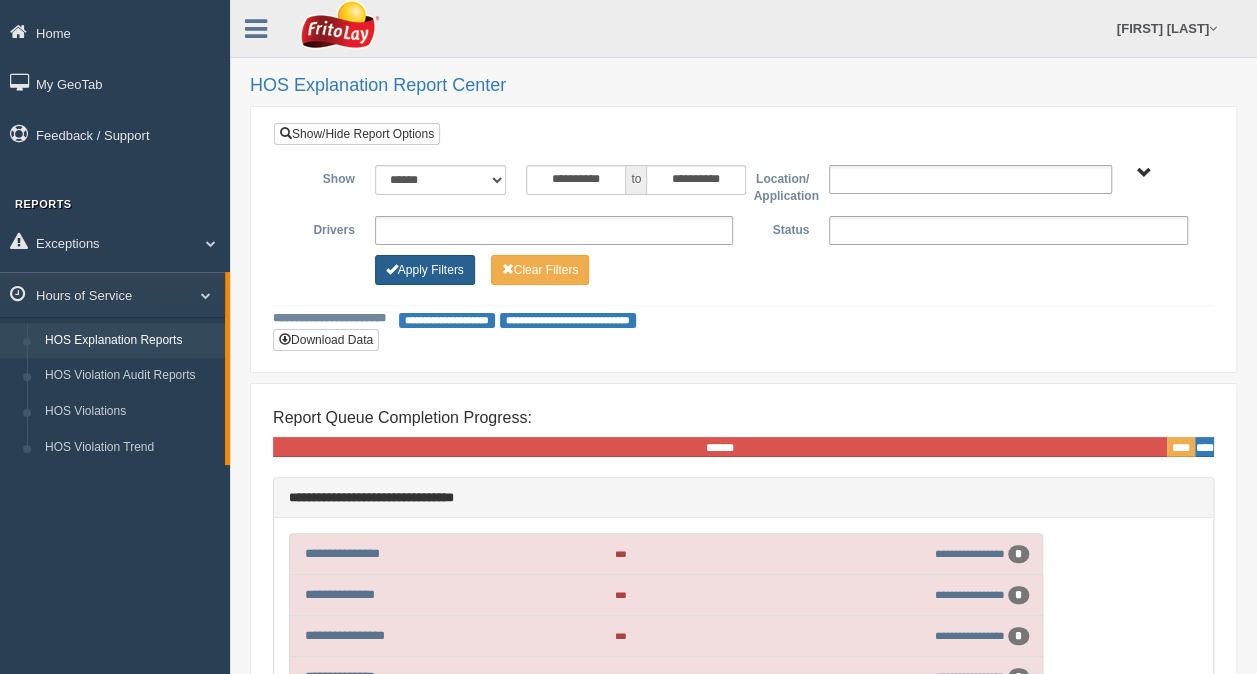 click on "Apply Filters" at bounding box center (425, 270) 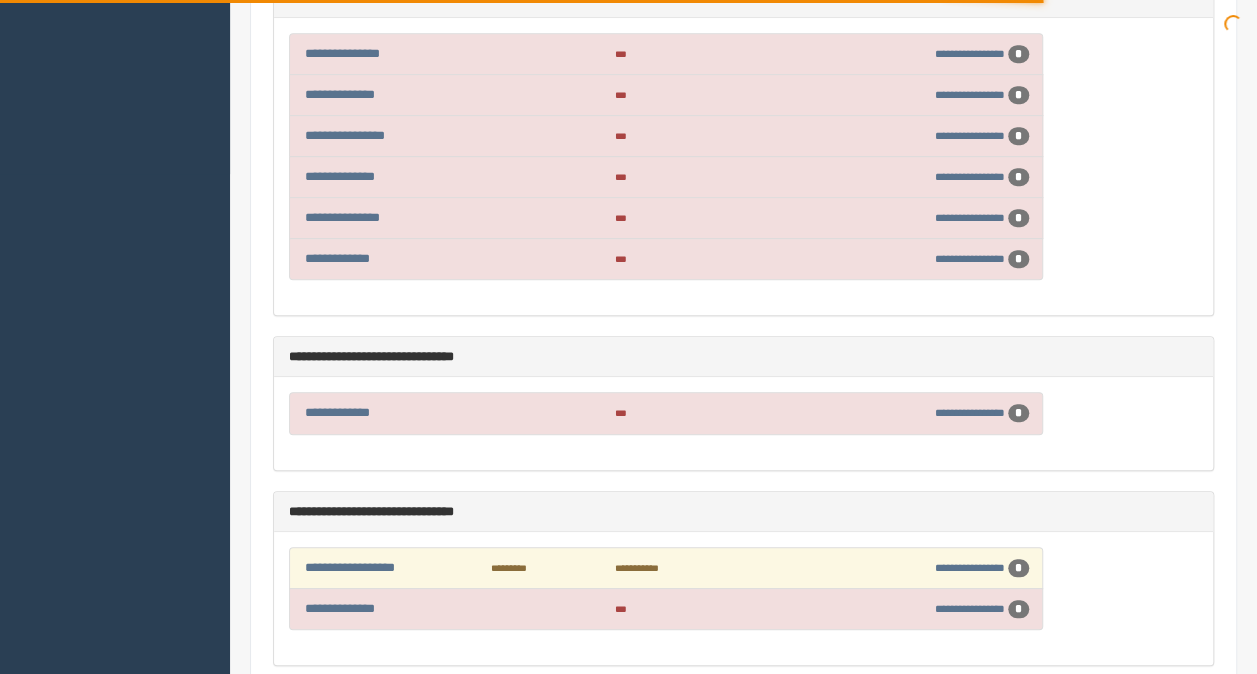 scroll, scrollTop: 568, scrollLeft: 0, axis: vertical 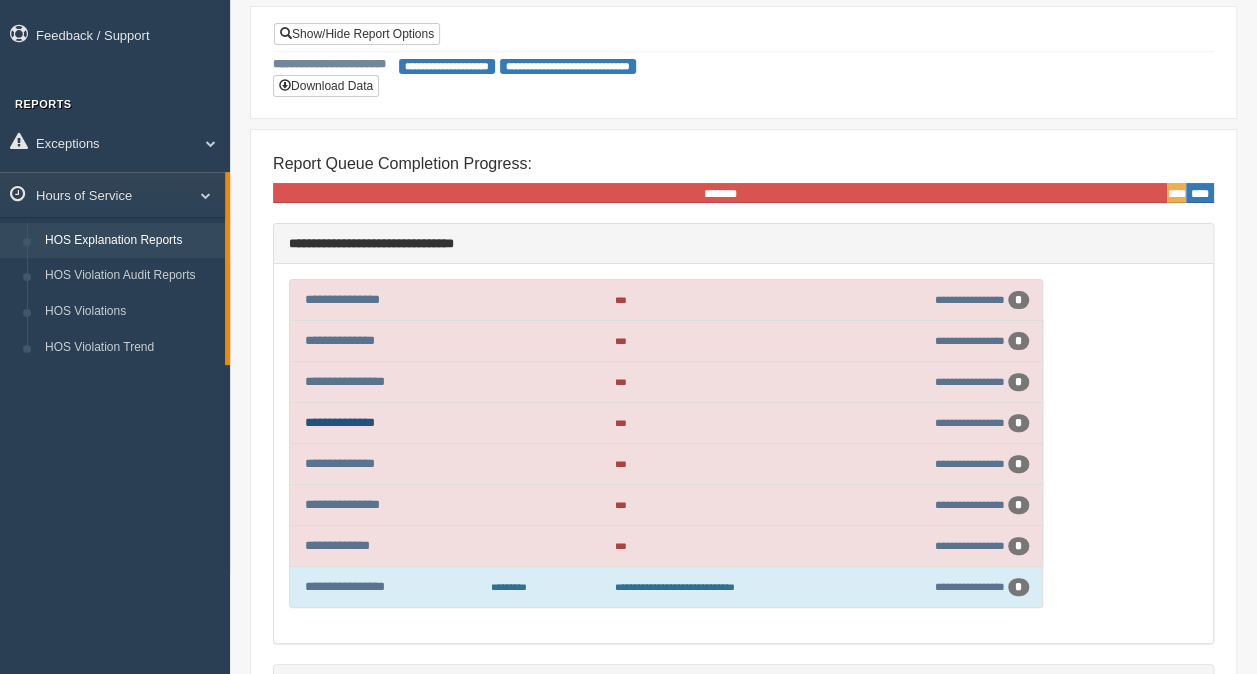 click on "**********" at bounding box center (340, 422) 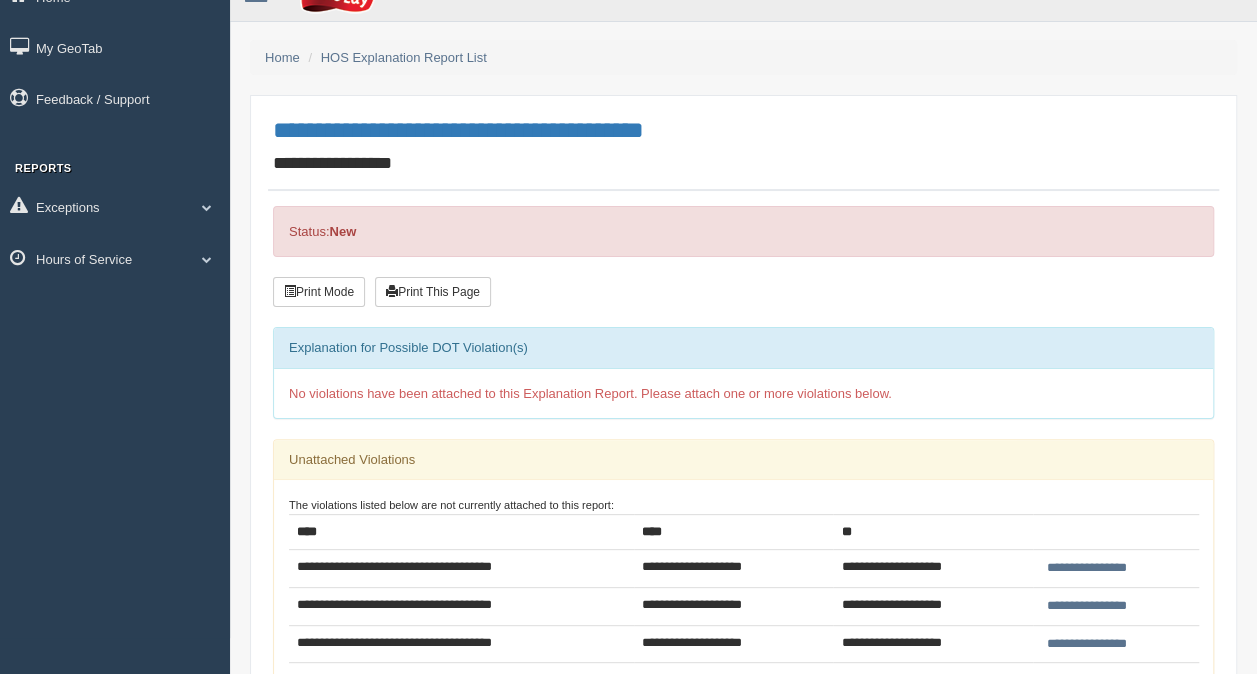 scroll, scrollTop: 0, scrollLeft: 0, axis: both 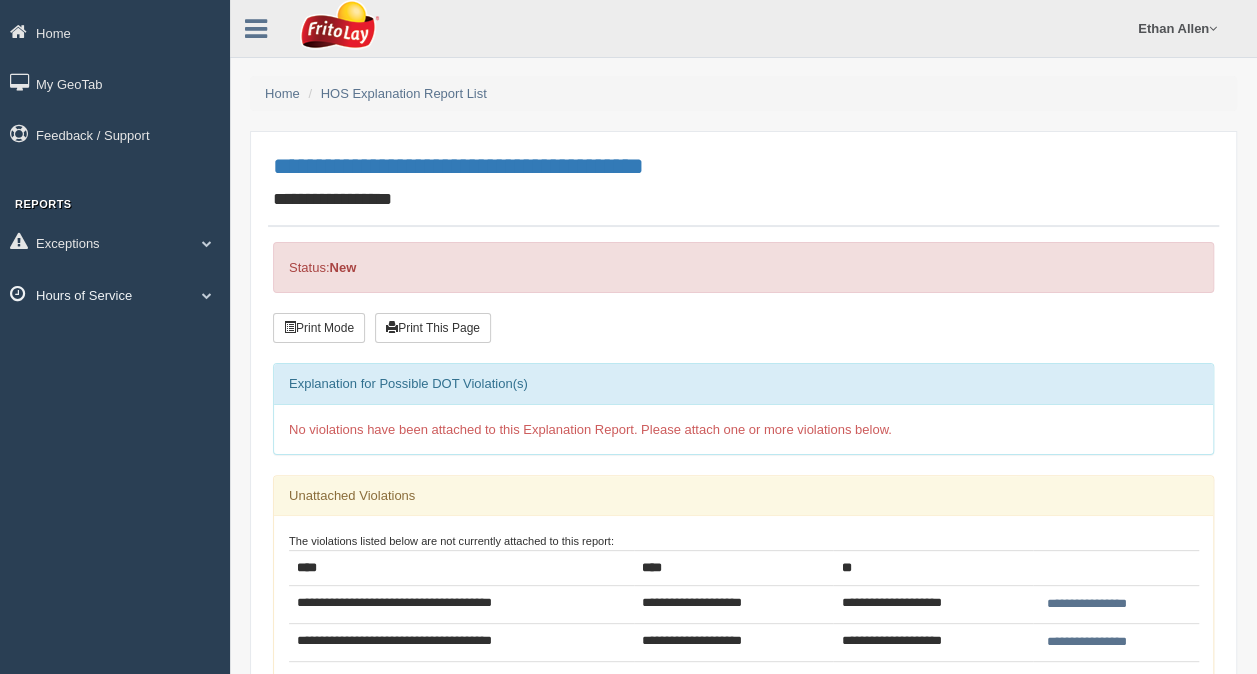 click on "Hours of Service" at bounding box center (115, 294) 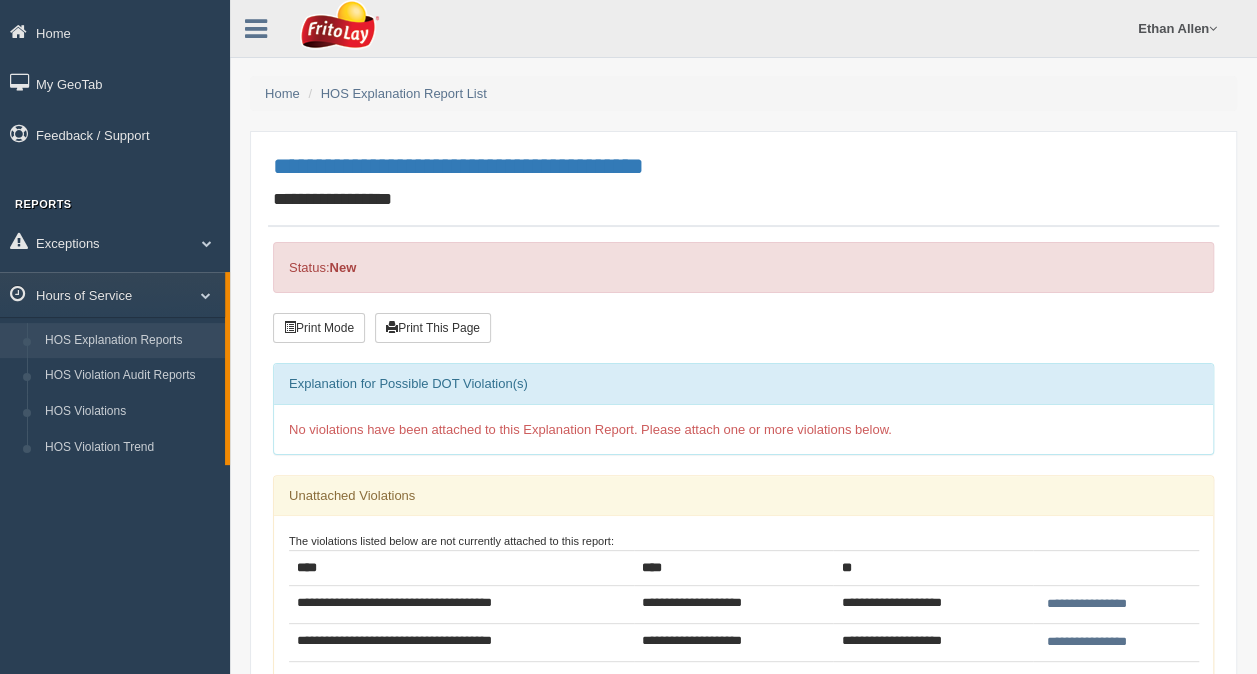 click on "HOS Explanation Reports" at bounding box center [130, 341] 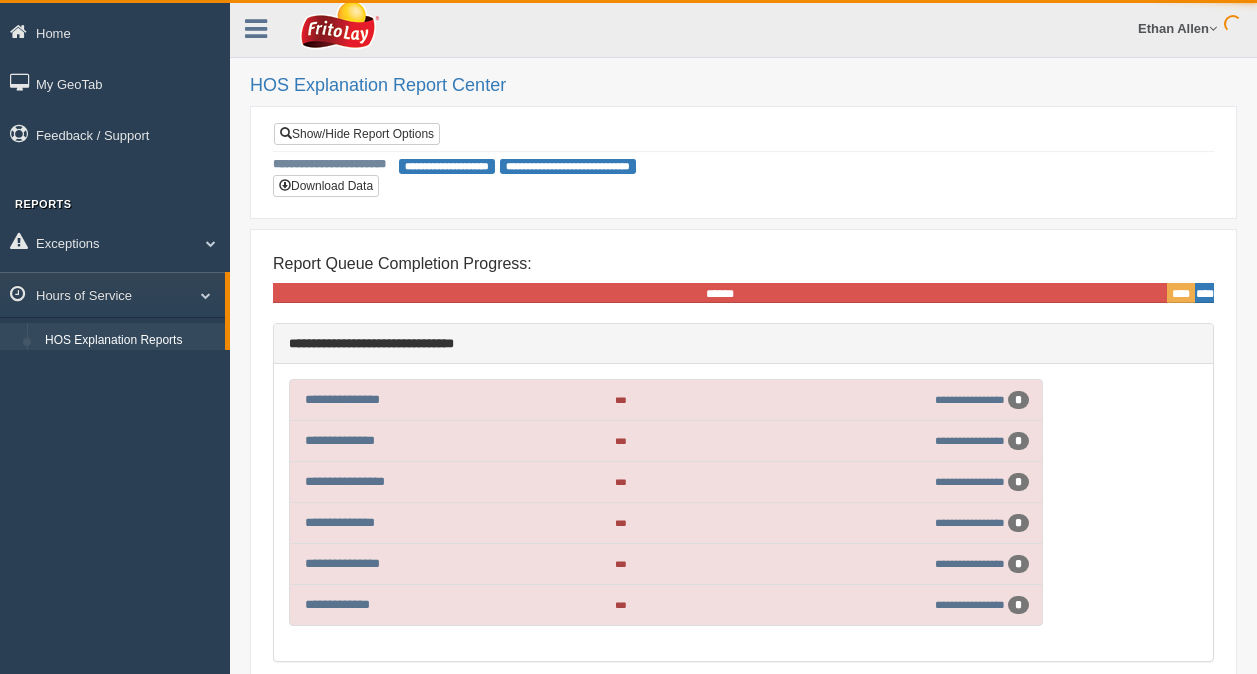 scroll, scrollTop: 0, scrollLeft: 0, axis: both 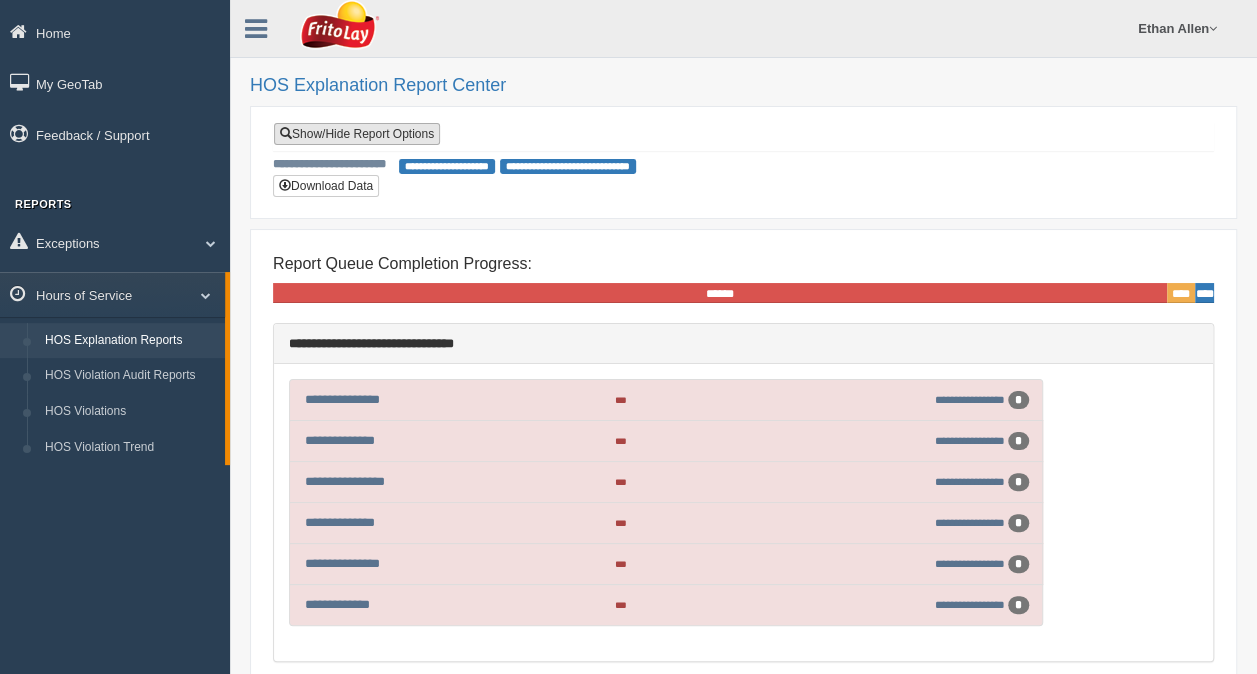 click on "Show/Hide Report Options" at bounding box center (357, 134) 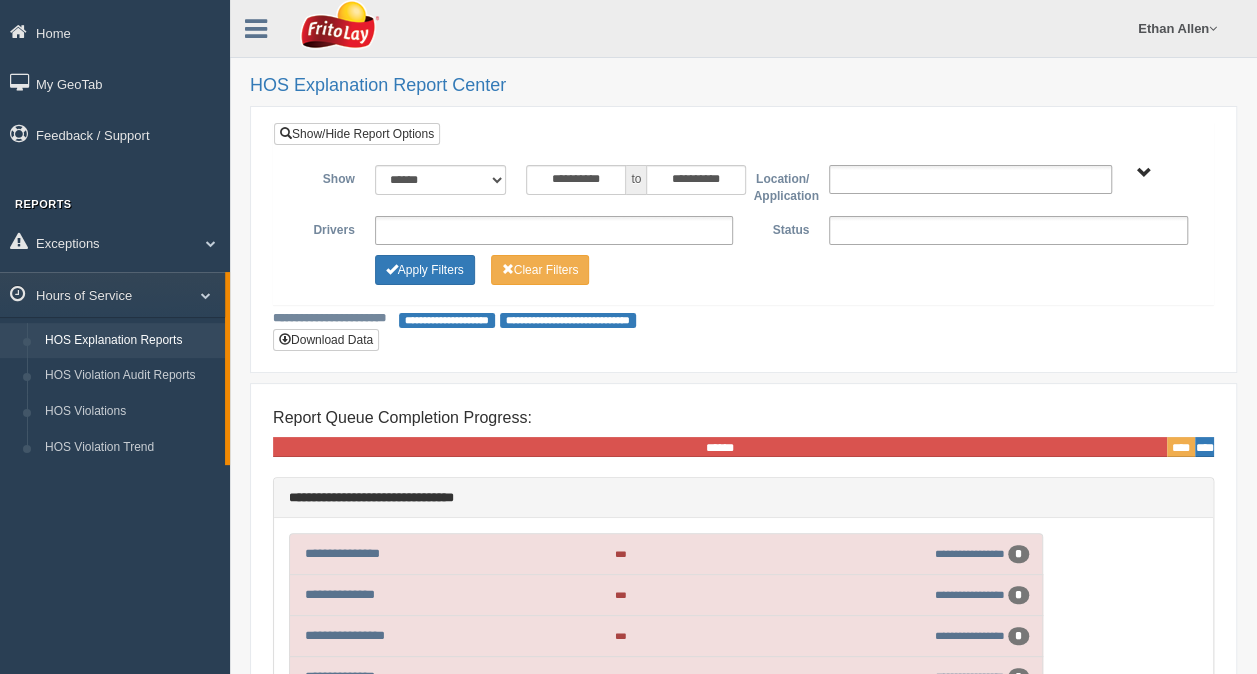 click on "**********" at bounding box center (743, 185) 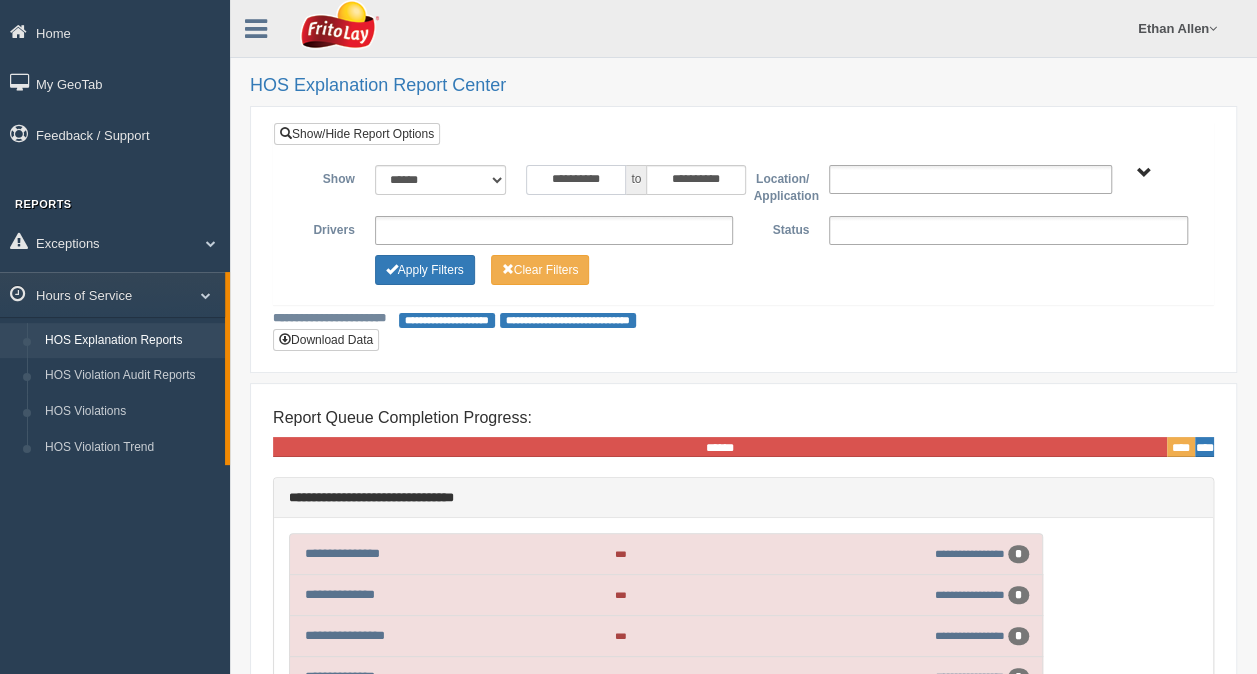 click on "**********" at bounding box center (576, 180) 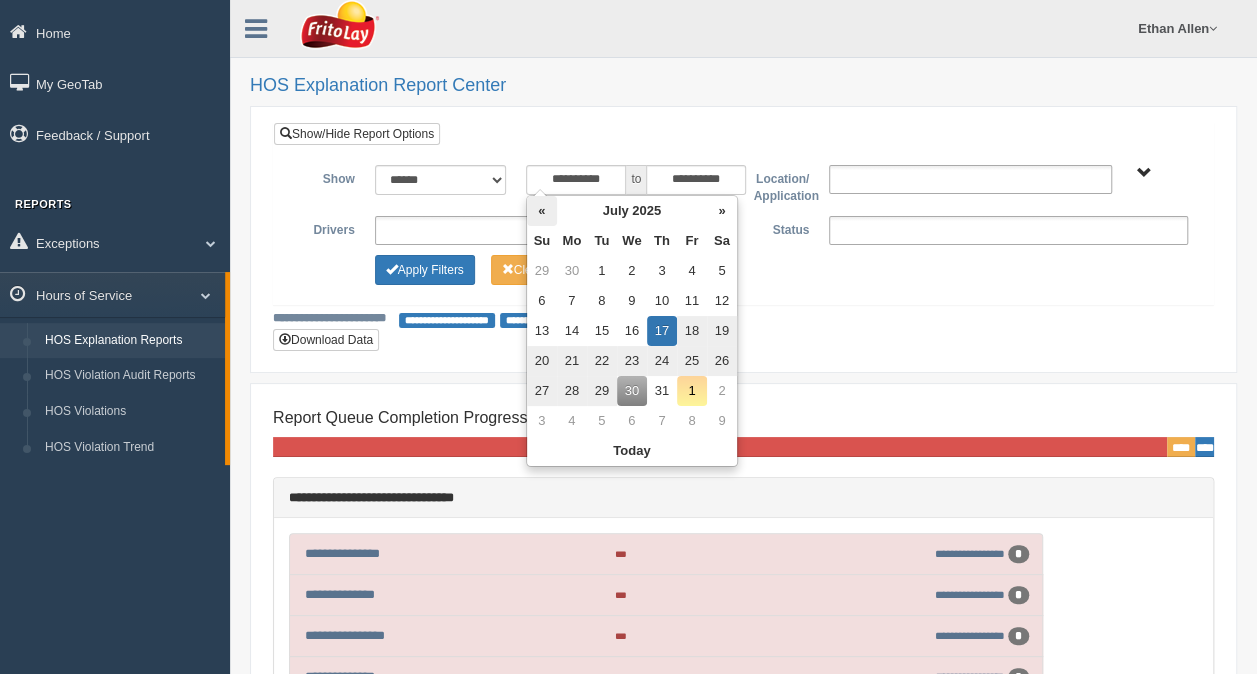click on "«" at bounding box center (542, 211) 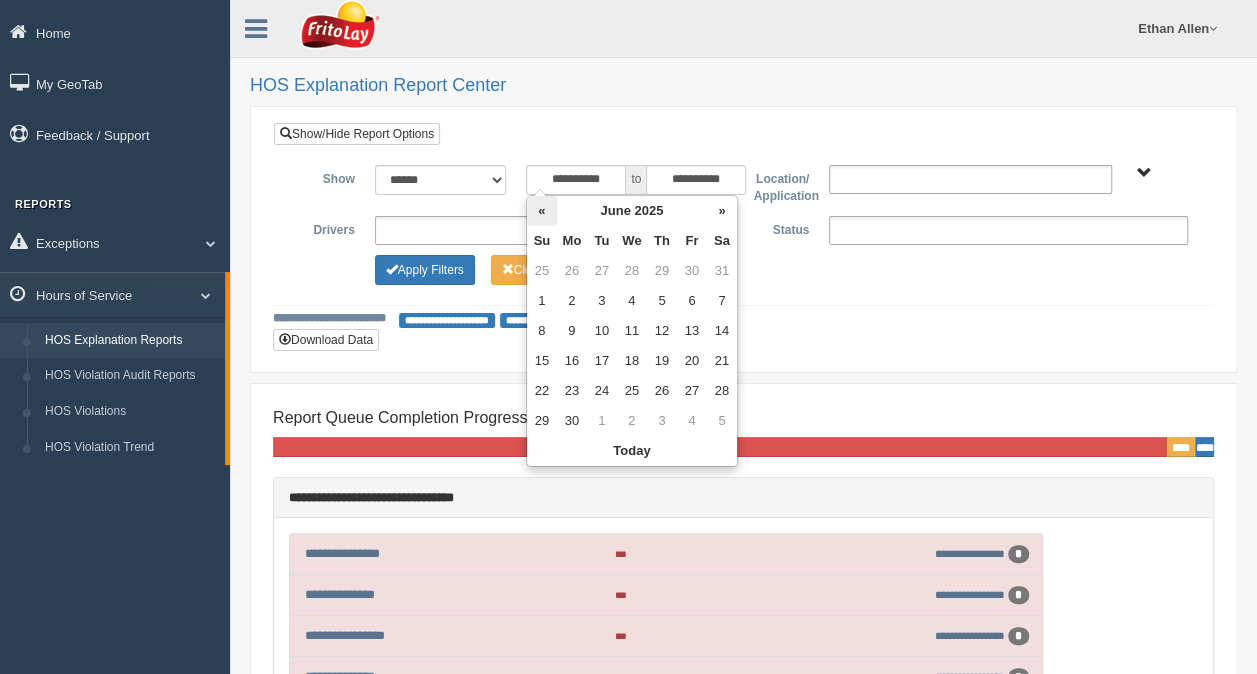 click on "«" at bounding box center (542, 211) 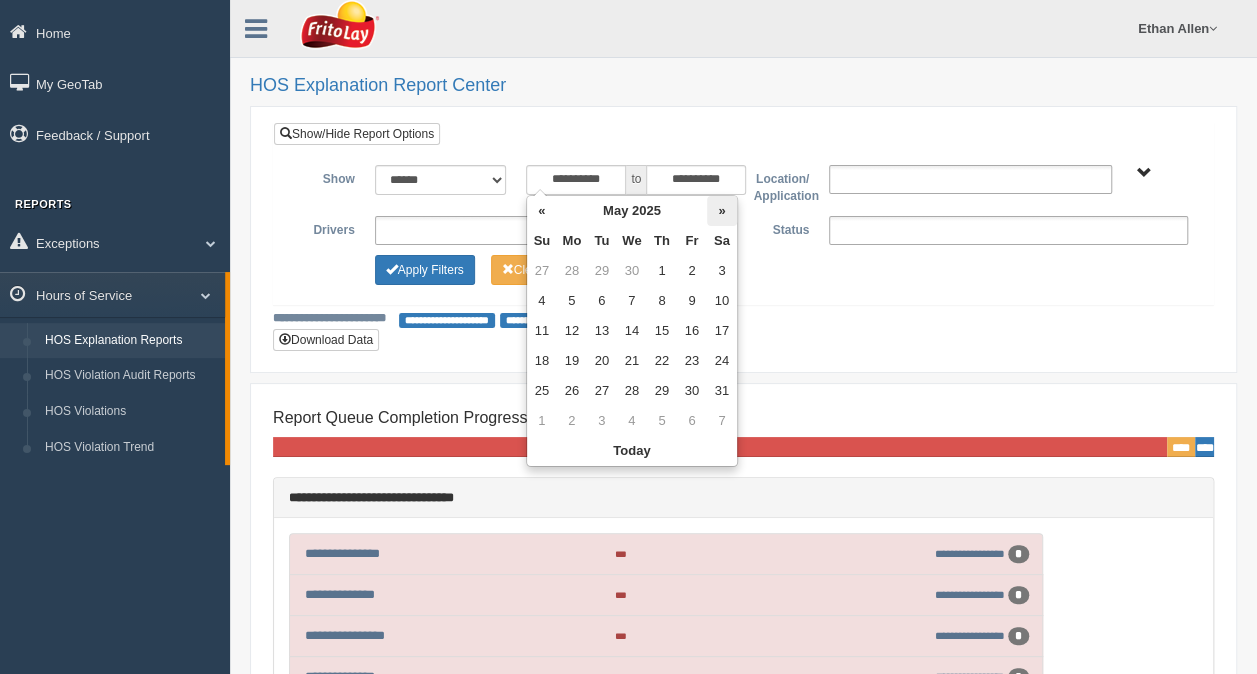 click on "»" at bounding box center [722, 211] 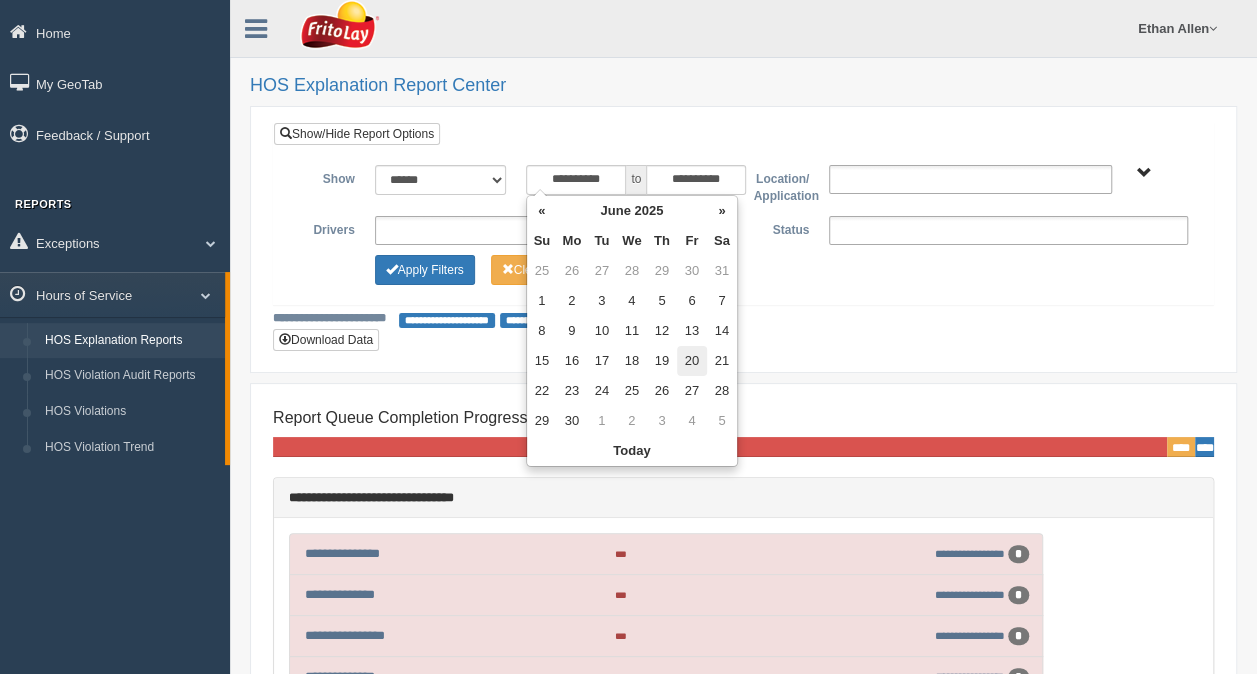 click on "20" at bounding box center [692, 361] 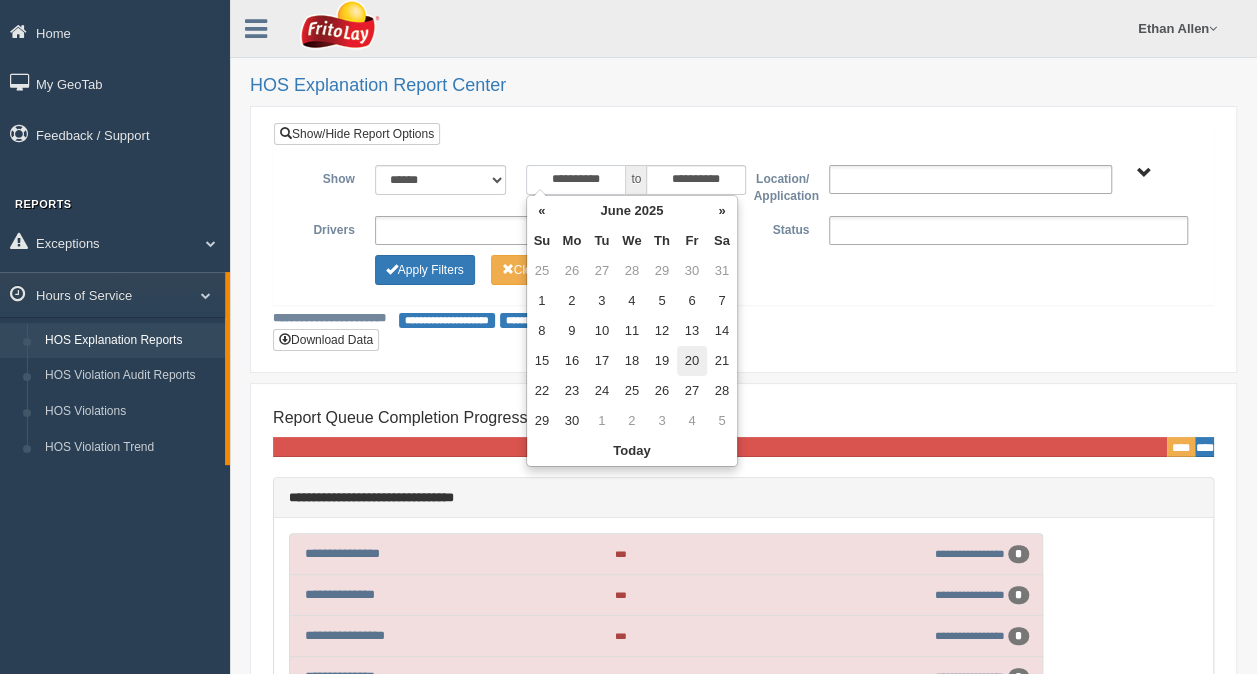 type on "**********" 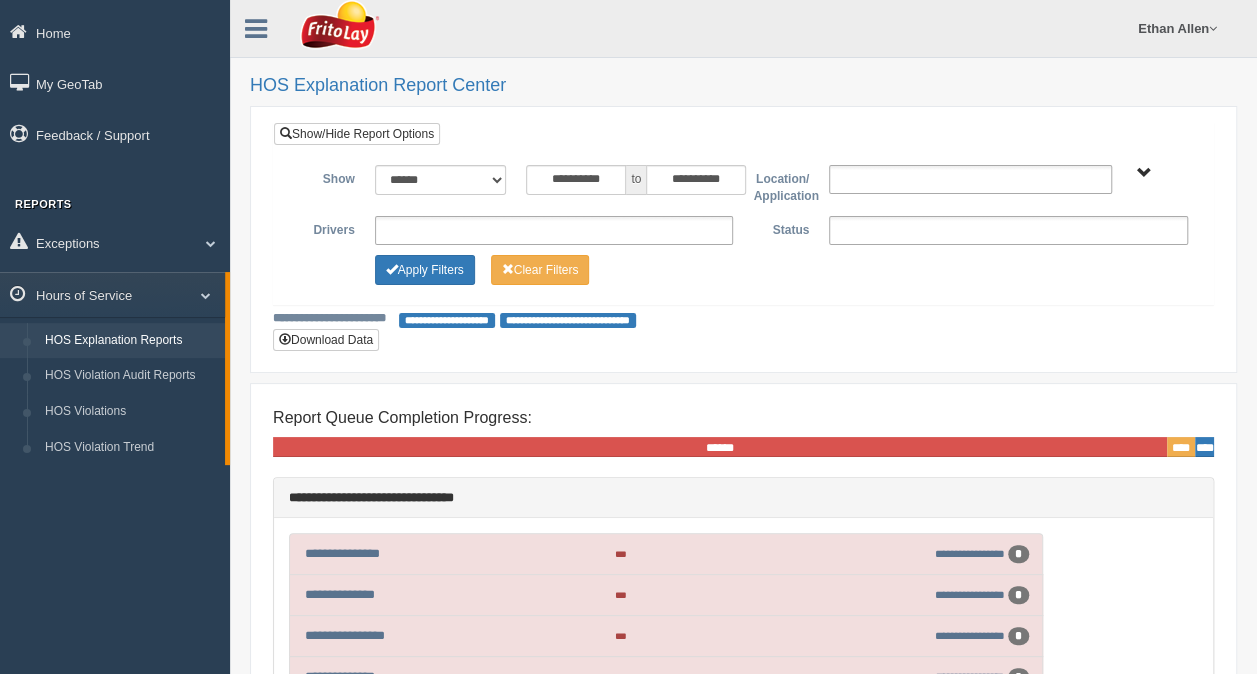 click on "**********" at bounding box center (743, 227) 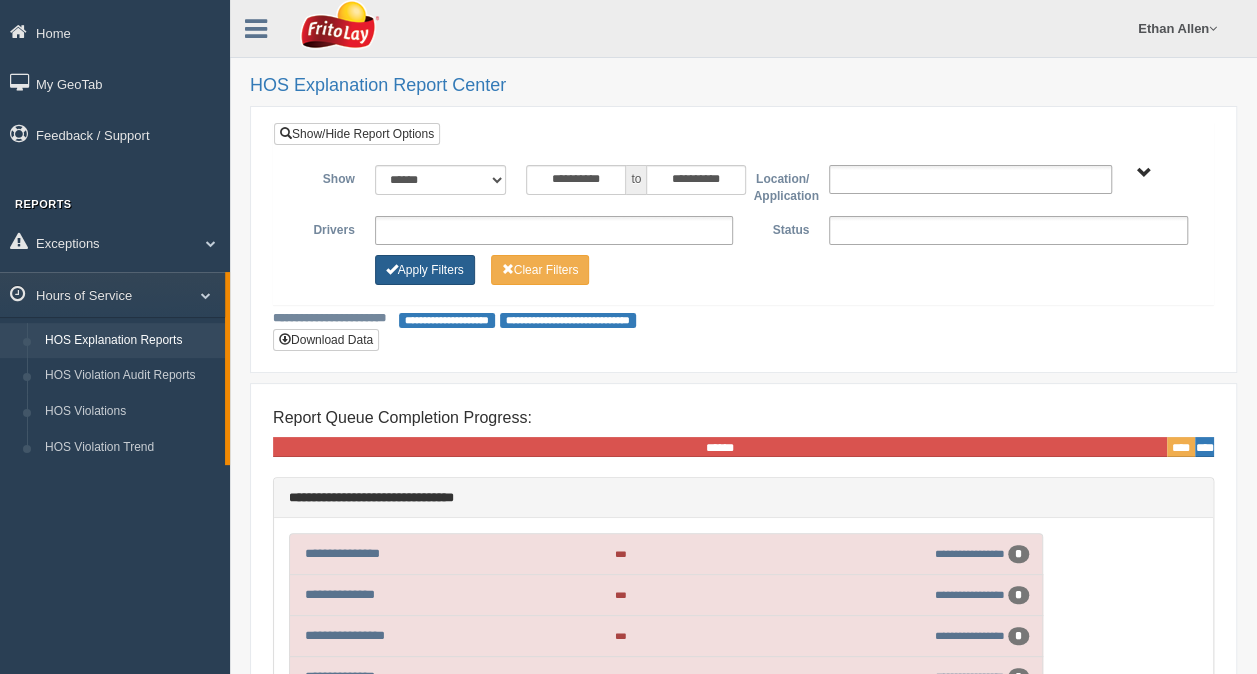 click on "Apply Filters" at bounding box center (425, 270) 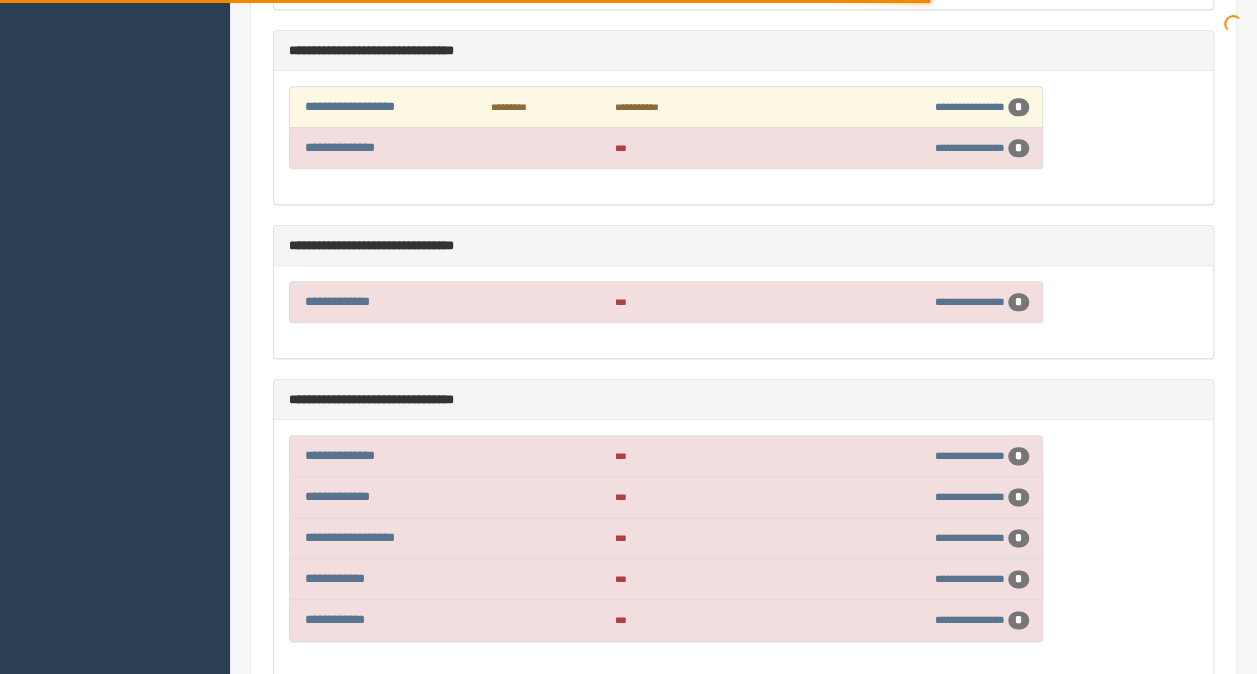 scroll, scrollTop: 1000, scrollLeft: 0, axis: vertical 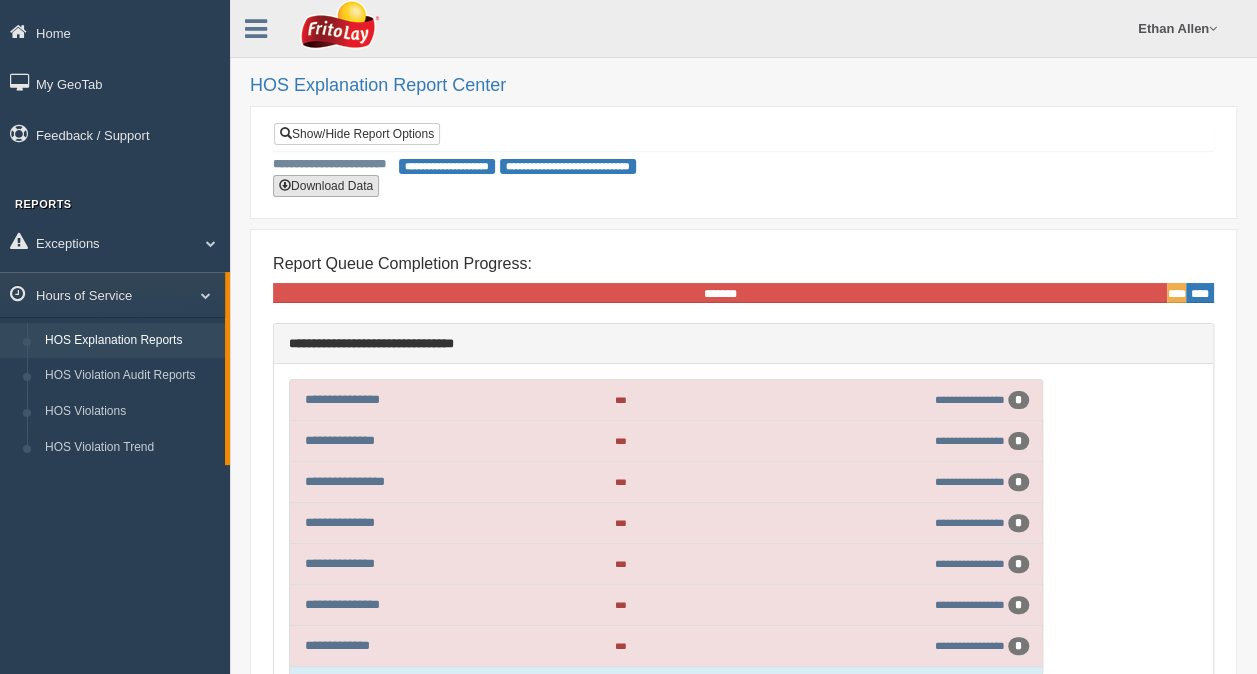 click on "Download Data" at bounding box center (326, 186) 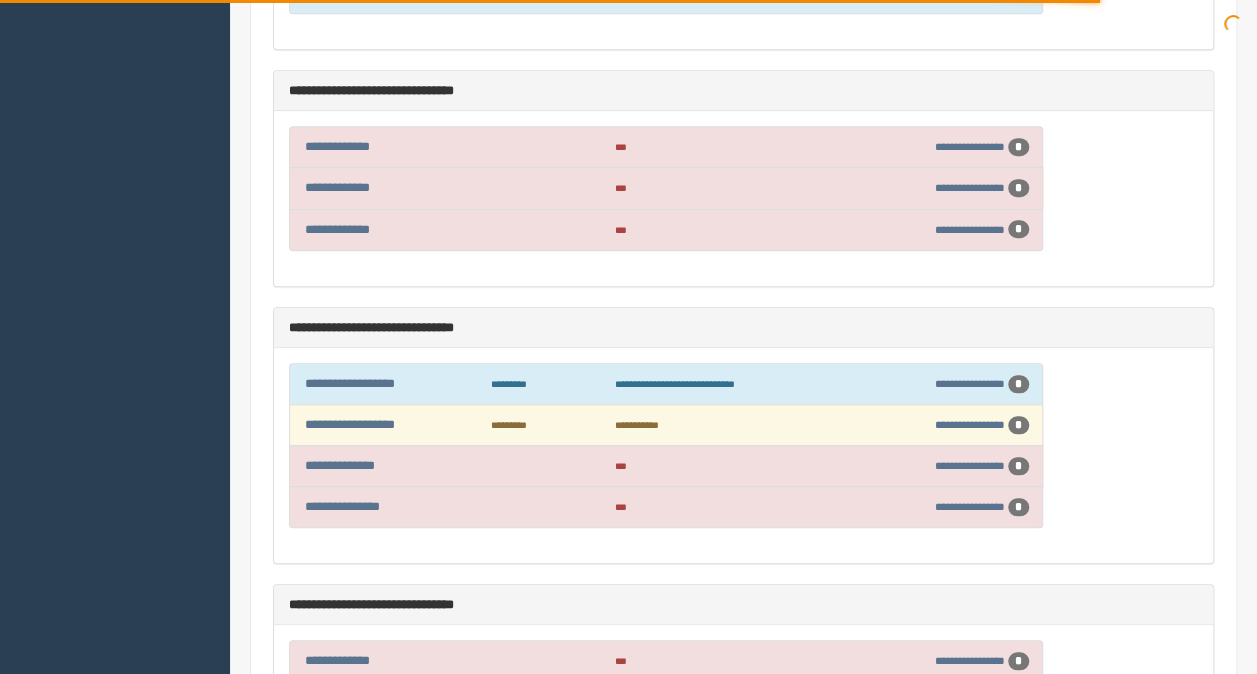 scroll, scrollTop: 700, scrollLeft: 0, axis: vertical 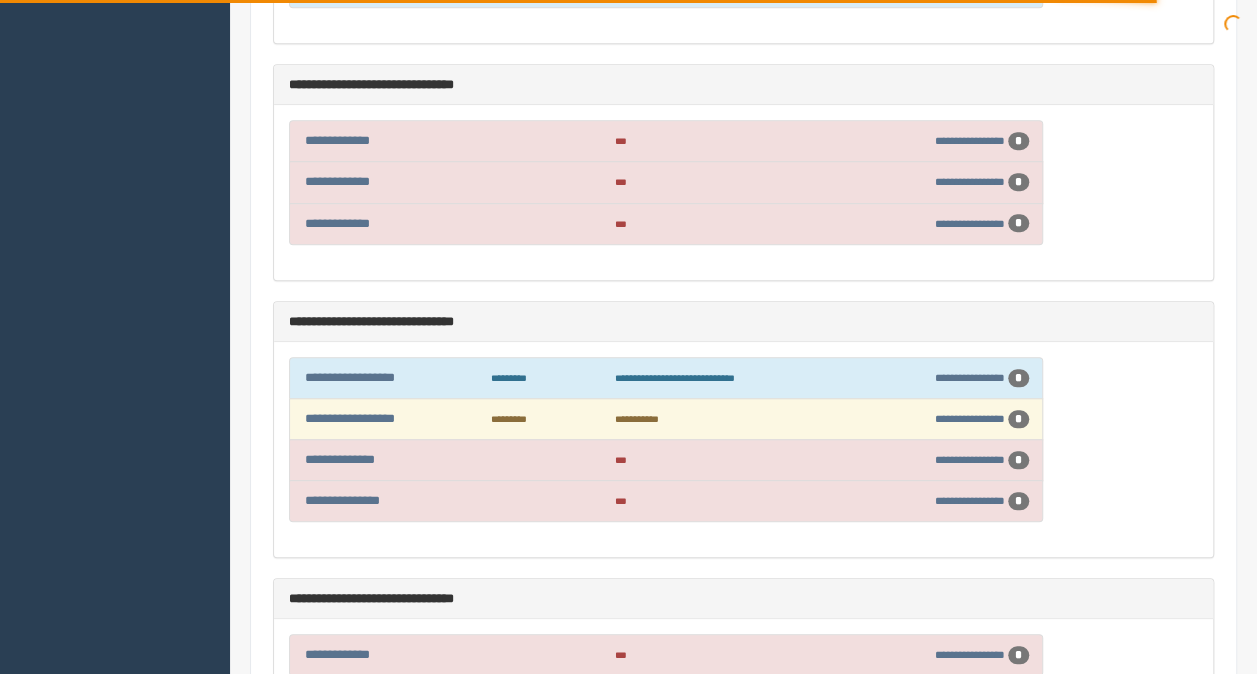 click on "**********" at bounding box center [743, 449] 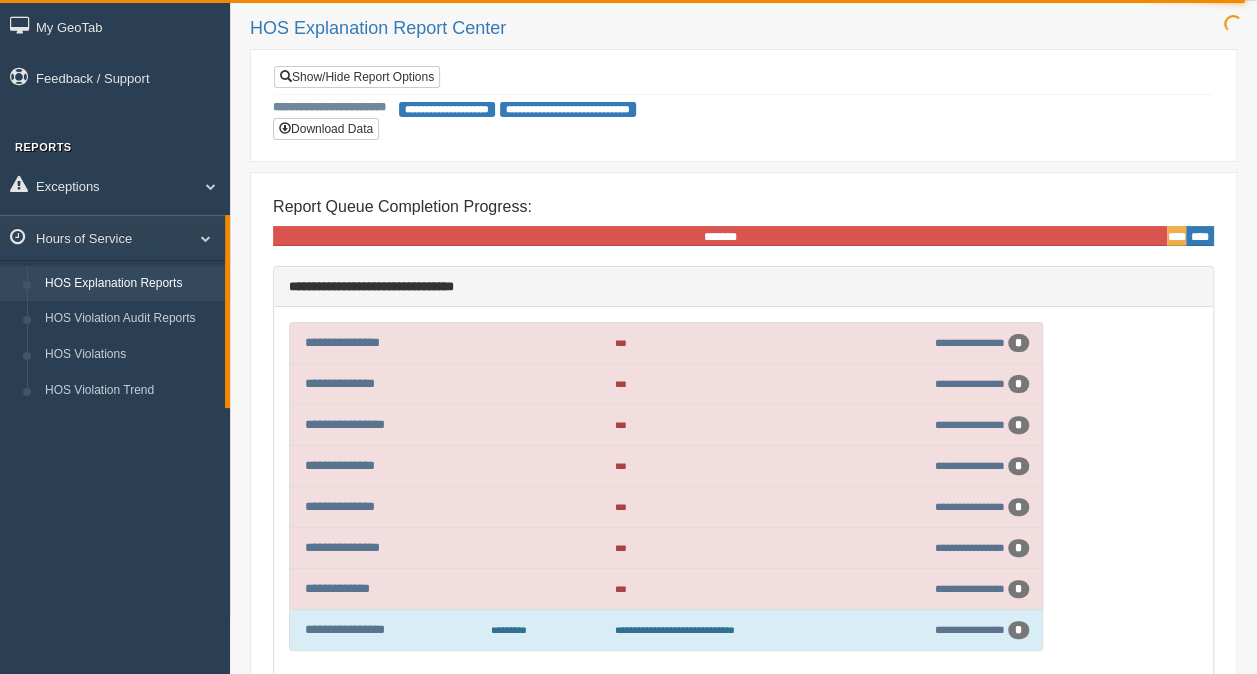 scroll, scrollTop: 0, scrollLeft: 0, axis: both 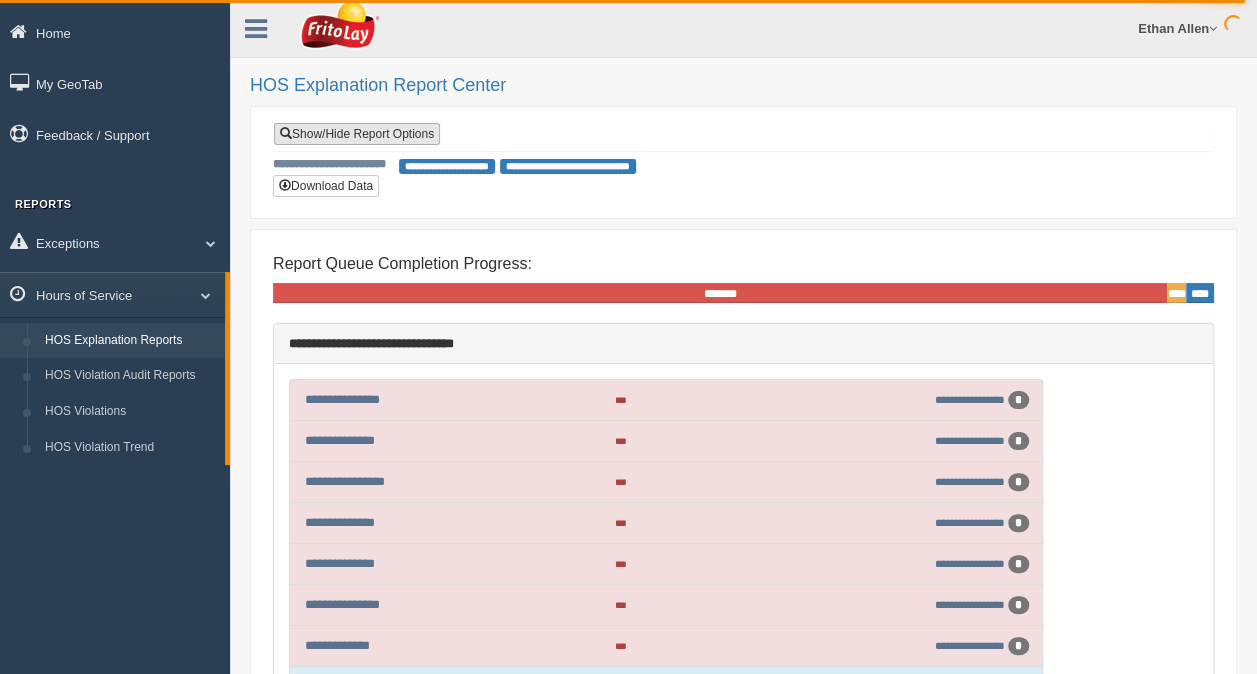 click on "Show/Hide Report Options" at bounding box center [357, 134] 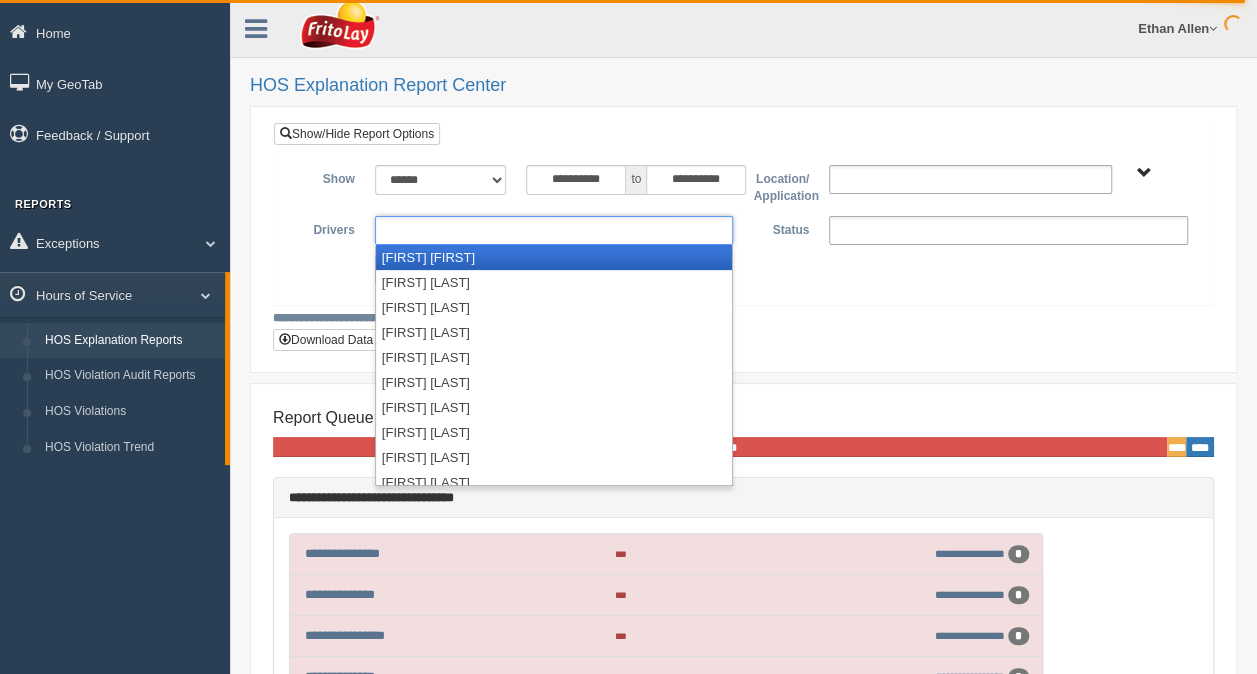 click at bounding box center (554, 230) 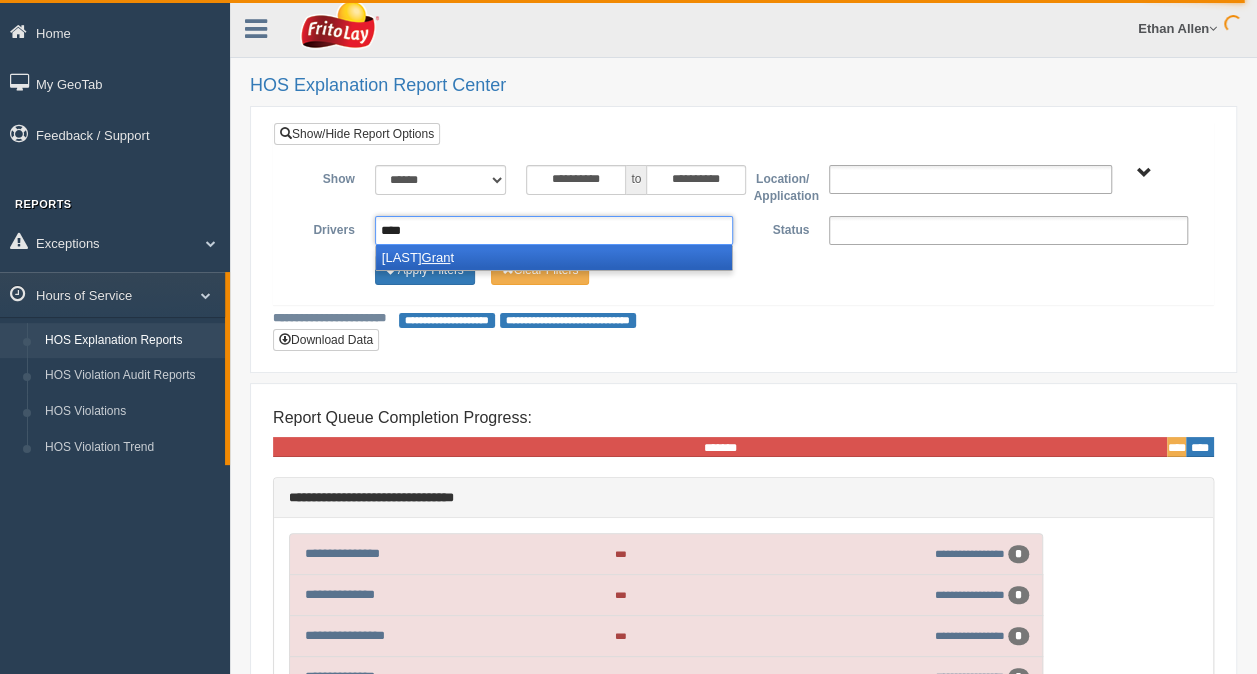 type on "****" 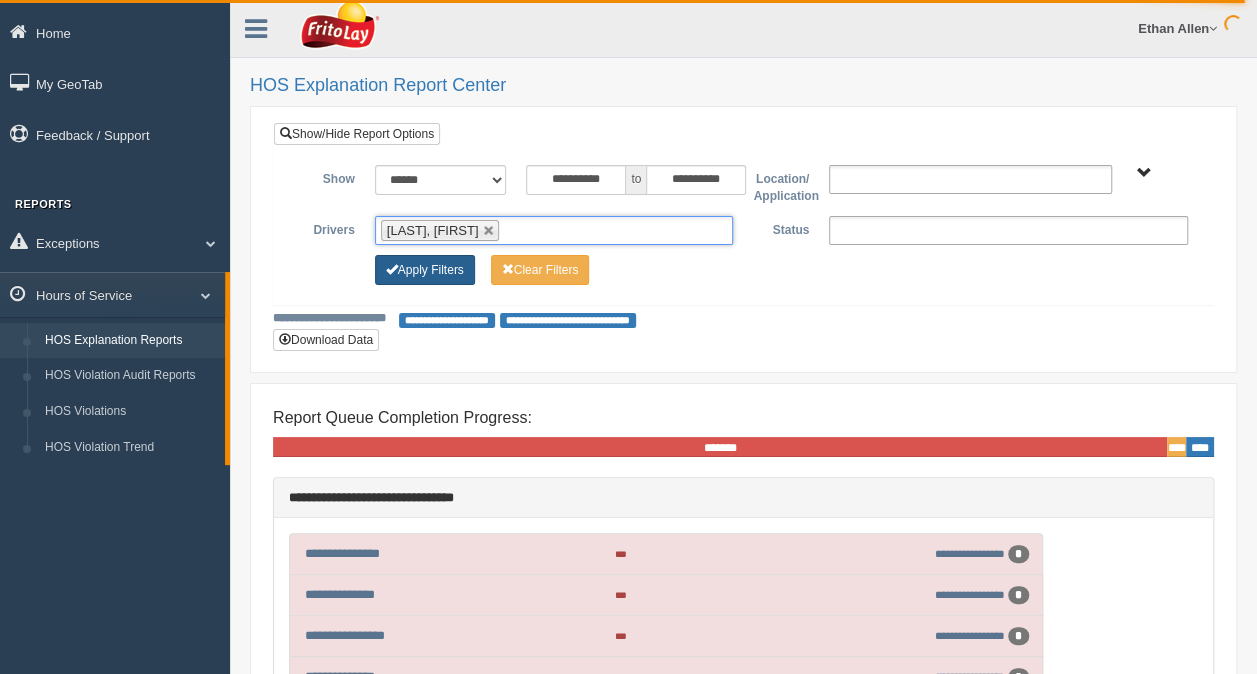 click on "Apply Filters" at bounding box center [425, 270] 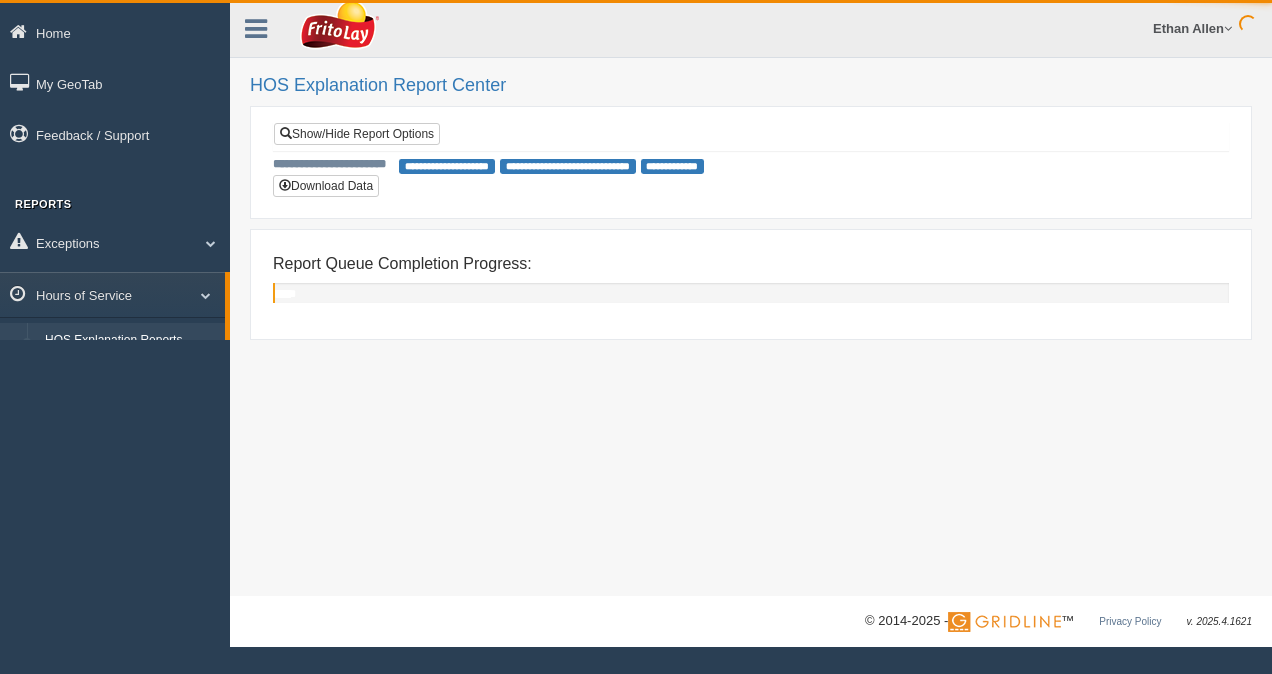 scroll, scrollTop: 0, scrollLeft: 0, axis: both 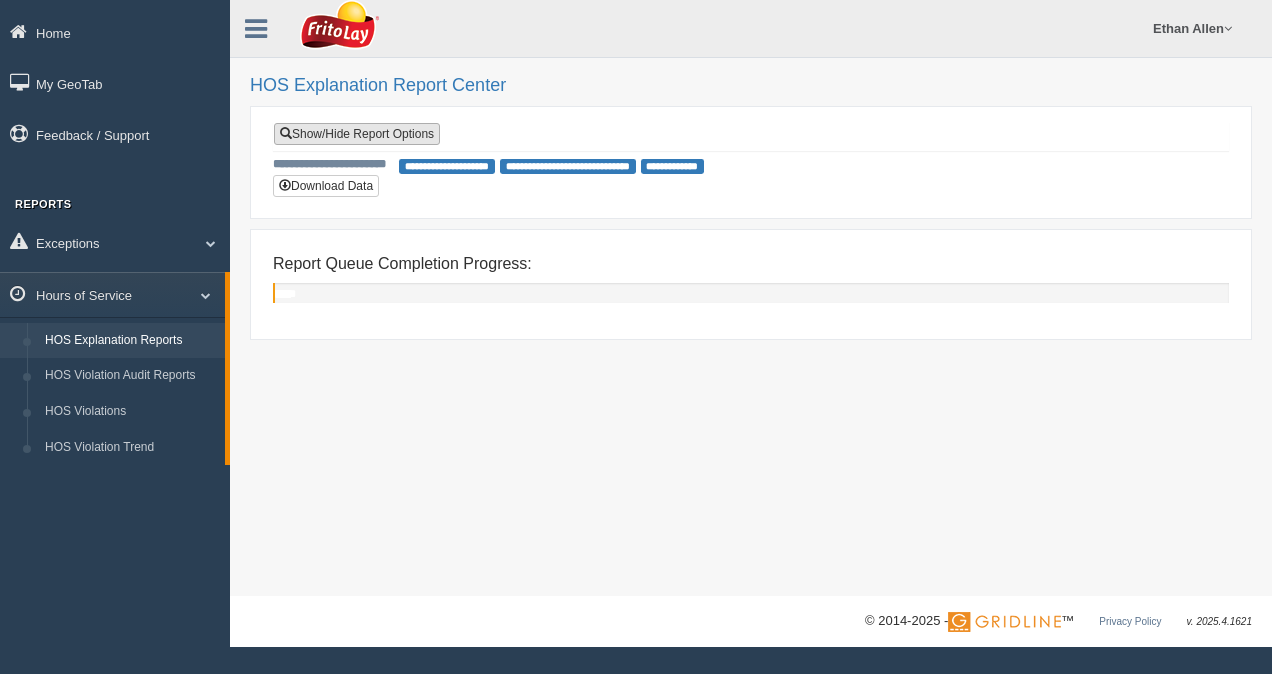 click on "Show/Hide Report Options" at bounding box center [357, 134] 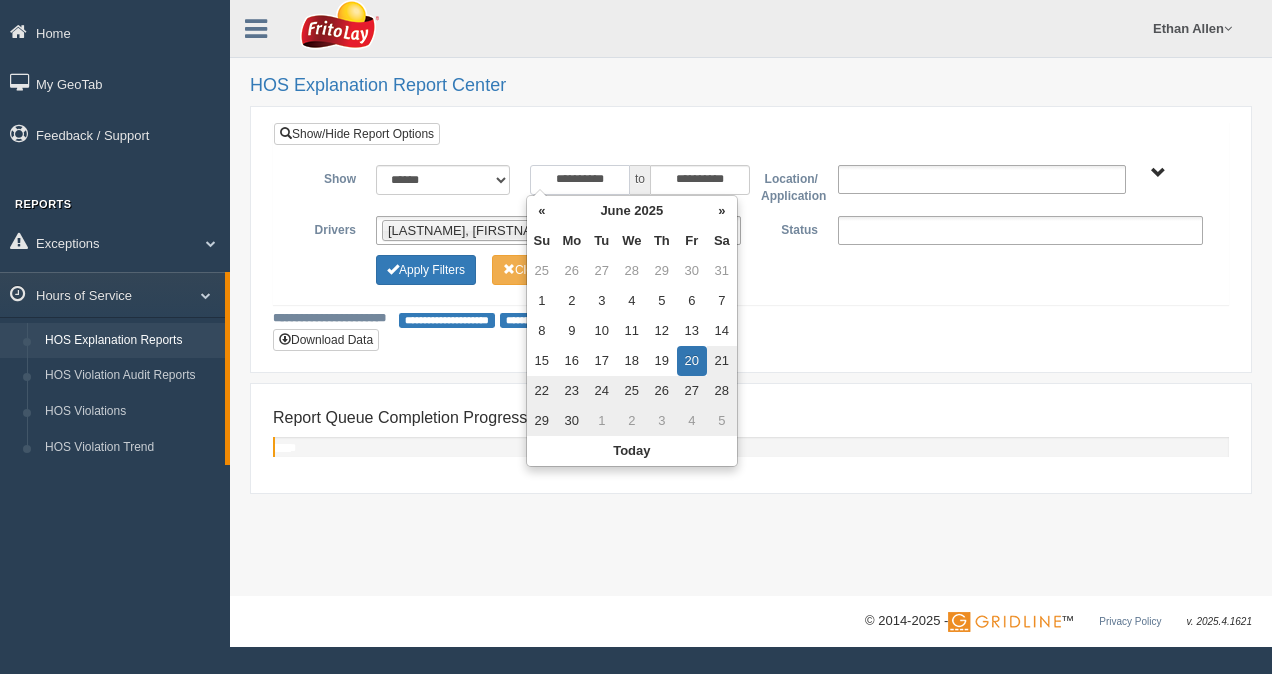 click on "**********" at bounding box center (580, 180) 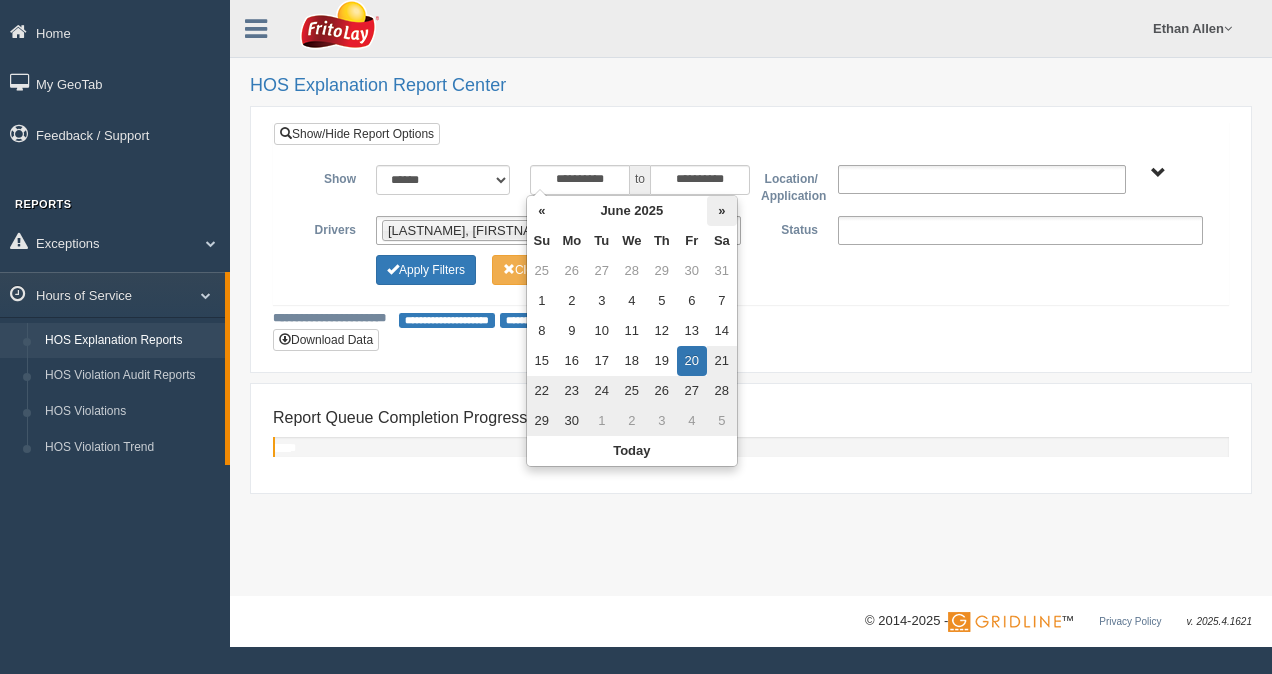 click on "»" at bounding box center [722, 211] 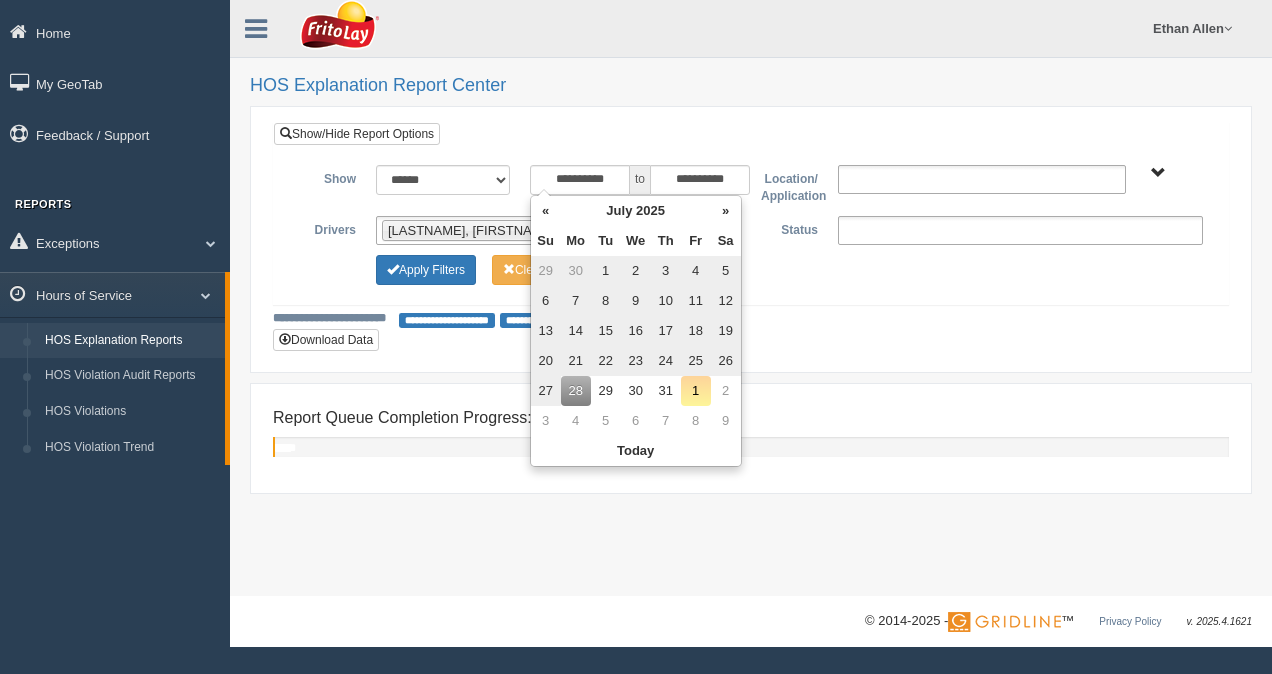 click on "30" at bounding box center [576, 271] 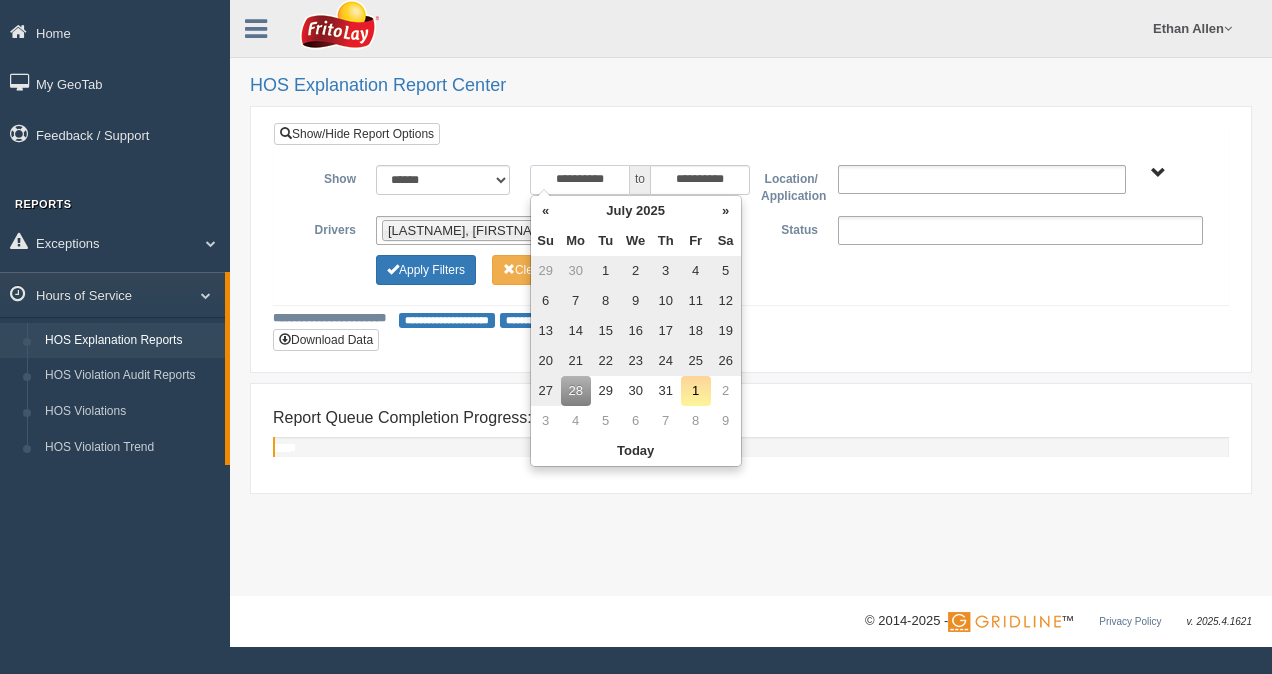 type on "**********" 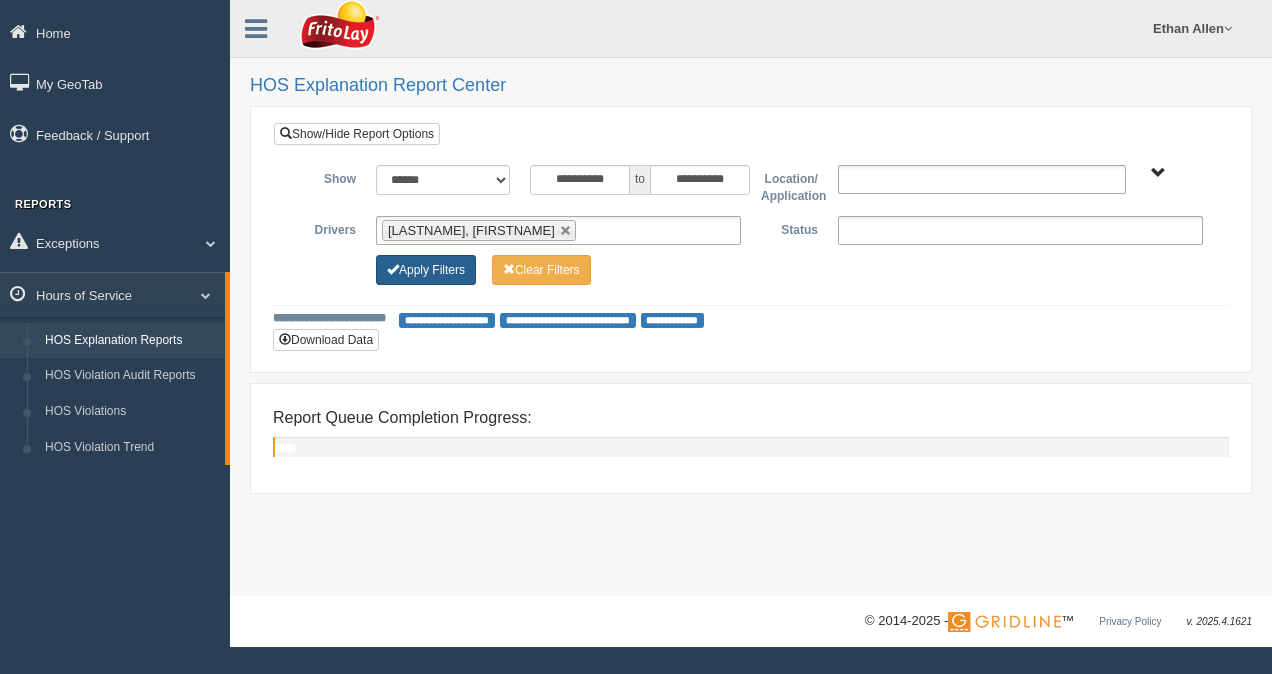 click on "Apply Filters" at bounding box center (426, 270) 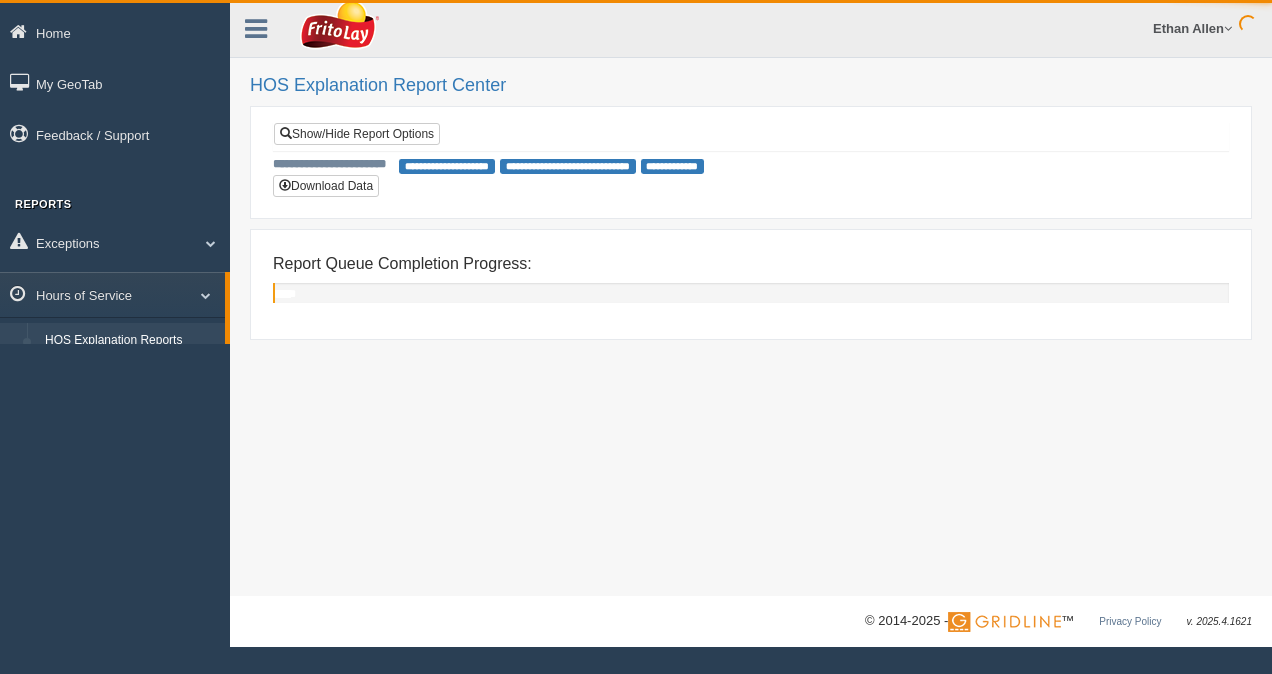 scroll, scrollTop: 0, scrollLeft: 0, axis: both 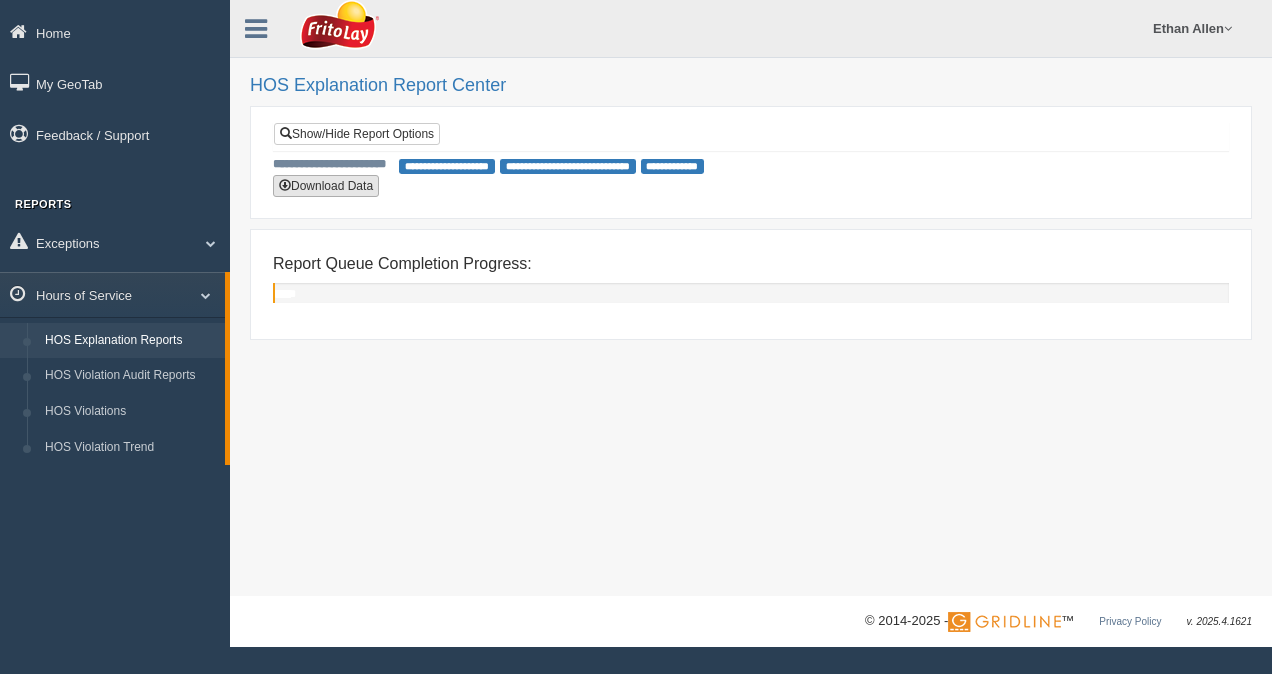 click on "Download Data" at bounding box center [326, 186] 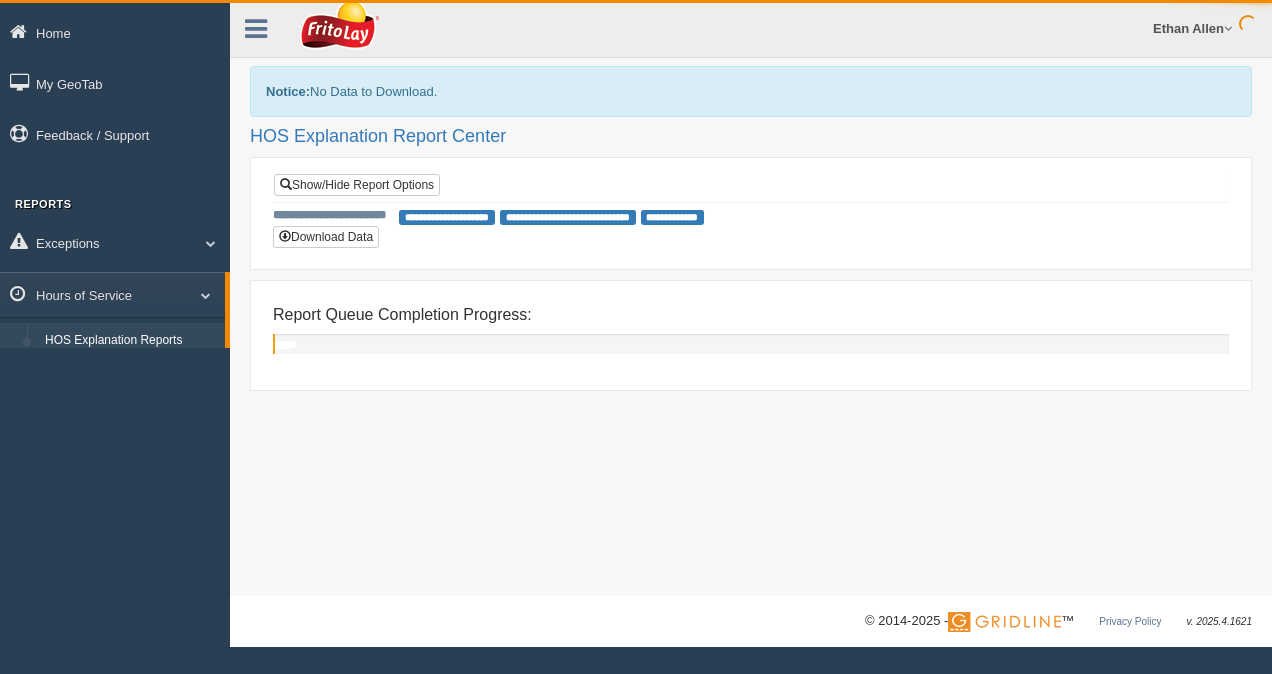 scroll, scrollTop: 0, scrollLeft: 0, axis: both 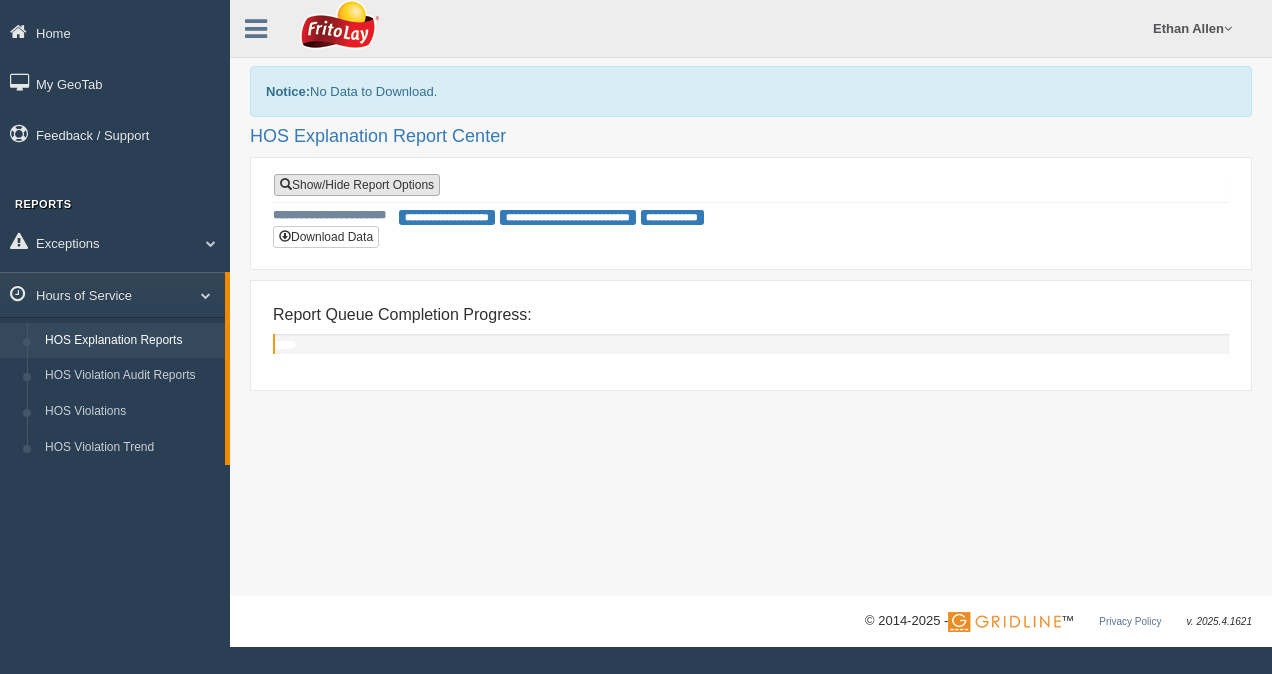 click on "Show/Hide Report Options" at bounding box center (357, 185) 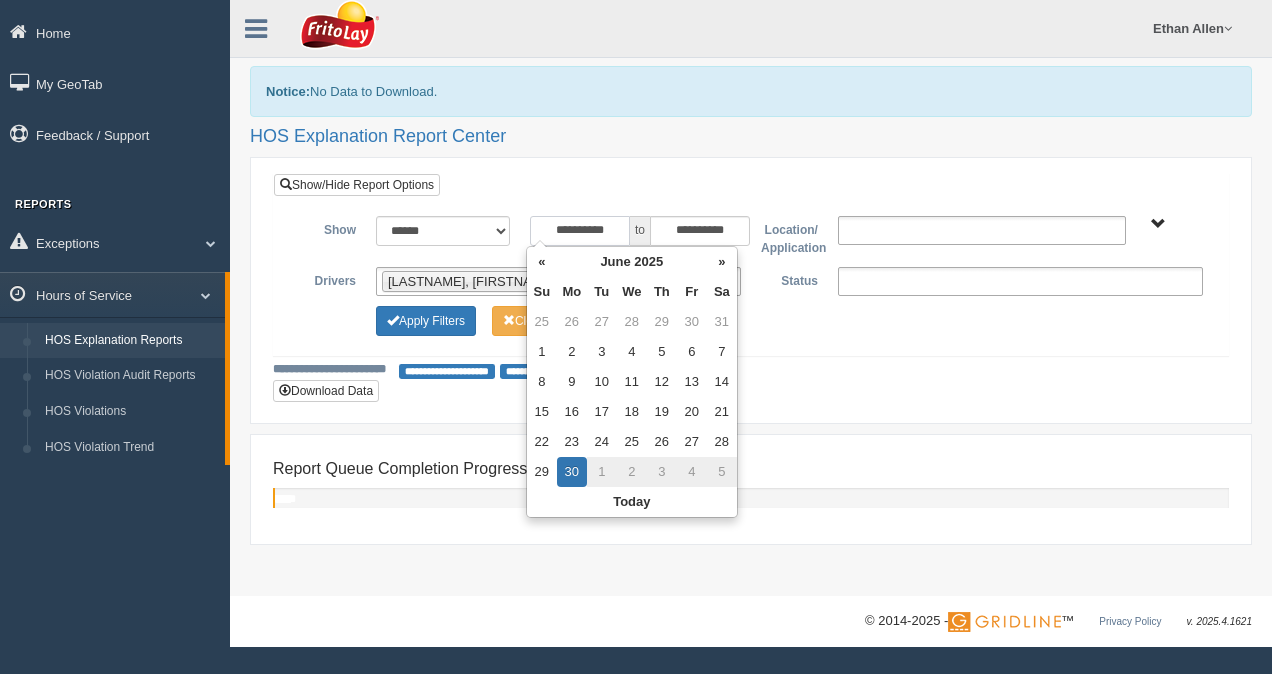 click on "**********" at bounding box center (580, 231) 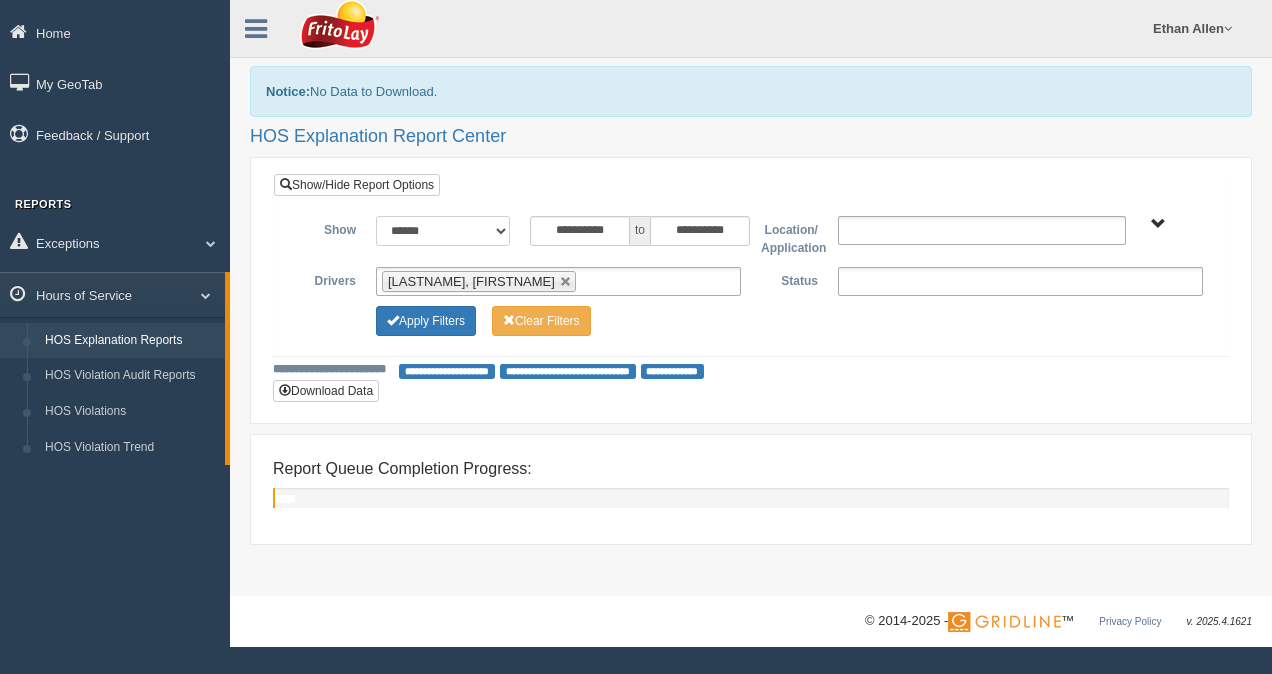 click on "**********" at bounding box center (443, 231) 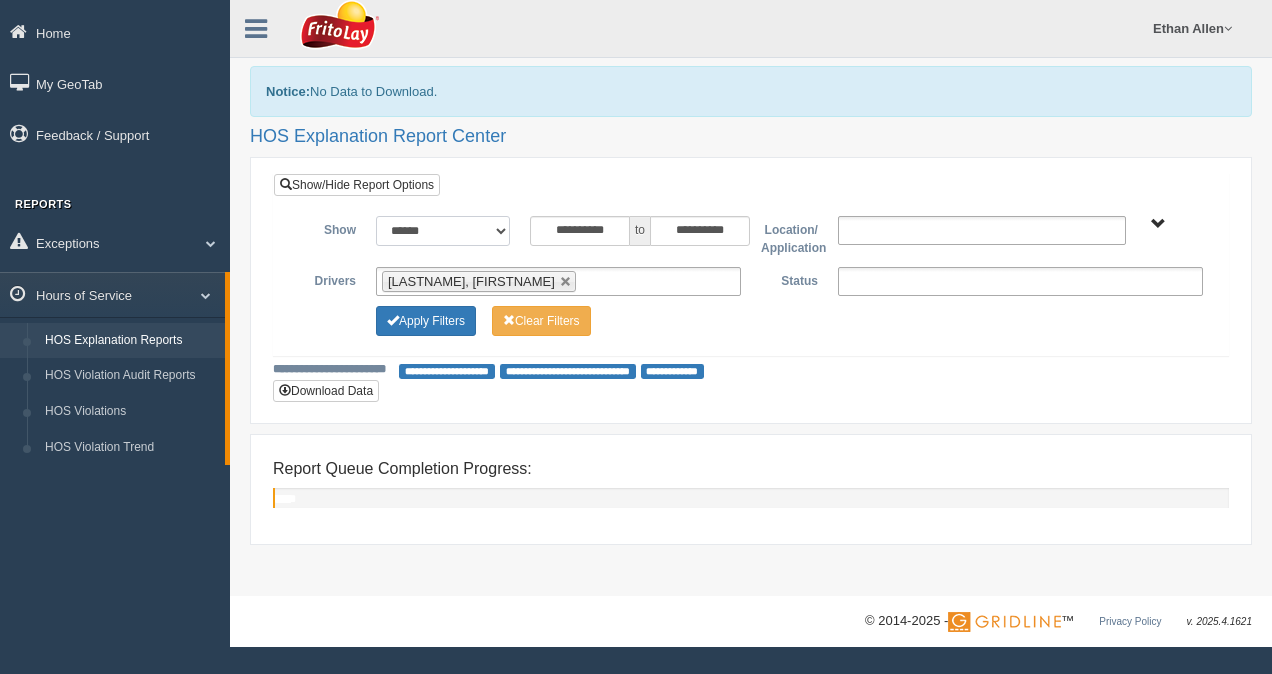 select on "**********" 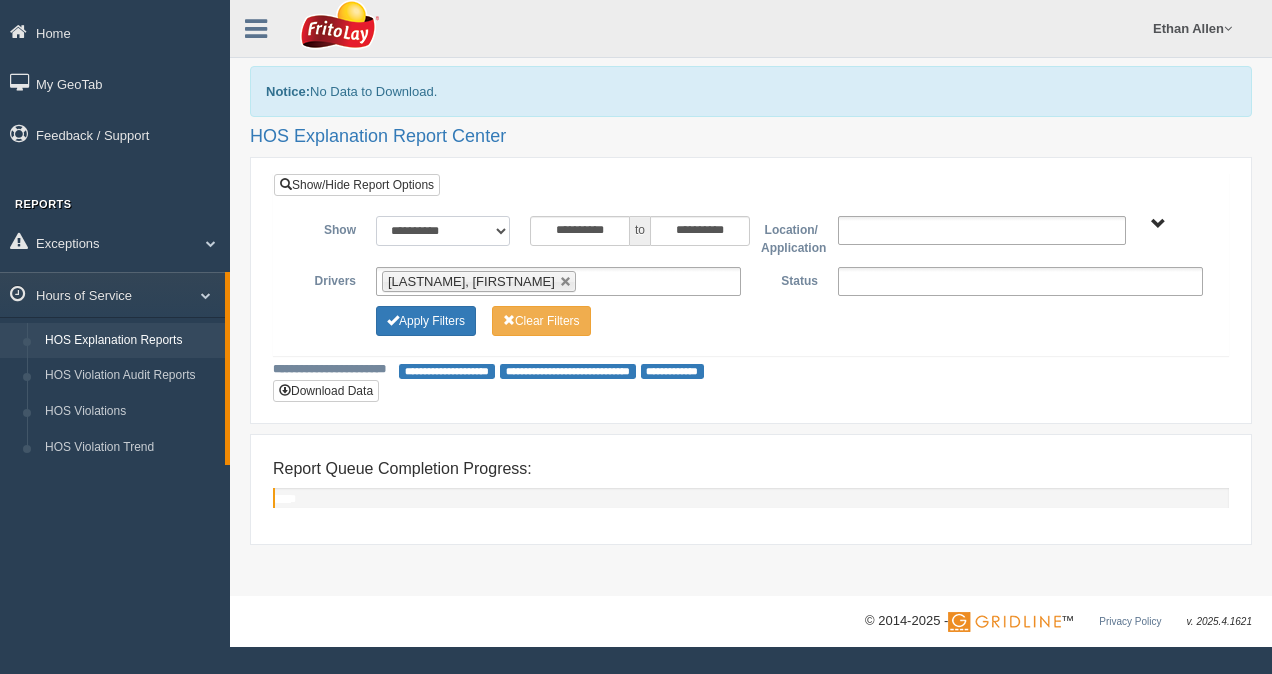 click on "**********" at bounding box center (443, 231) 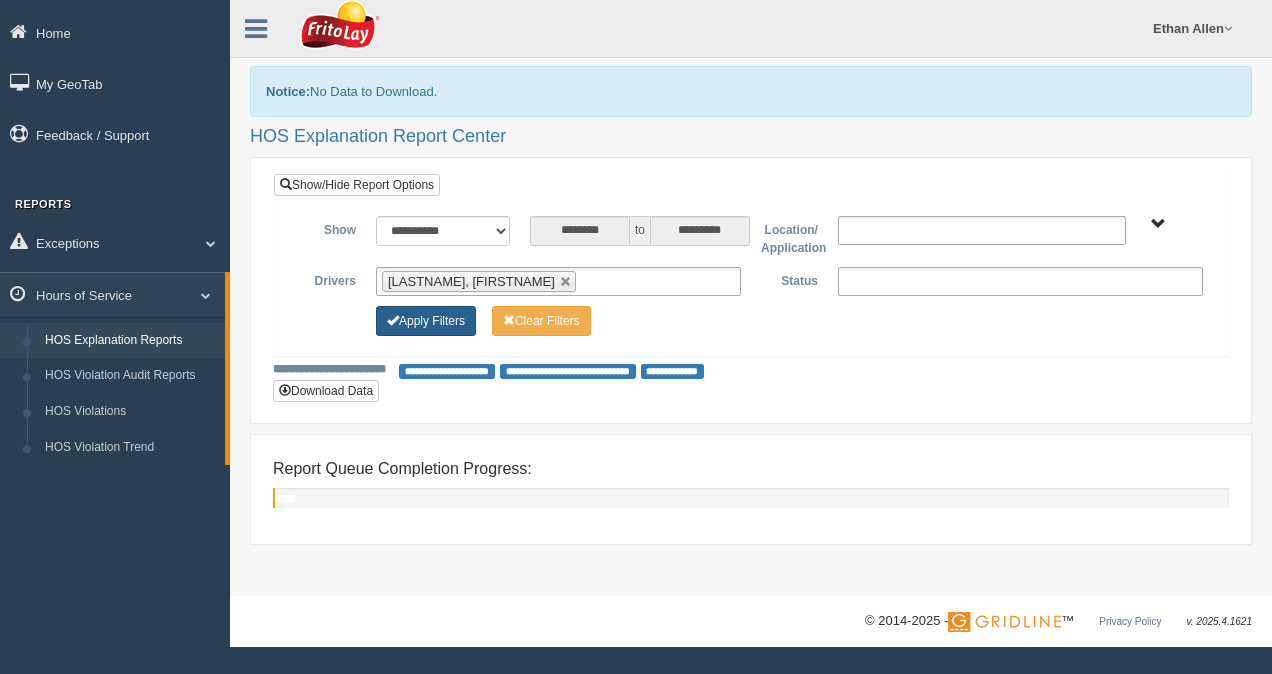 click on "Apply Filters" at bounding box center [426, 321] 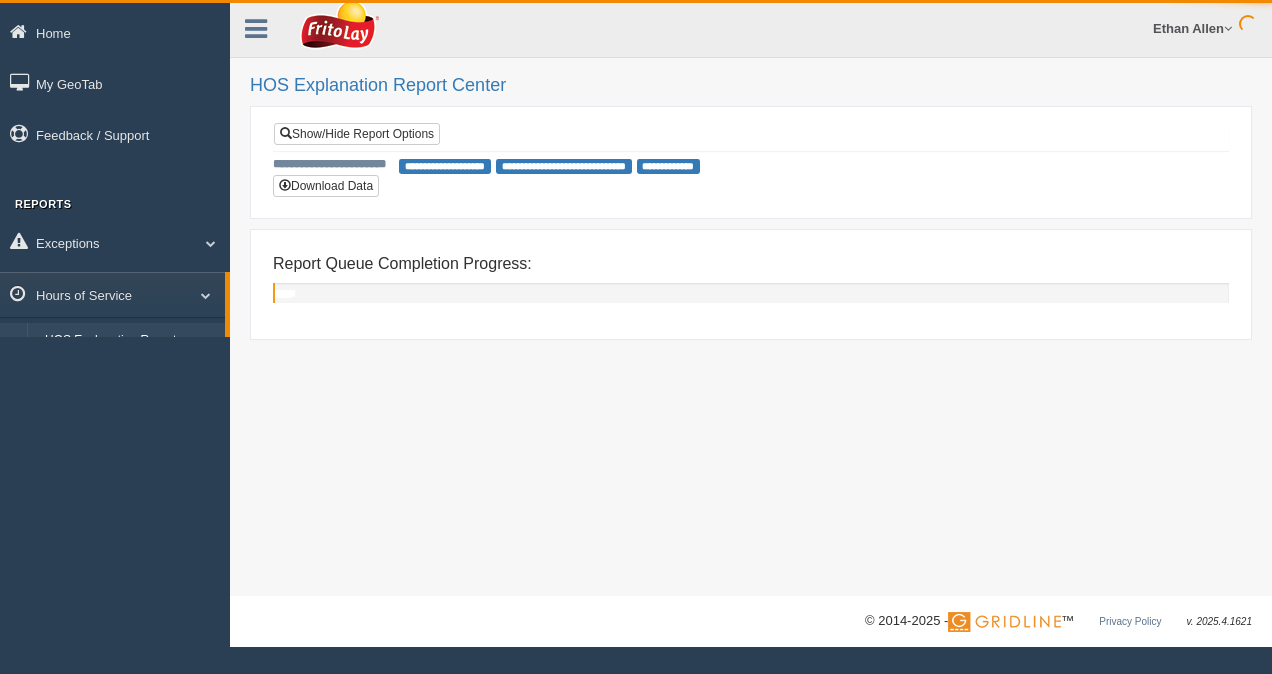 scroll, scrollTop: 0, scrollLeft: 0, axis: both 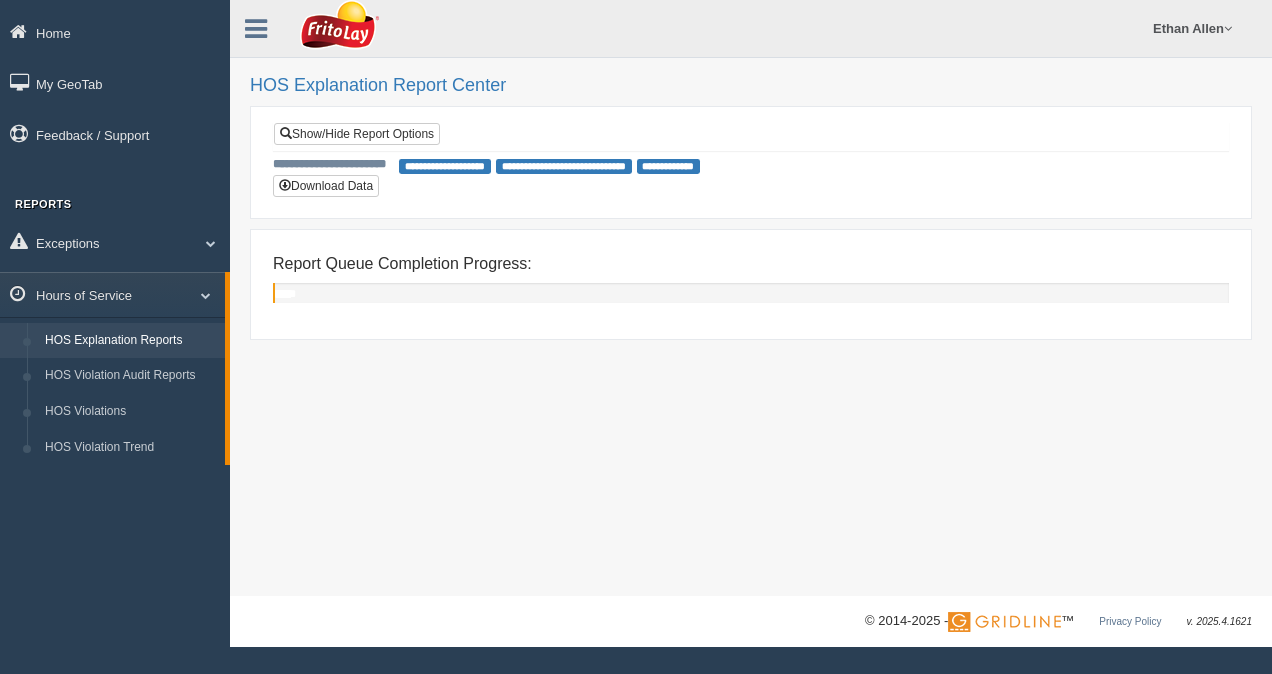 click on "HOS Explanation Reports" at bounding box center [130, 341] 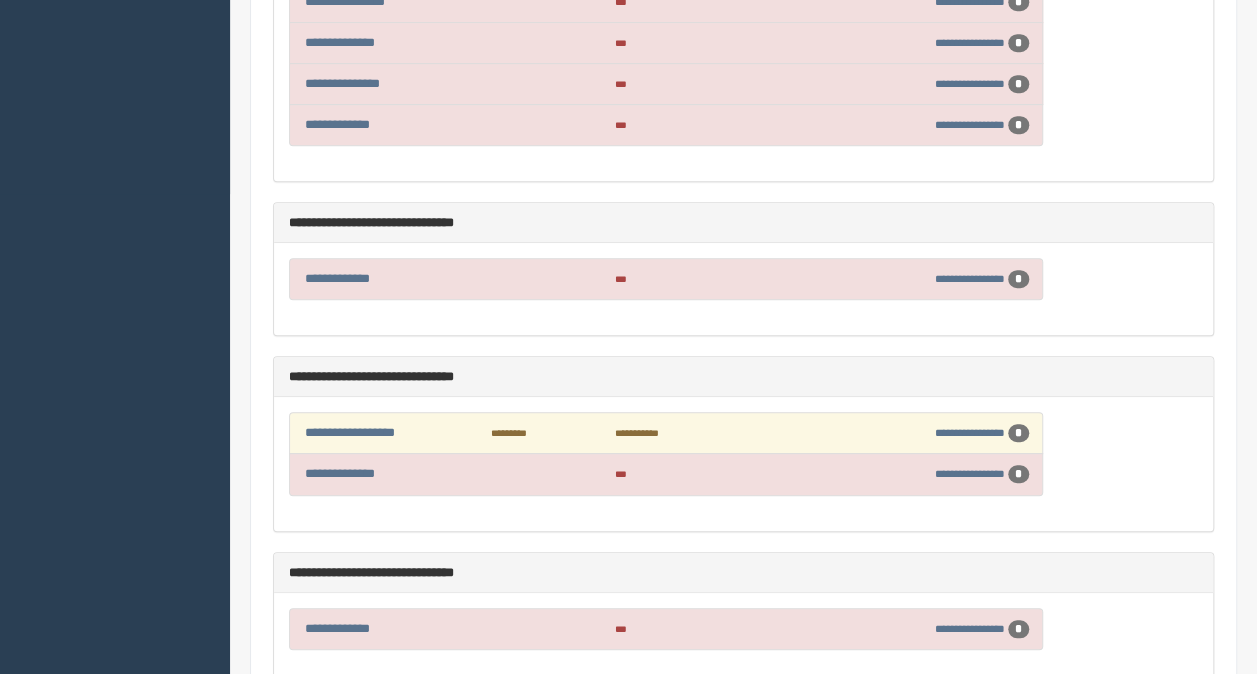 scroll, scrollTop: 0, scrollLeft: 0, axis: both 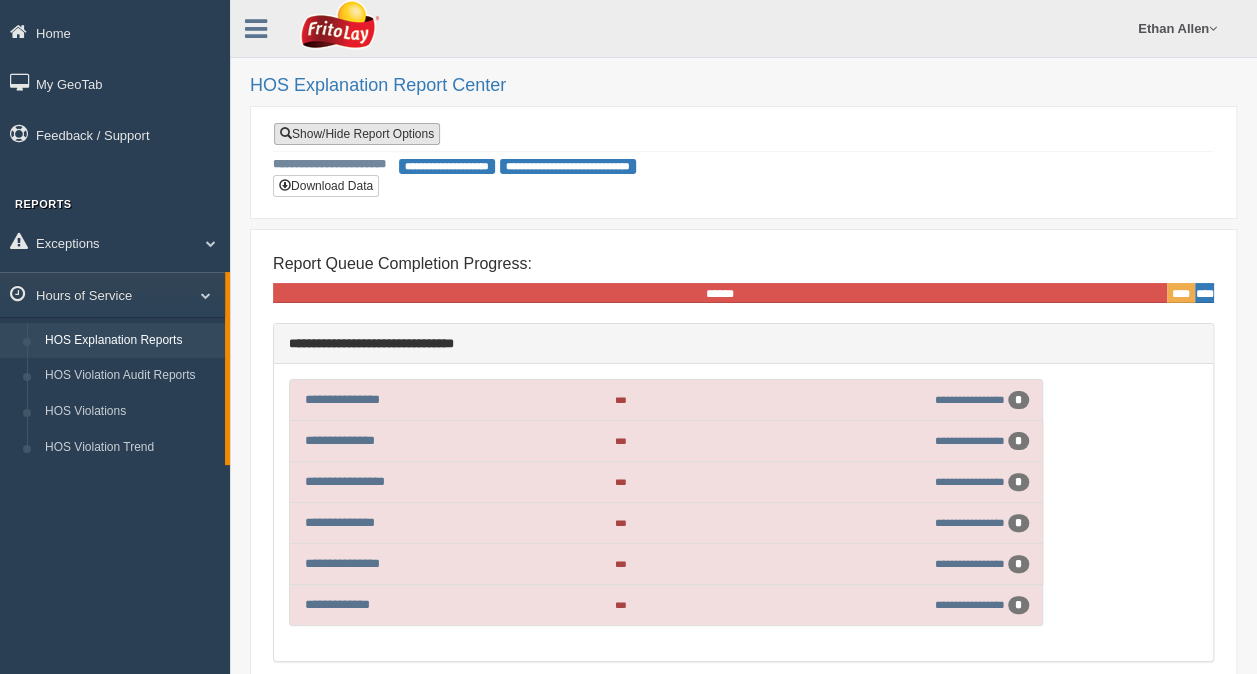 click on "Show/Hide Report Options" at bounding box center [357, 134] 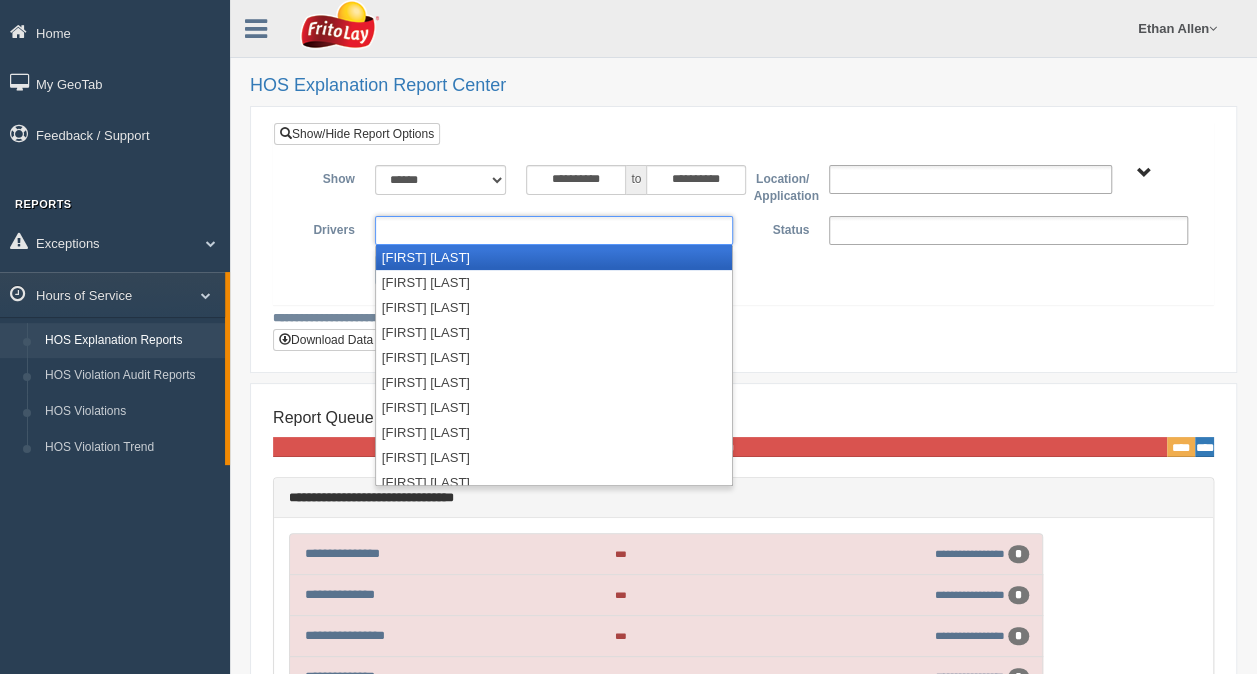 click at bounding box center [554, 230] 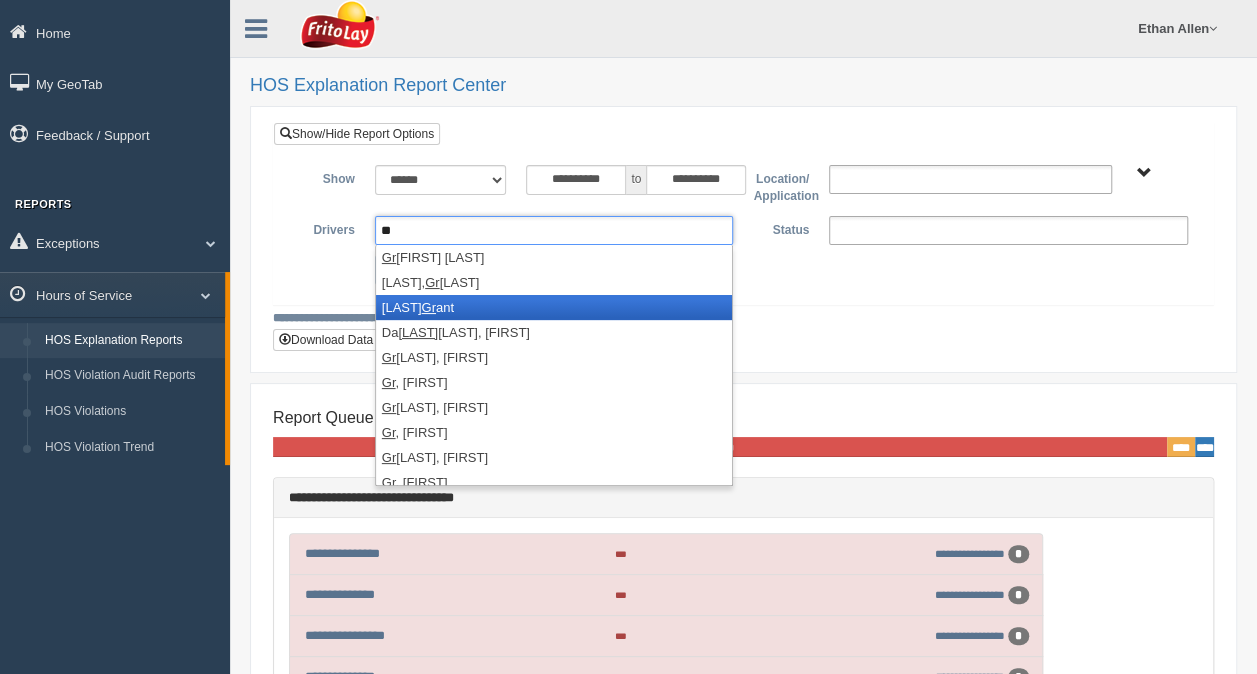 type on "**" 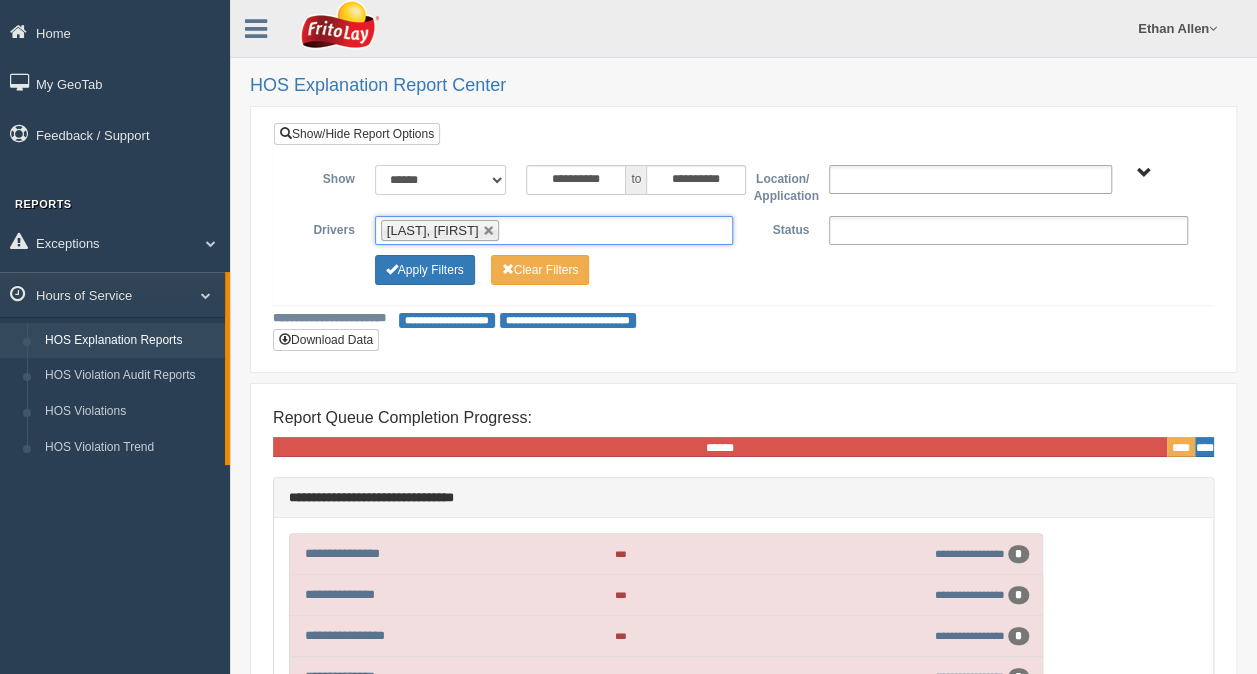 click on "**********" at bounding box center (441, 180) 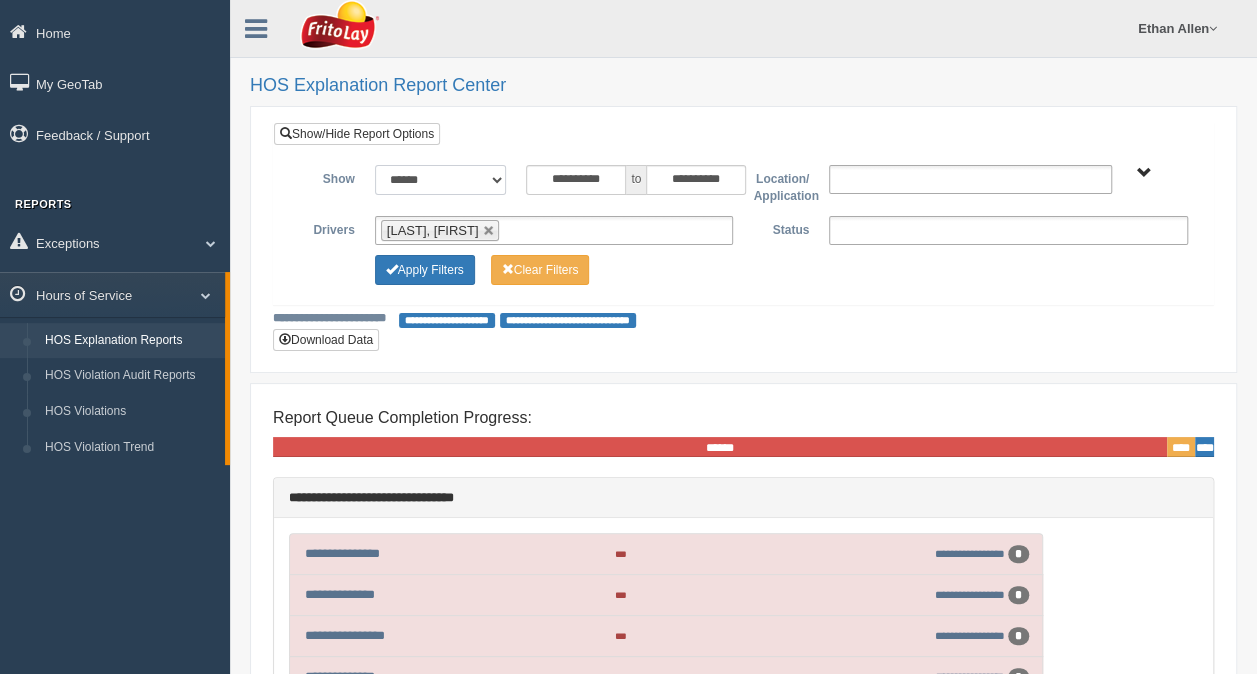 select on "**********" 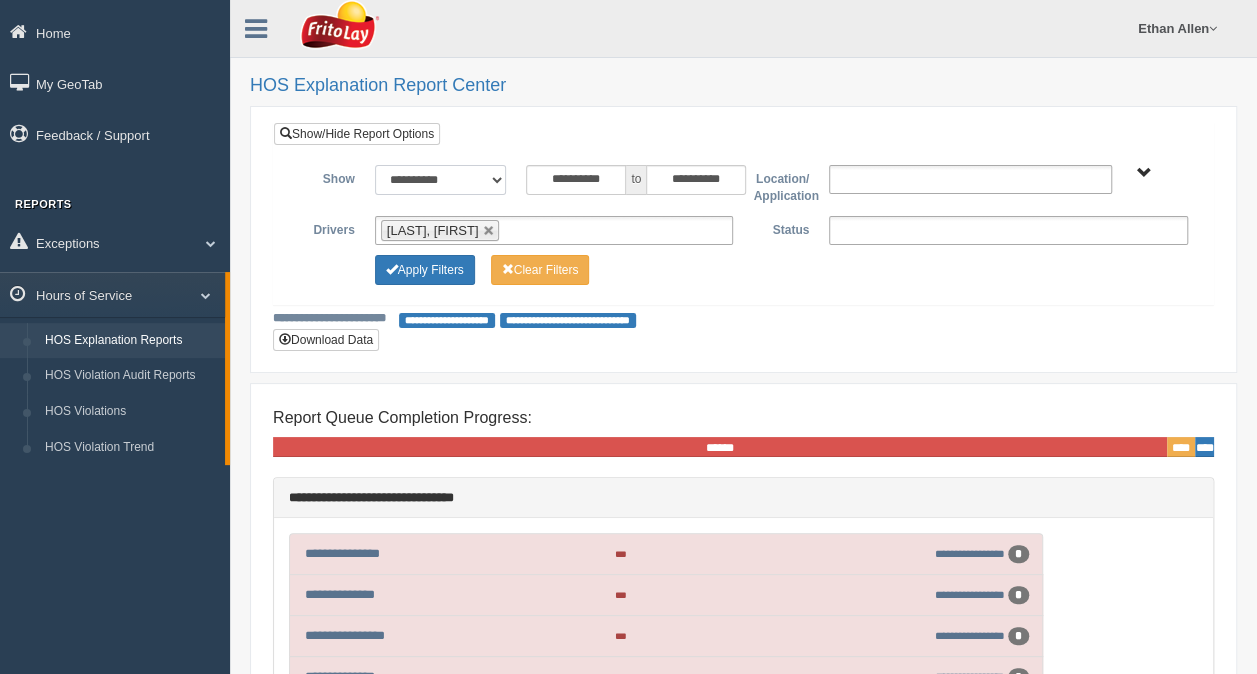 click on "**********" at bounding box center [441, 180] 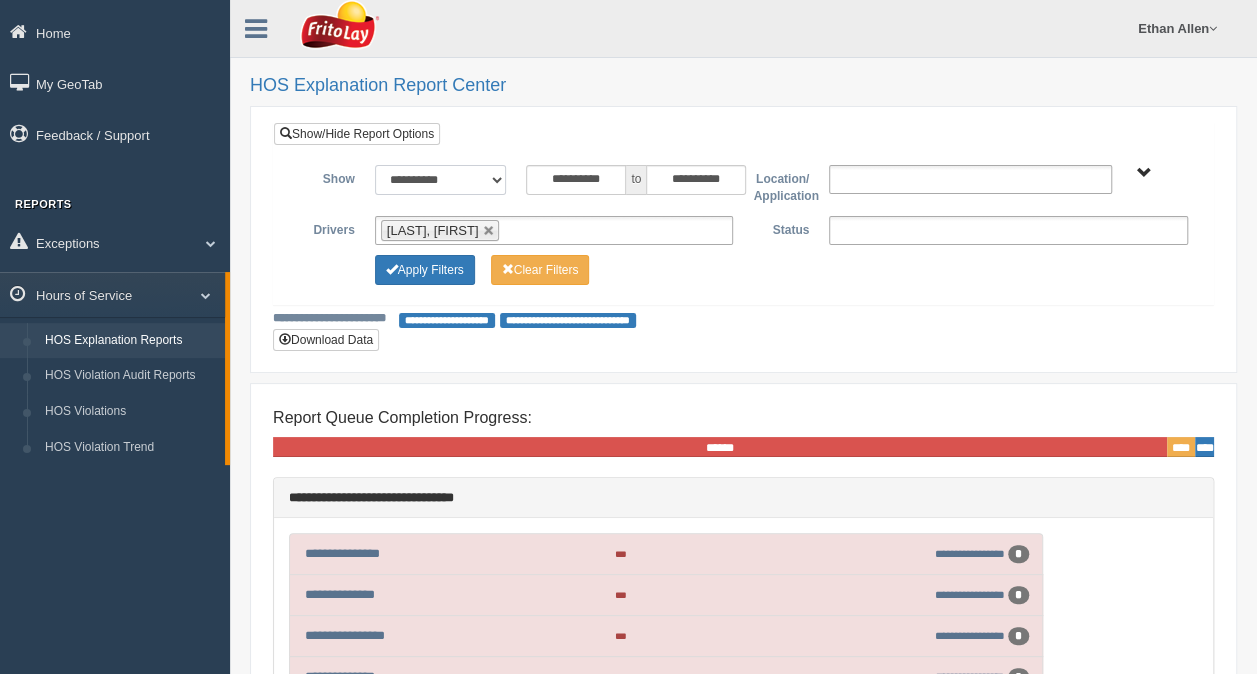 type on "********" 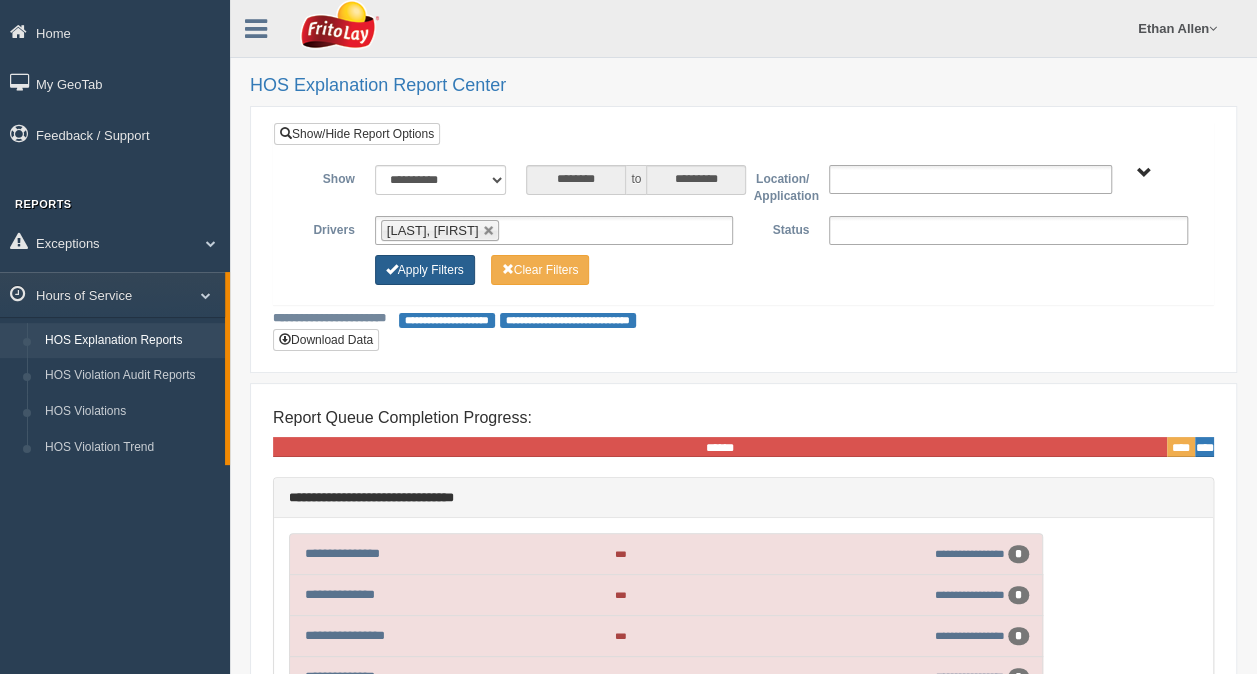 click on "Apply Filters" at bounding box center [425, 270] 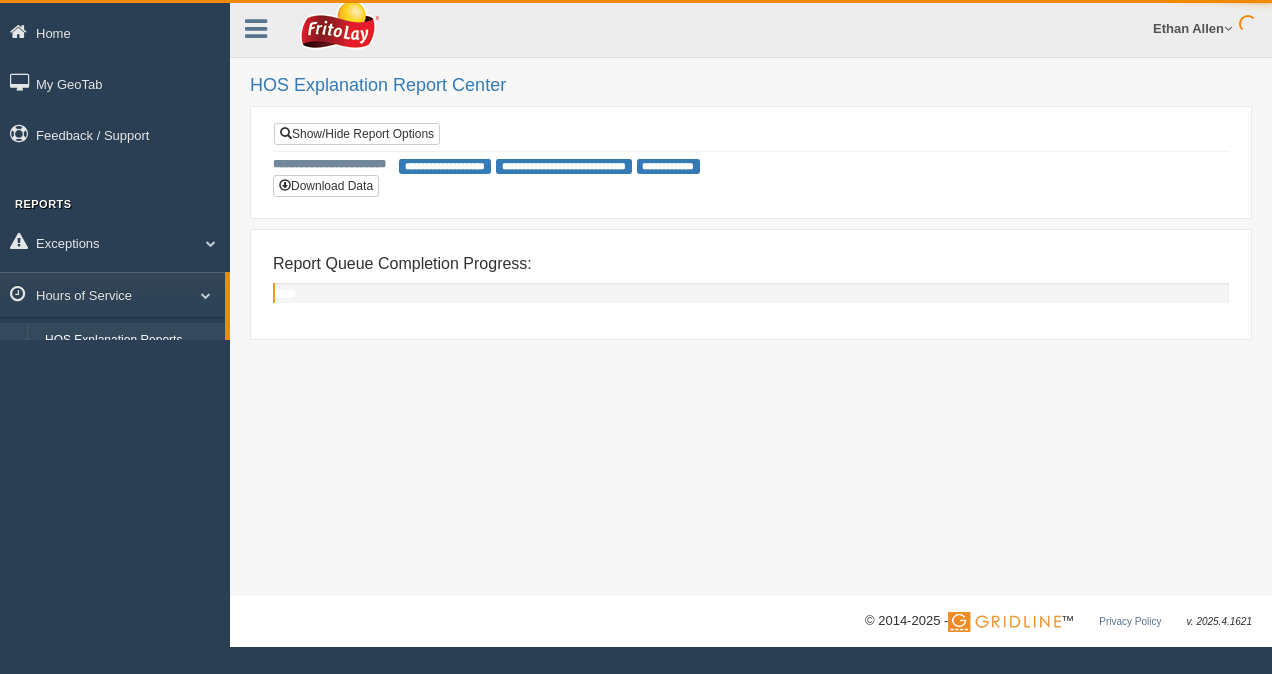 scroll, scrollTop: 0, scrollLeft: 0, axis: both 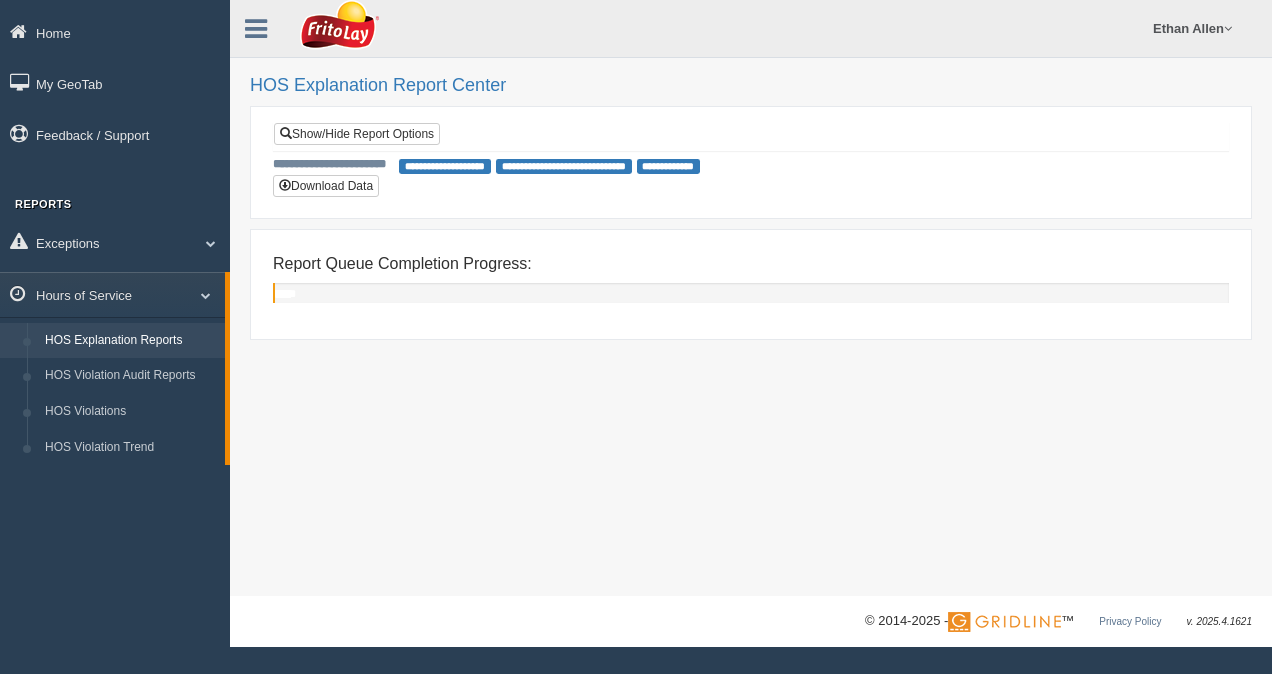 click on "HOS Explanation Reports" at bounding box center [130, 341] 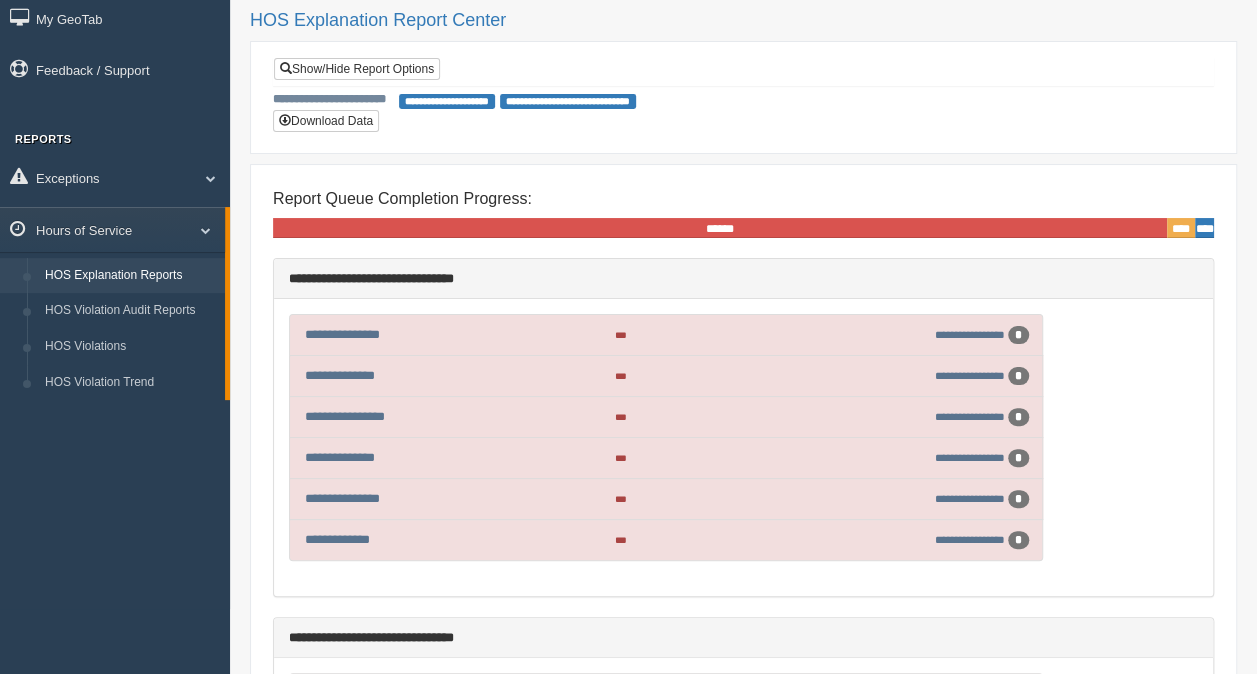 scroll, scrollTop: 0, scrollLeft: 0, axis: both 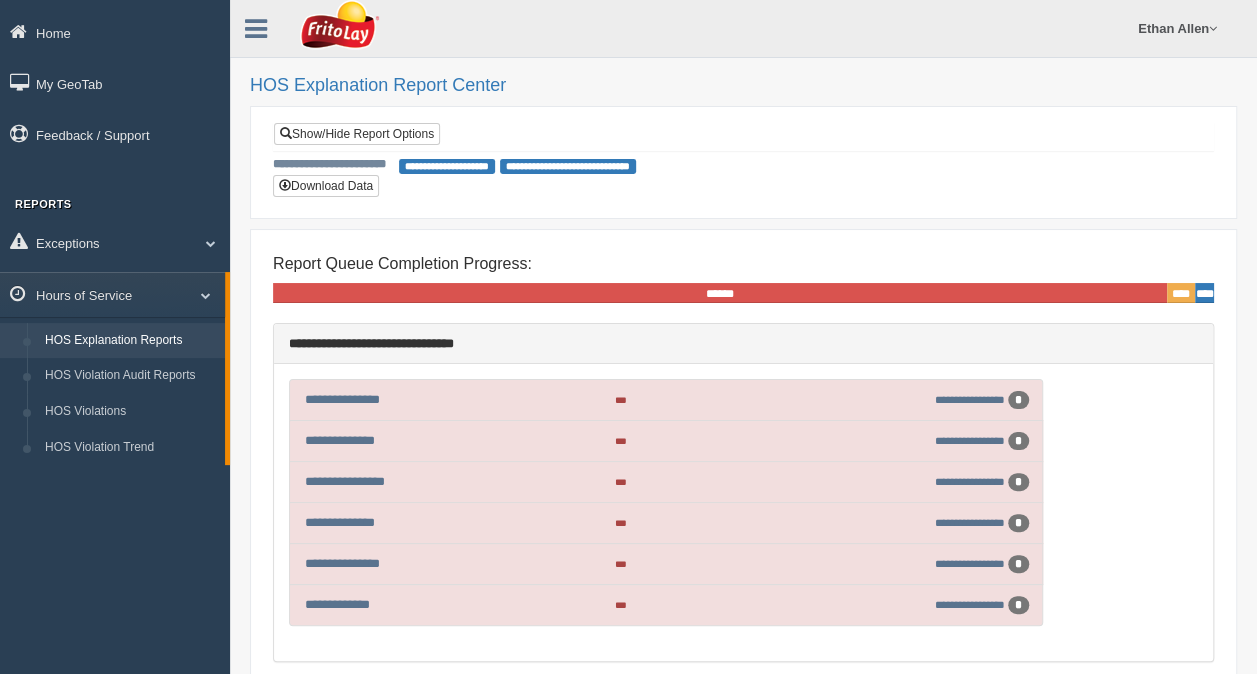 click on "HOS Explanation Reports" at bounding box center (130, 341) 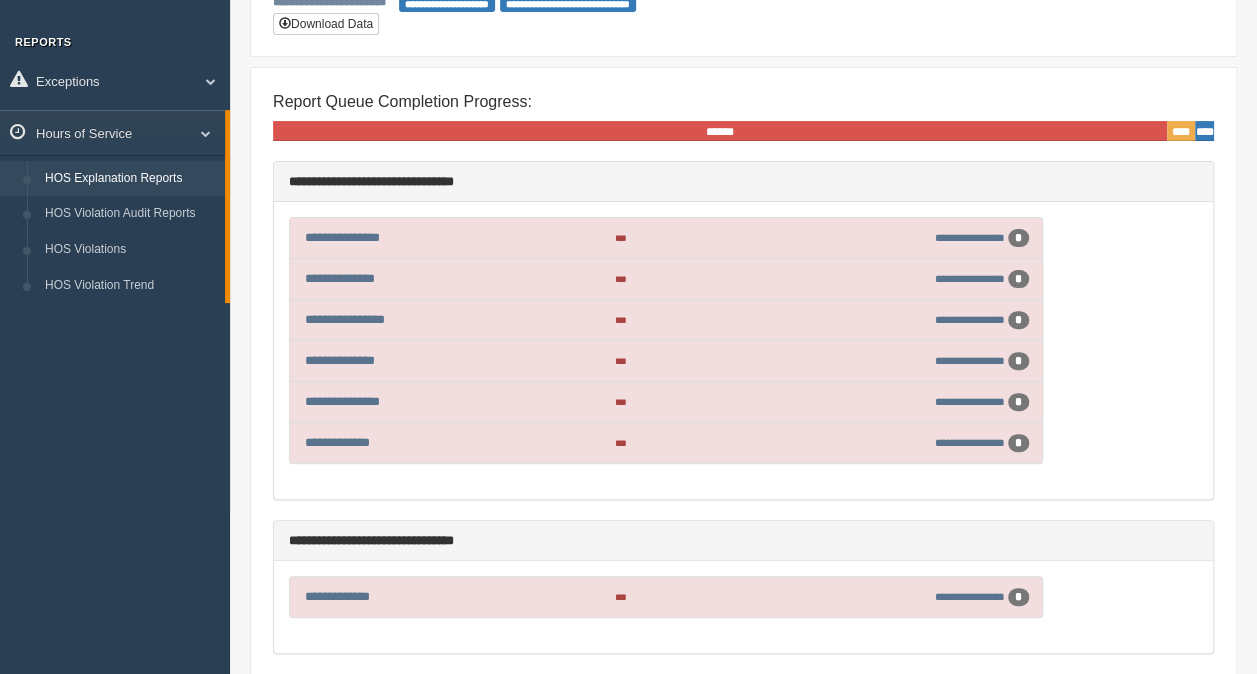 scroll, scrollTop: 0, scrollLeft: 0, axis: both 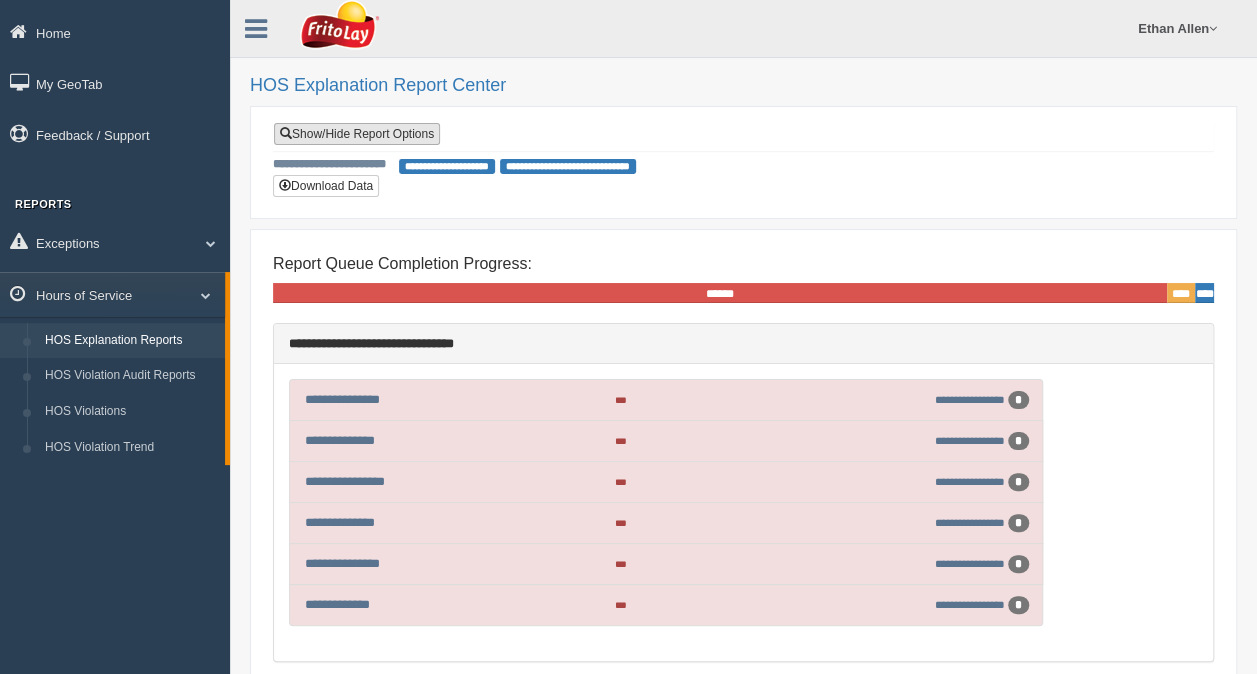 click on "Show/Hide Report Options" at bounding box center (357, 134) 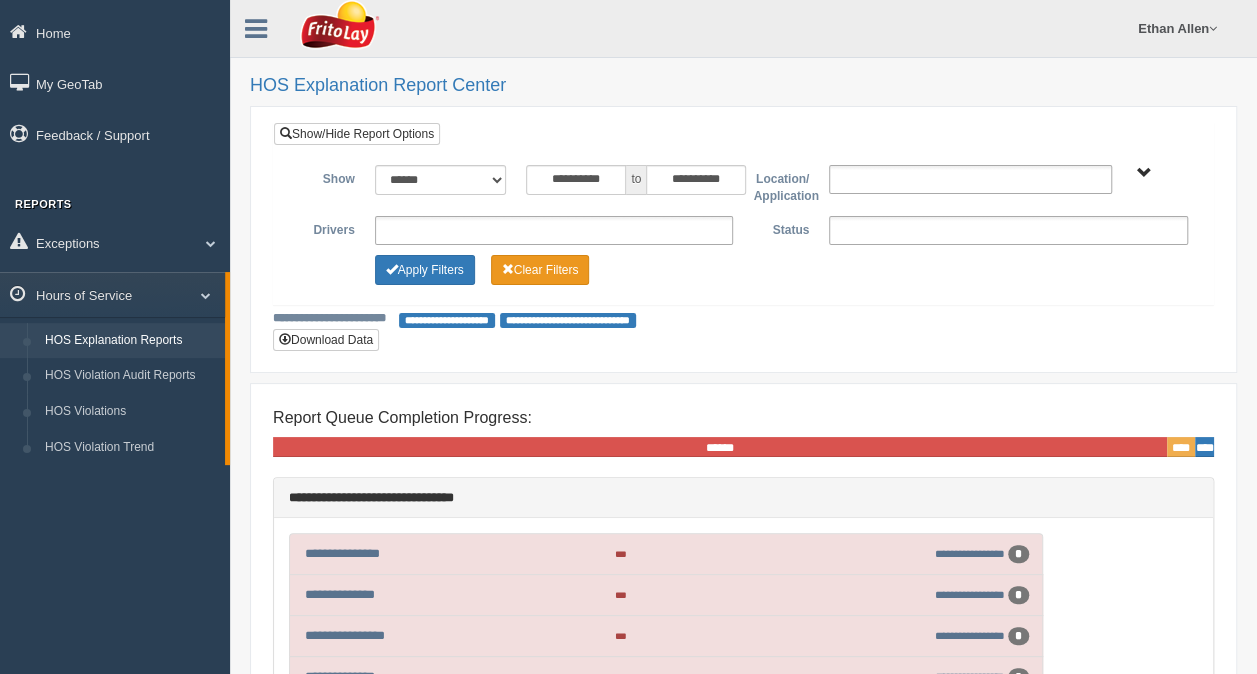 click on "Clear Filters" at bounding box center [540, 270] 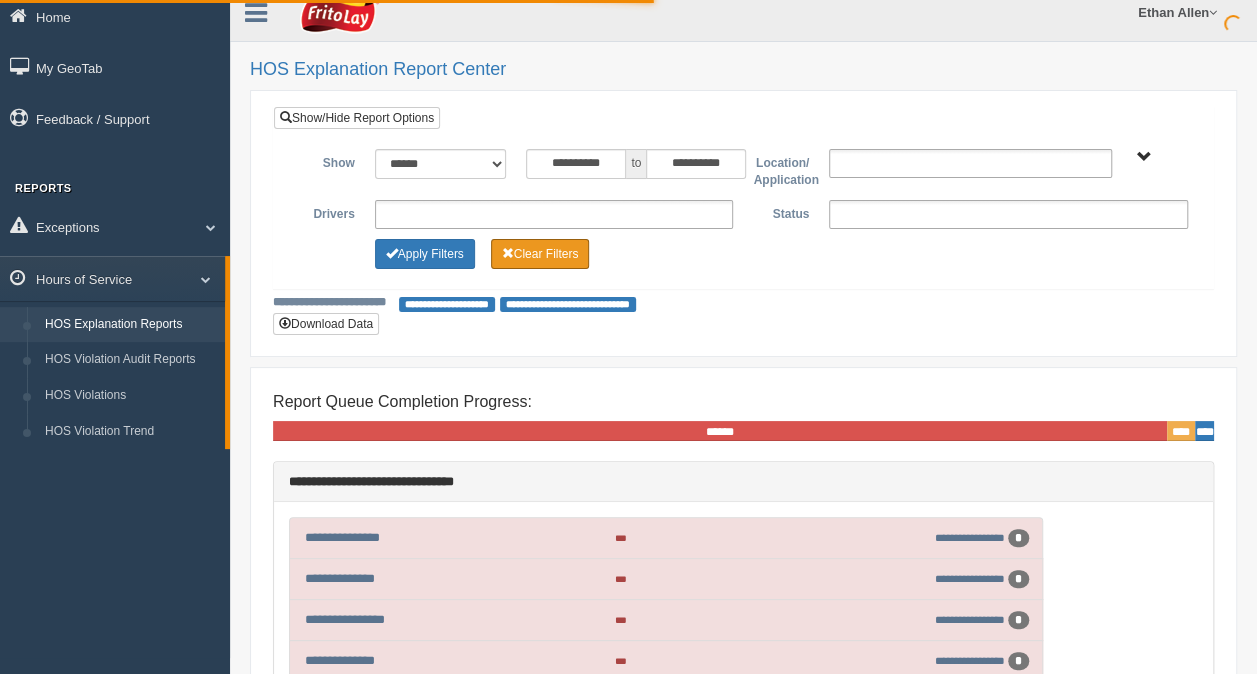 scroll, scrollTop: 200, scrollLeft: 0, axis: vertical 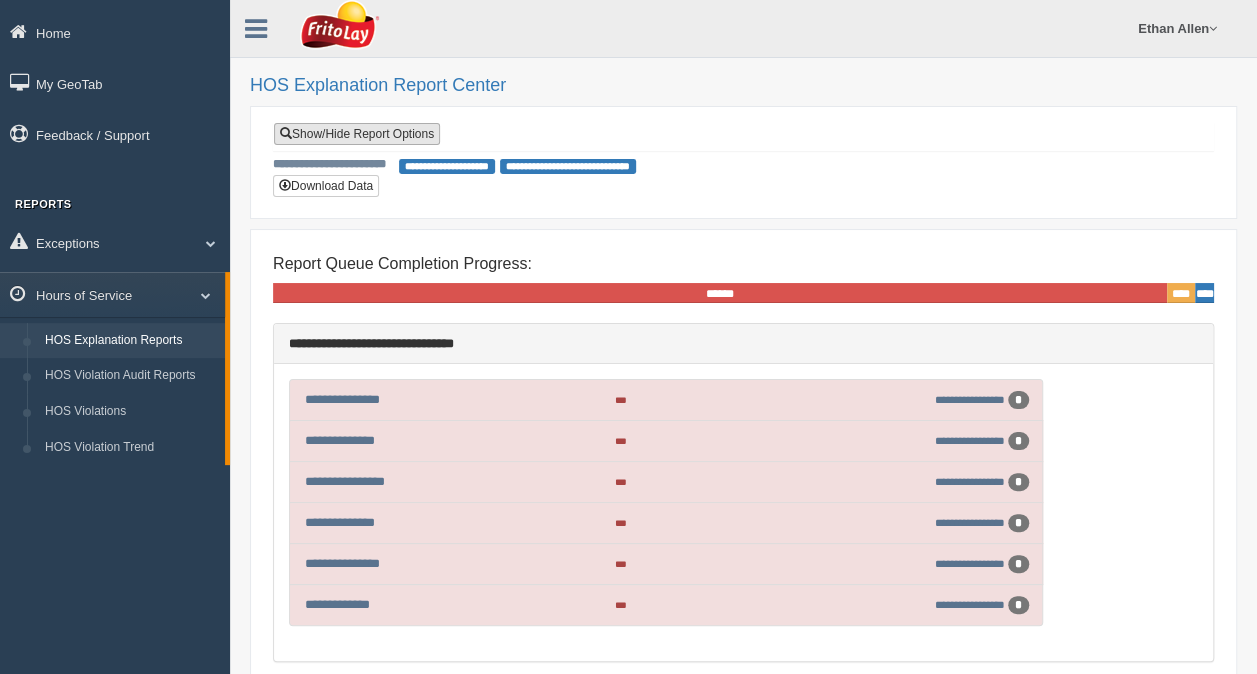 click on "Show/Hide Report Options" at bounding box center [357, 134] 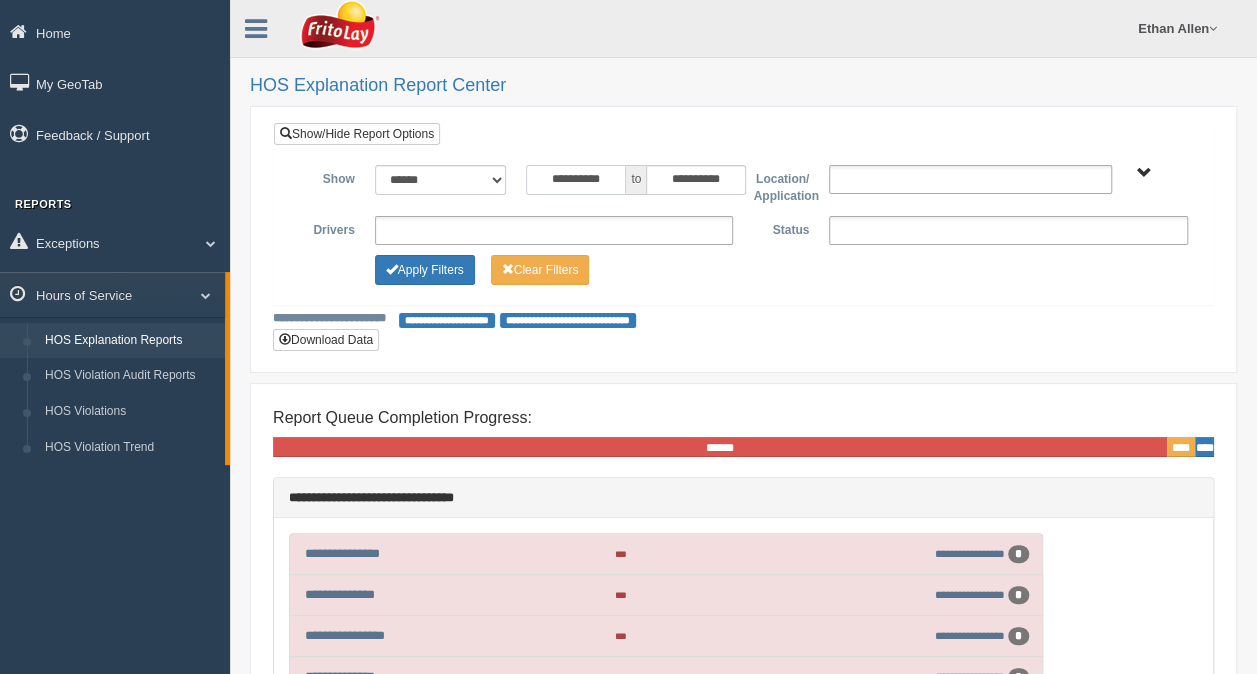 click on "**********" at bounding box center [576, 180] 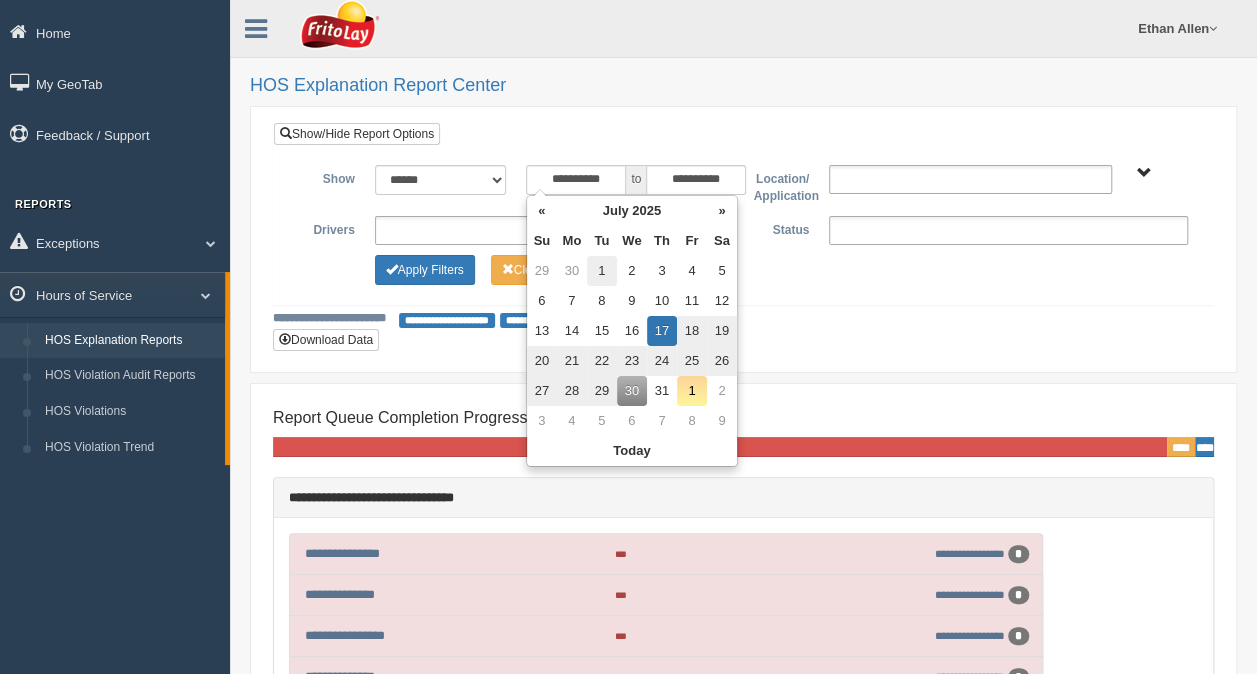 click on "1" at bounding box center (602, 271) 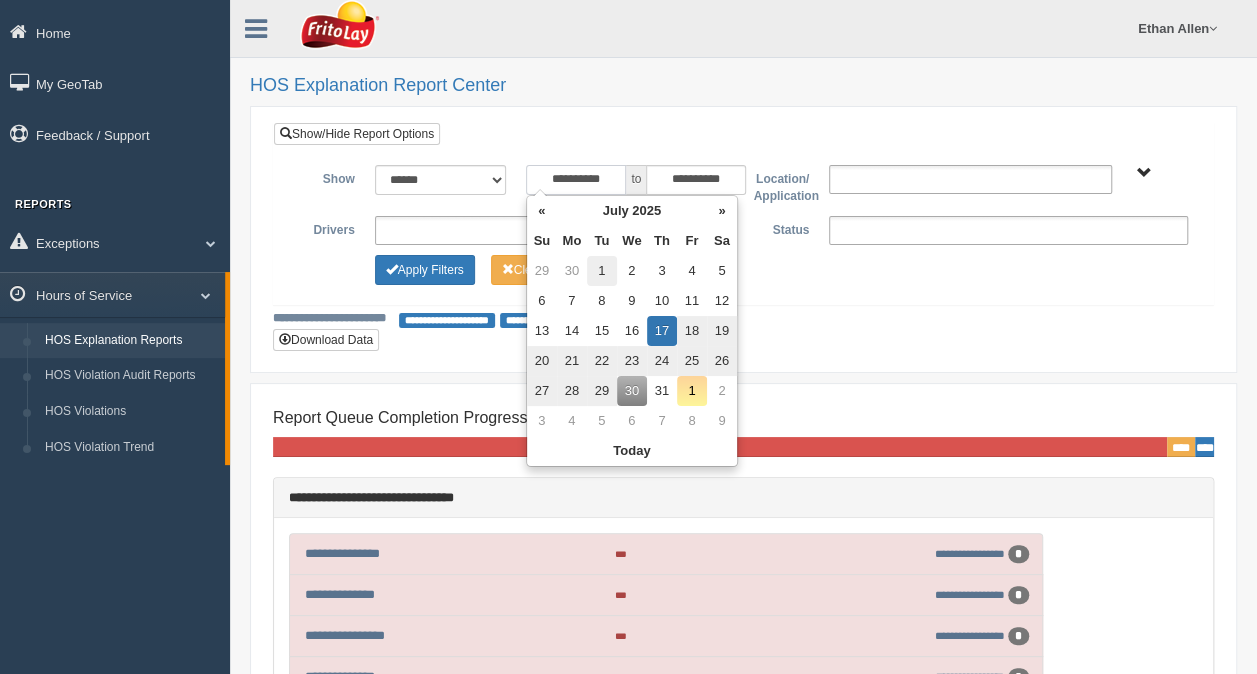 type on "**********" 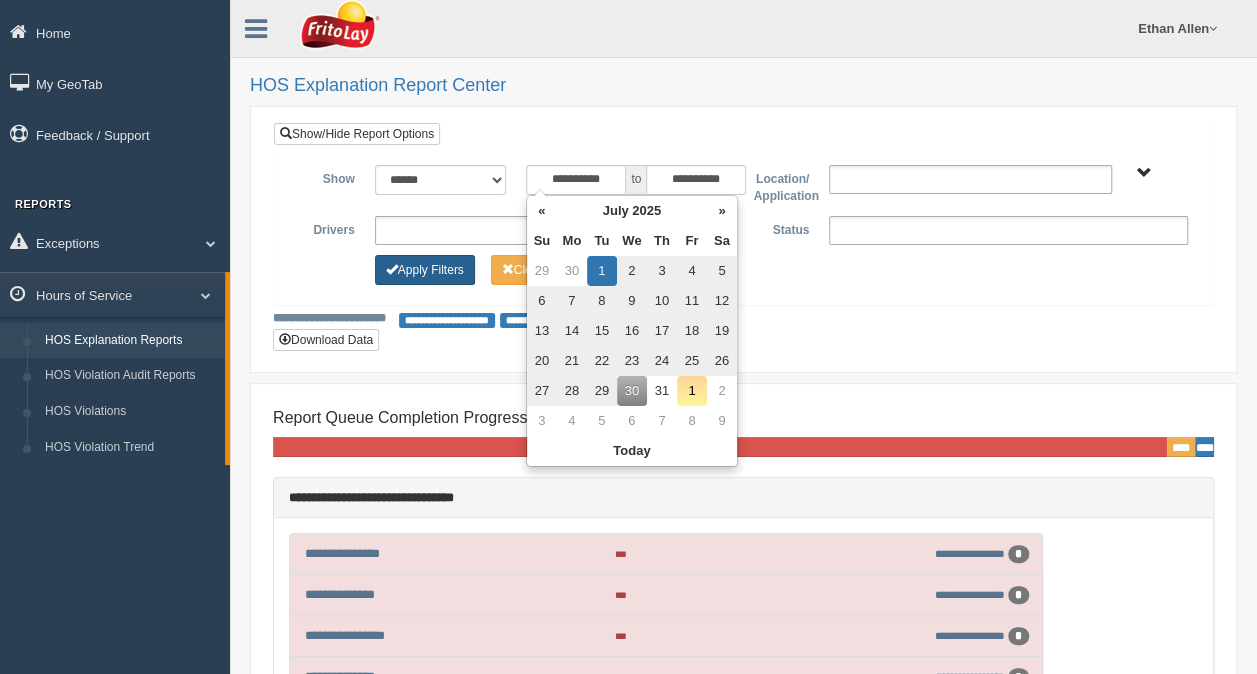 click on "Apply Filters" at bounding box center [425, 270] 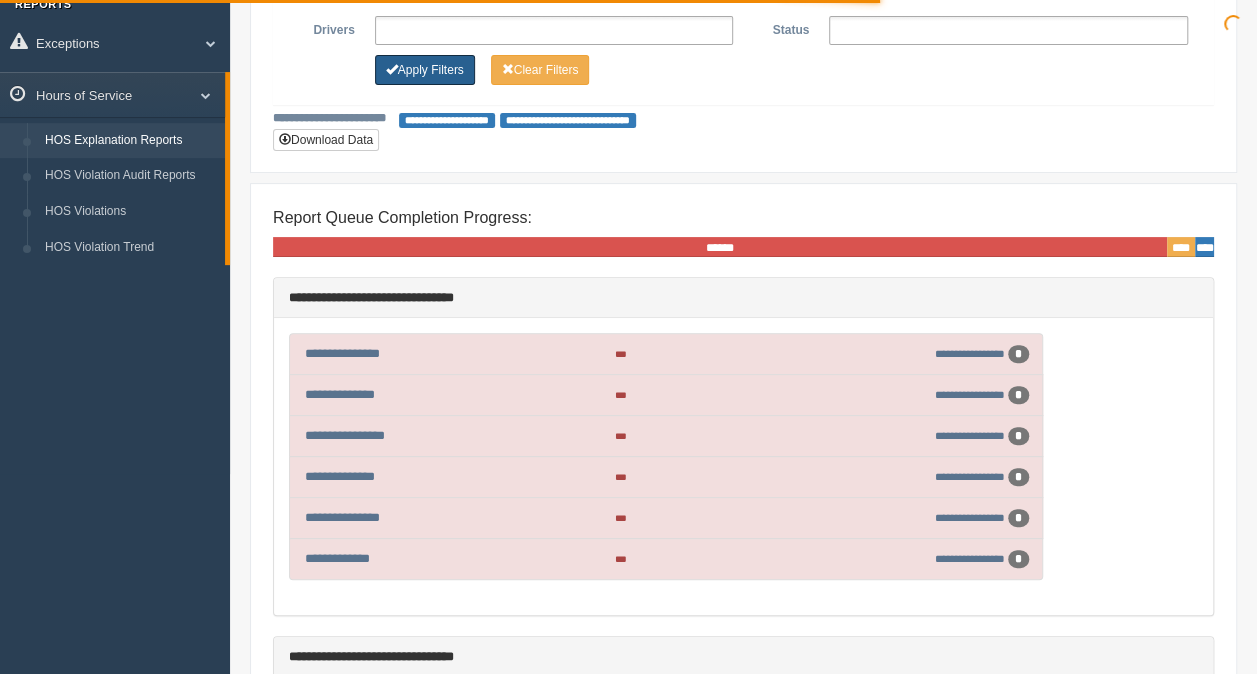 scroll, scrollTop: 300, scrollLeft: 0, axis: vertical 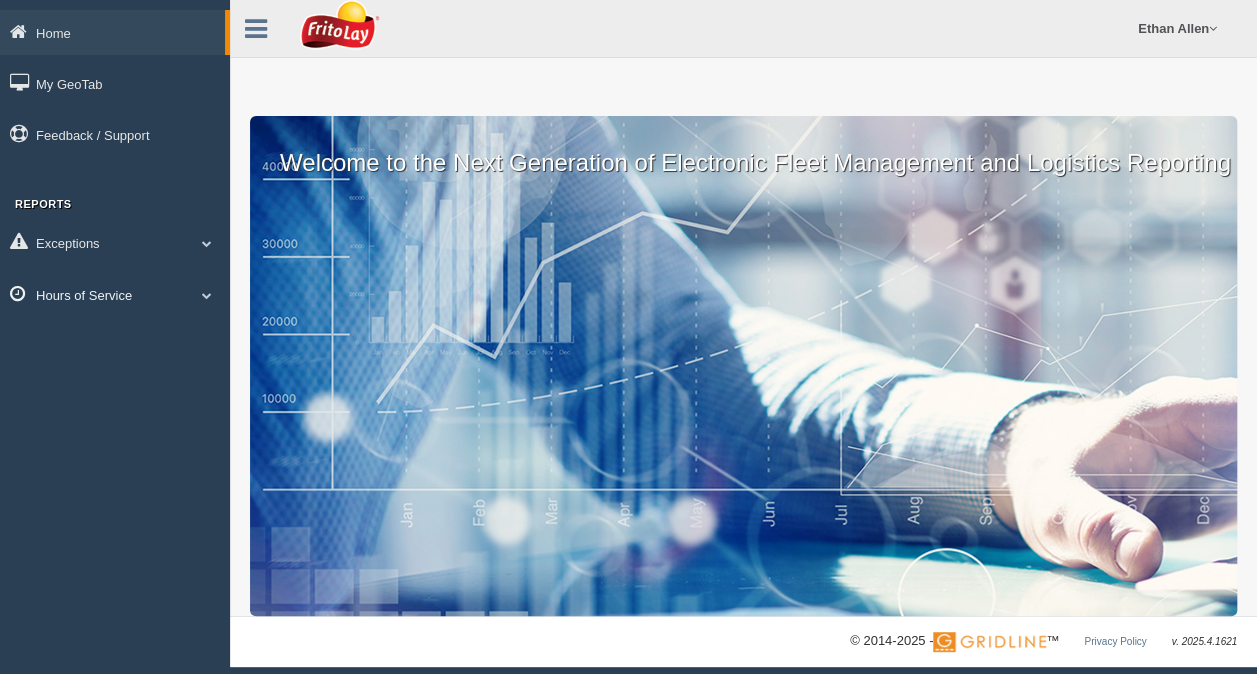 click on "Hours of Service" at bounding box center [115, 294] 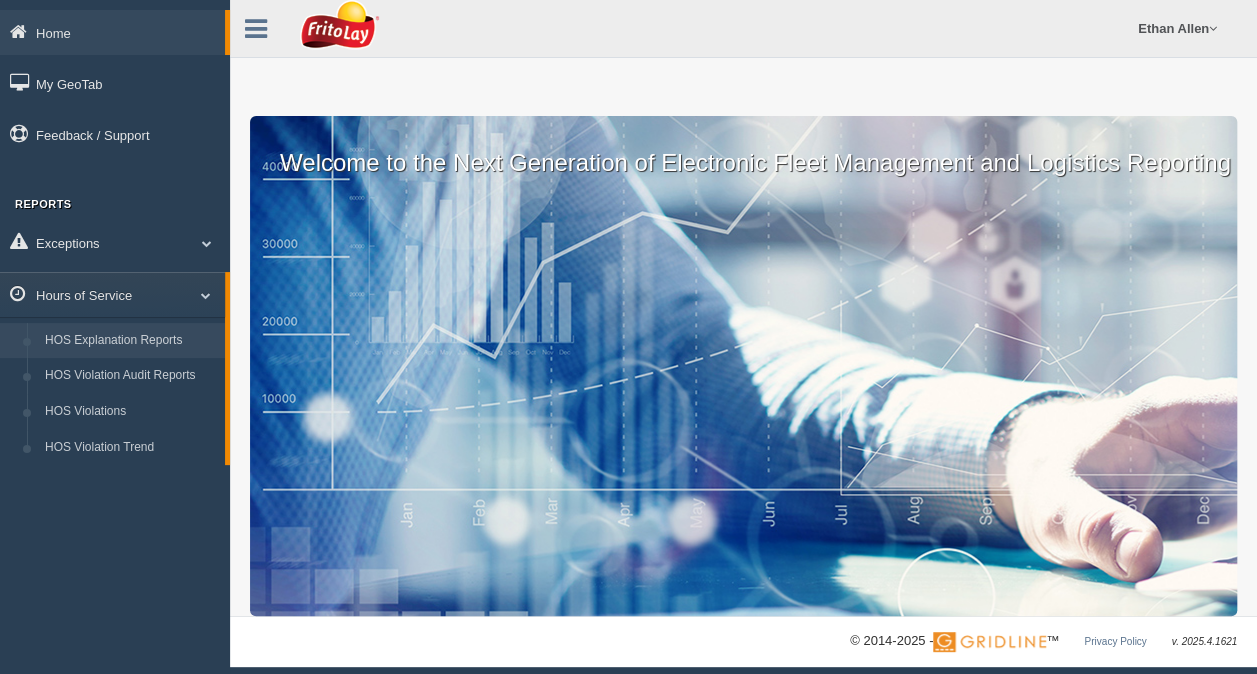 click on "HOS Explanation Reports" at bounding box center (130, 341) 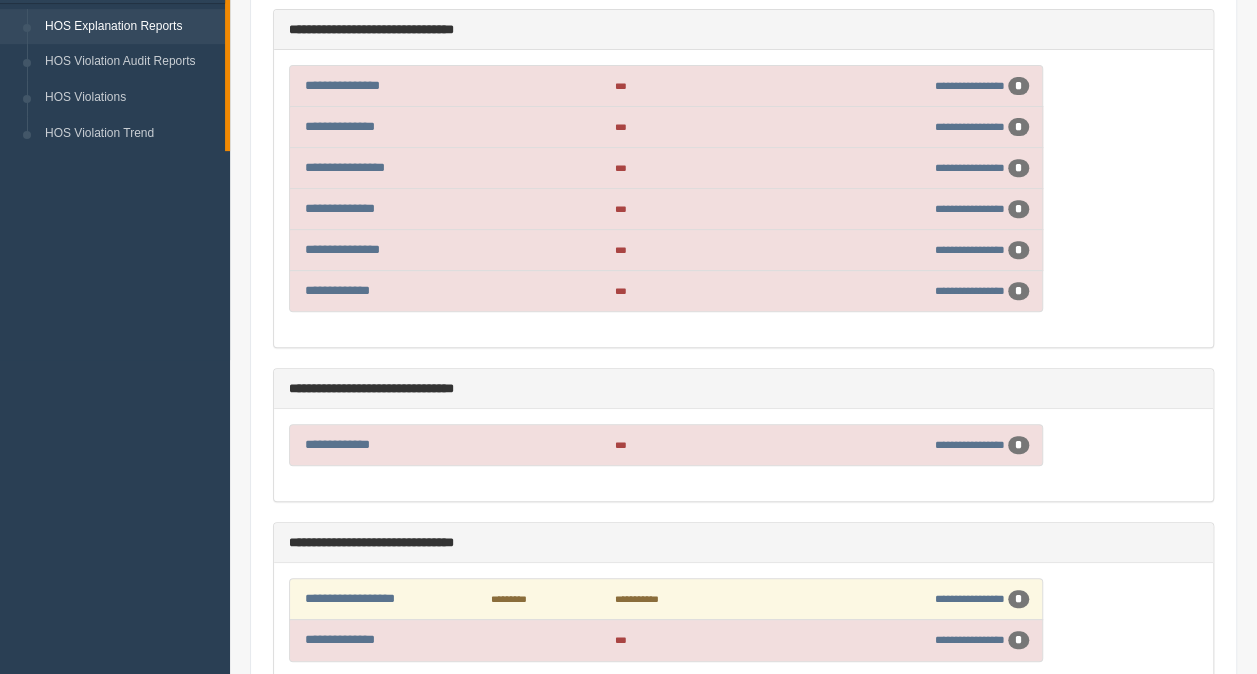 scroll, scrollTop: 0, scrollLeft: 0, axis: both 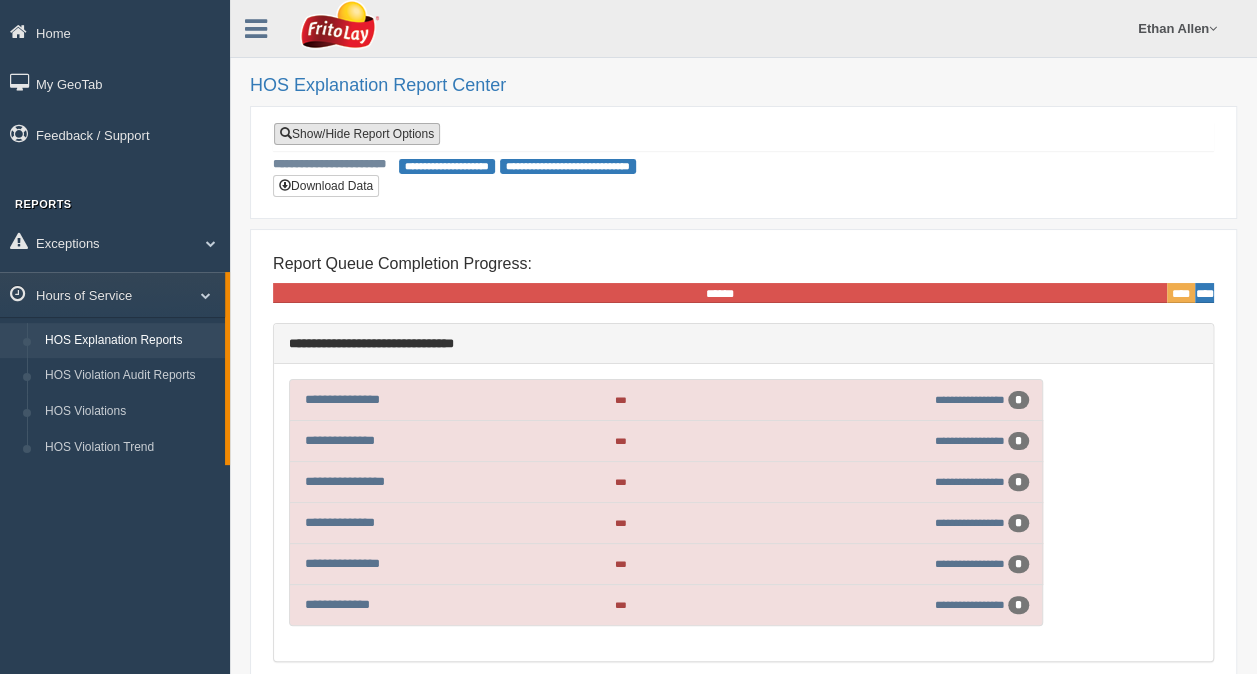 click on "Show/Hide Report Options" at bounding box center (357, 134) 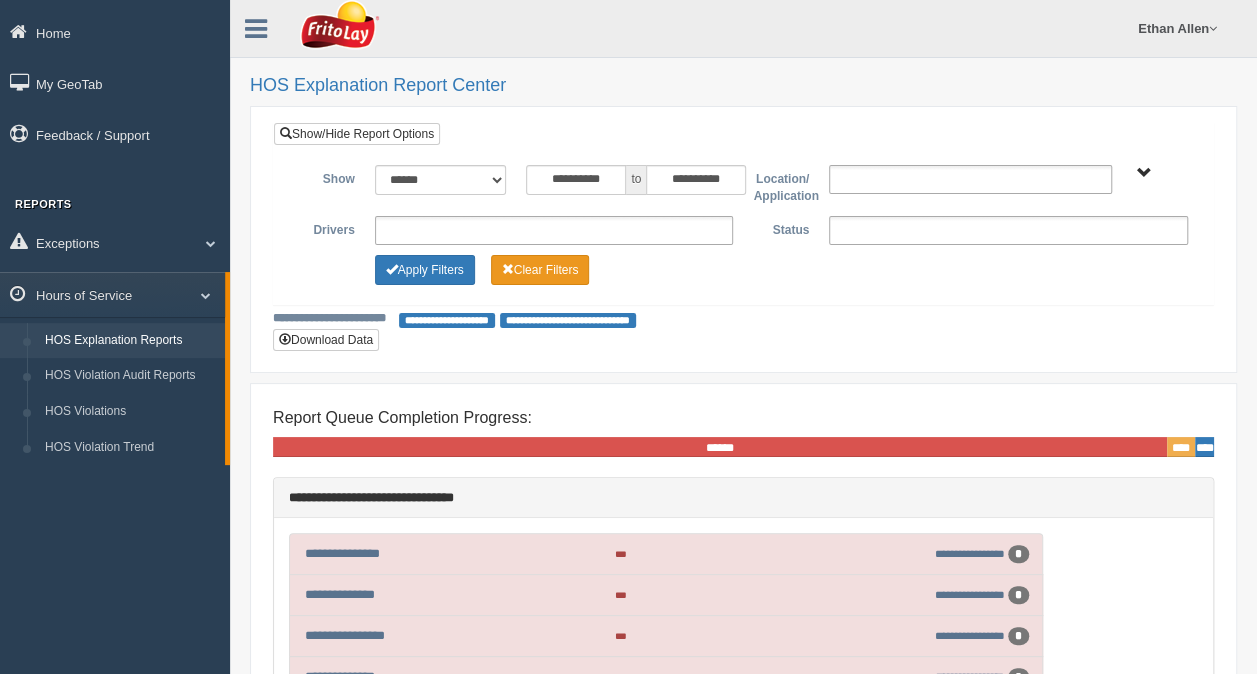 click at bounding box center [508, 269] 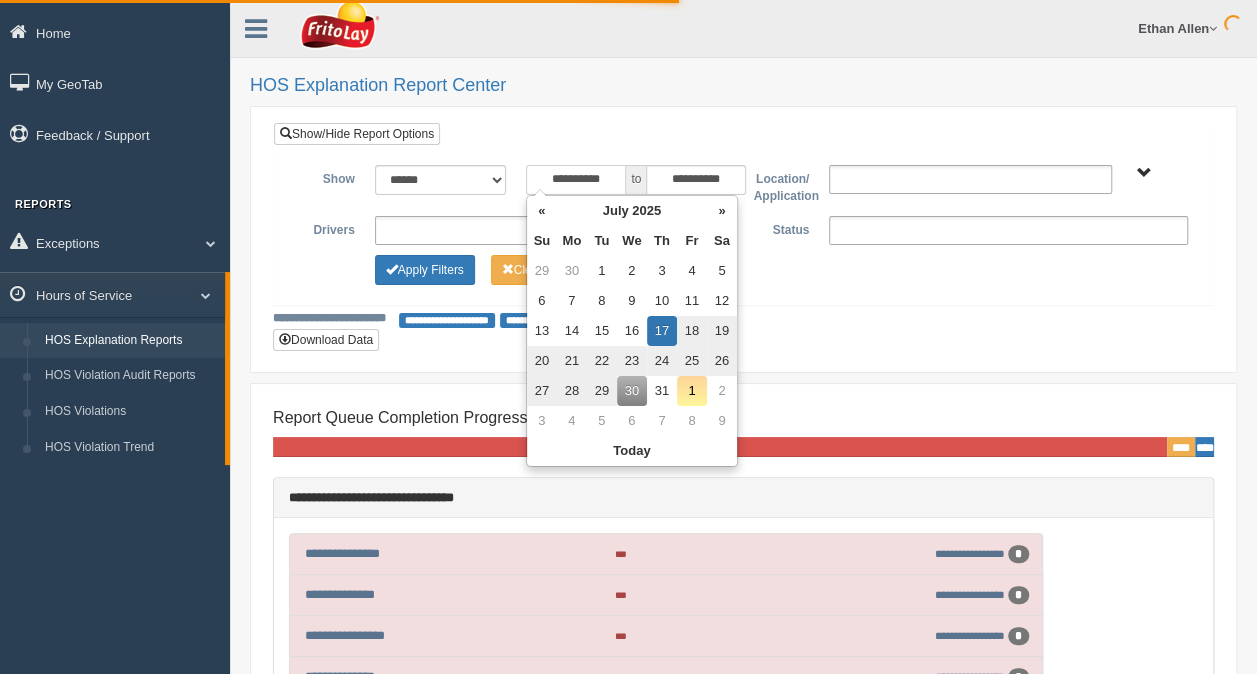 click on "**********" at bounding box center (576, 180) 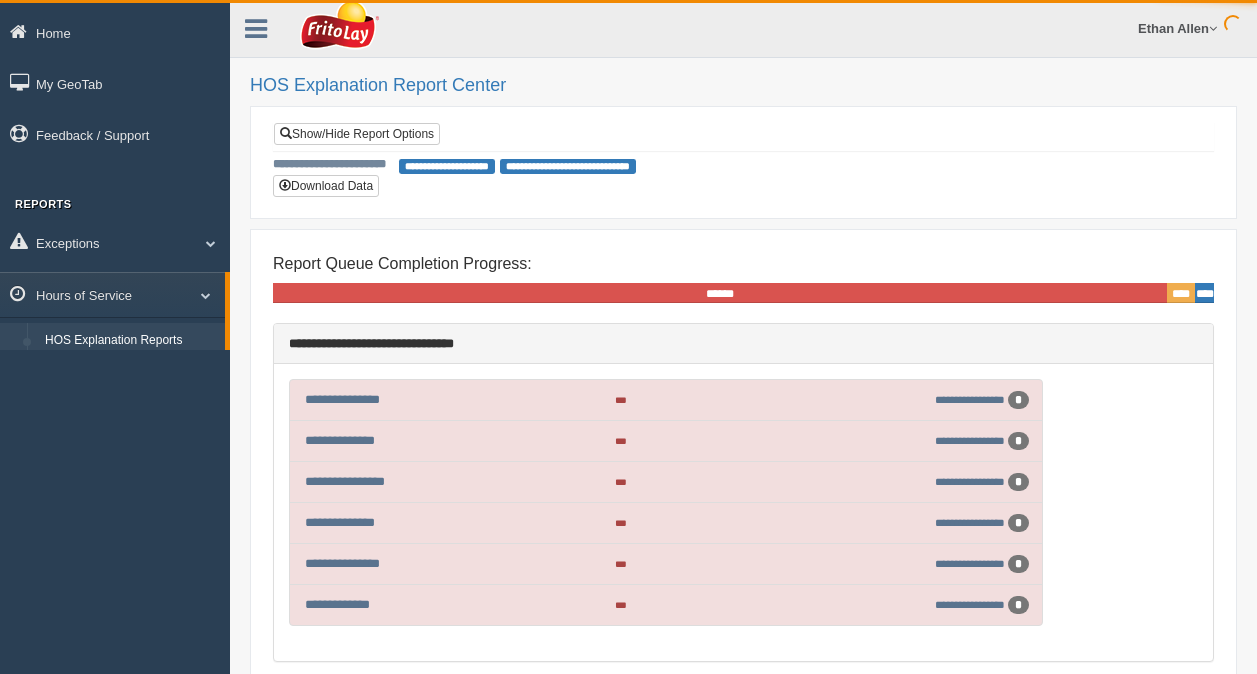 scroll, scrollTop: 0, scrollLeft: 0, axis: both 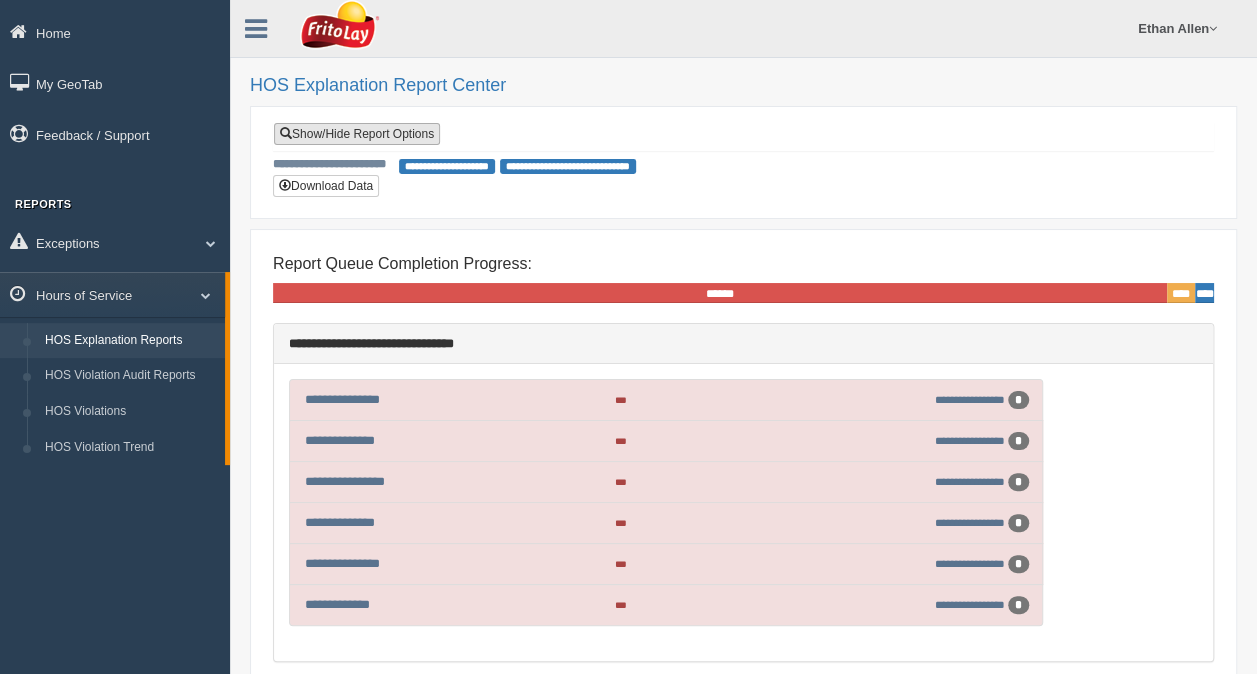 click on "Show/Hide Report Options" at bounding box center (357, 134) 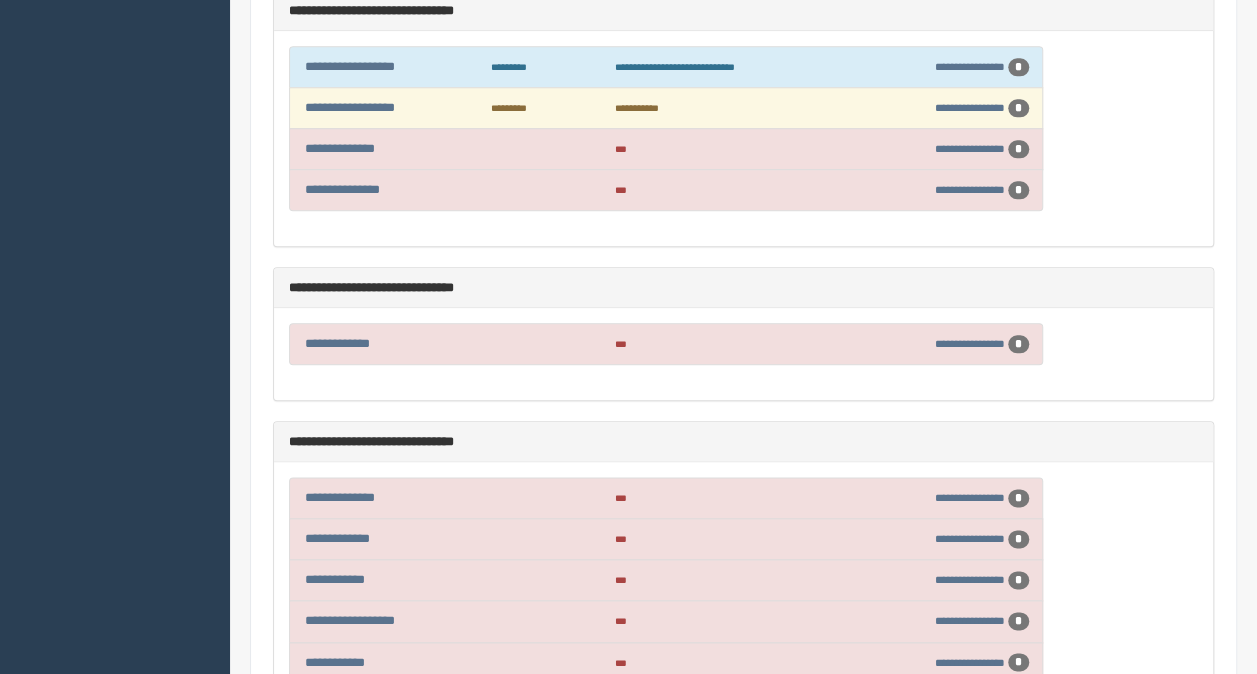 scroll, scrollTop: 0, scrollLeft: 0, axis: both 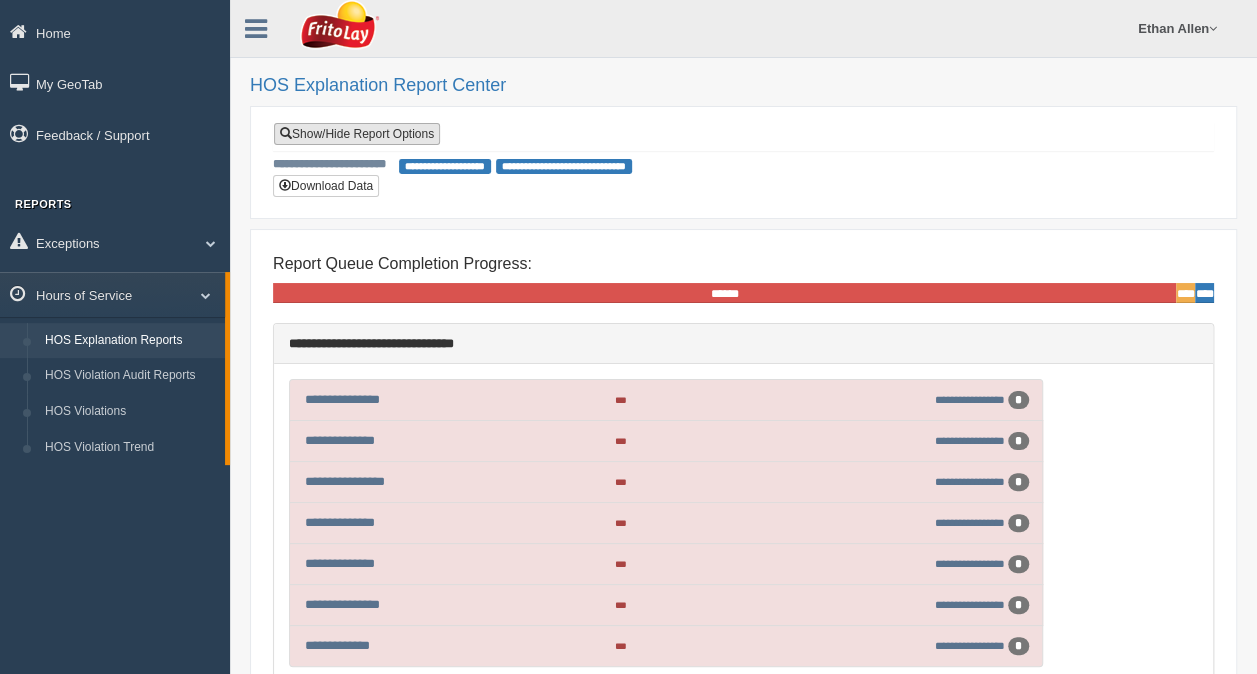 click on "Show/Hide Report Options" at bounding box center (357, 134) 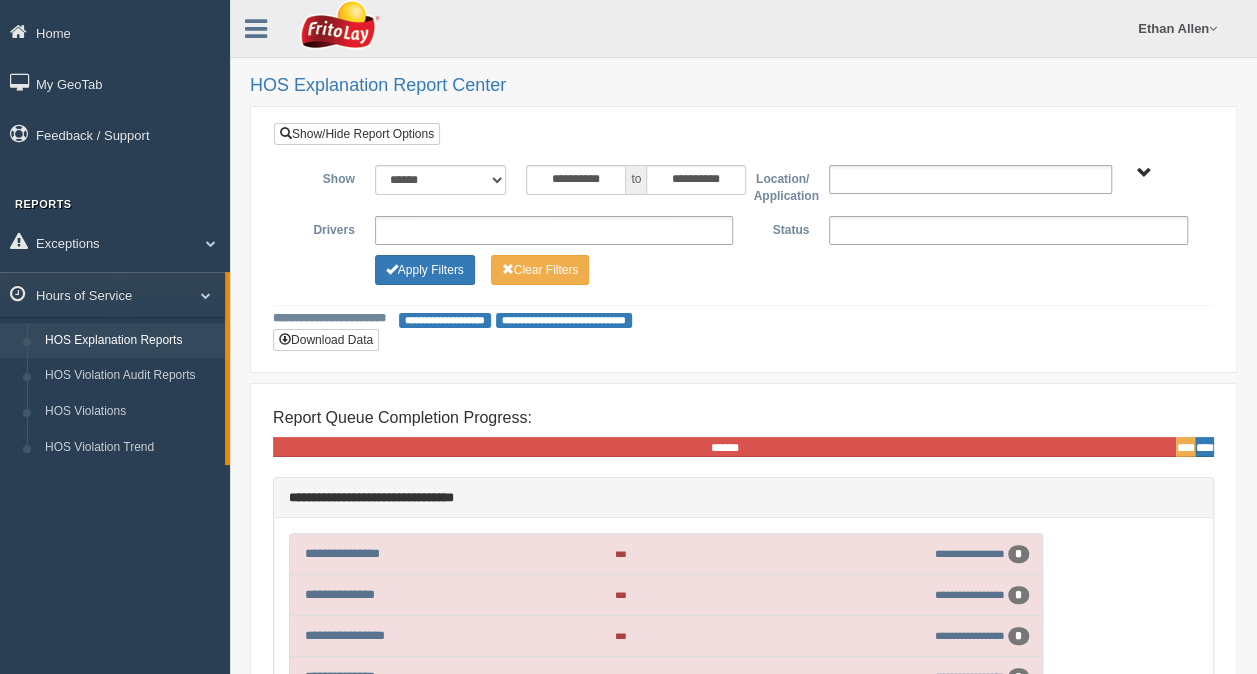 click at bounding box center [554, 230] 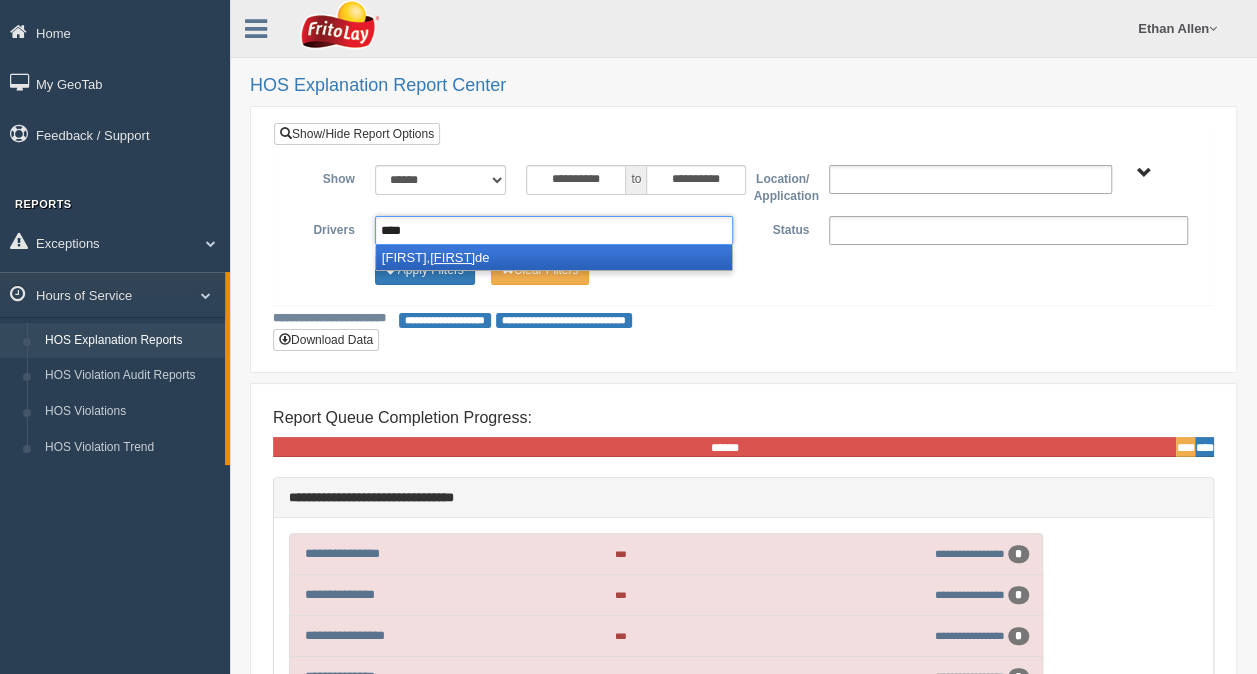 type on "****" 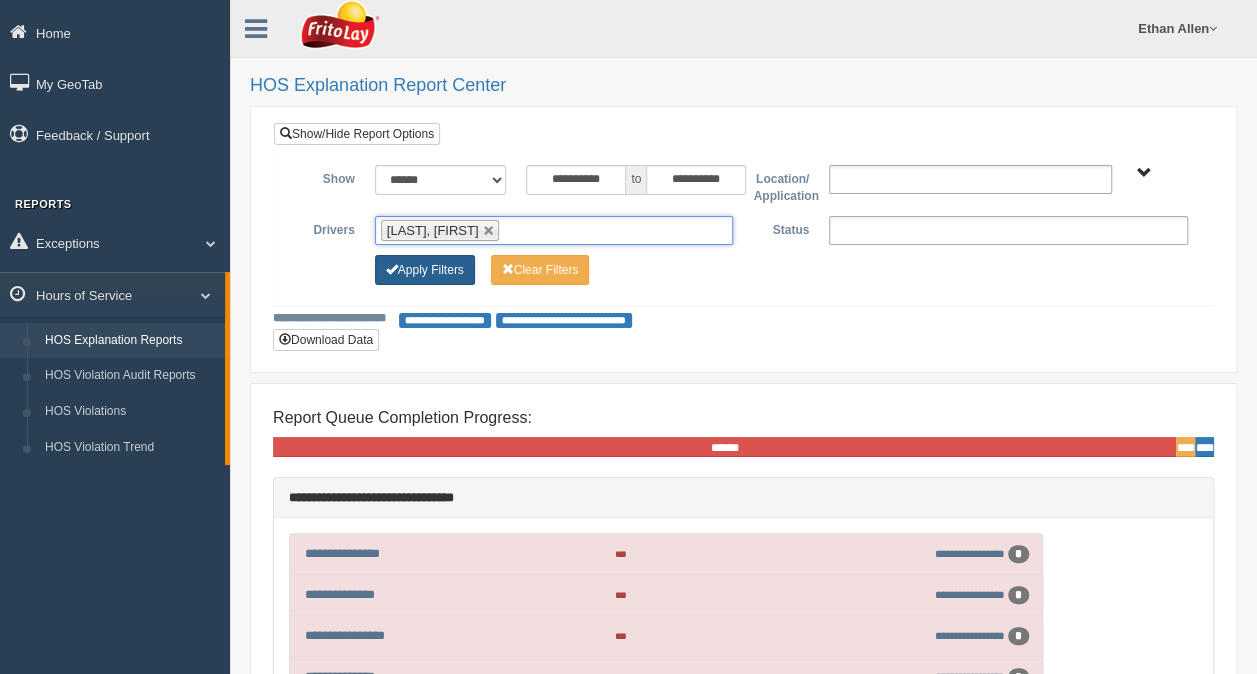click on "Apply Filters" at bounding box center (425, 270) 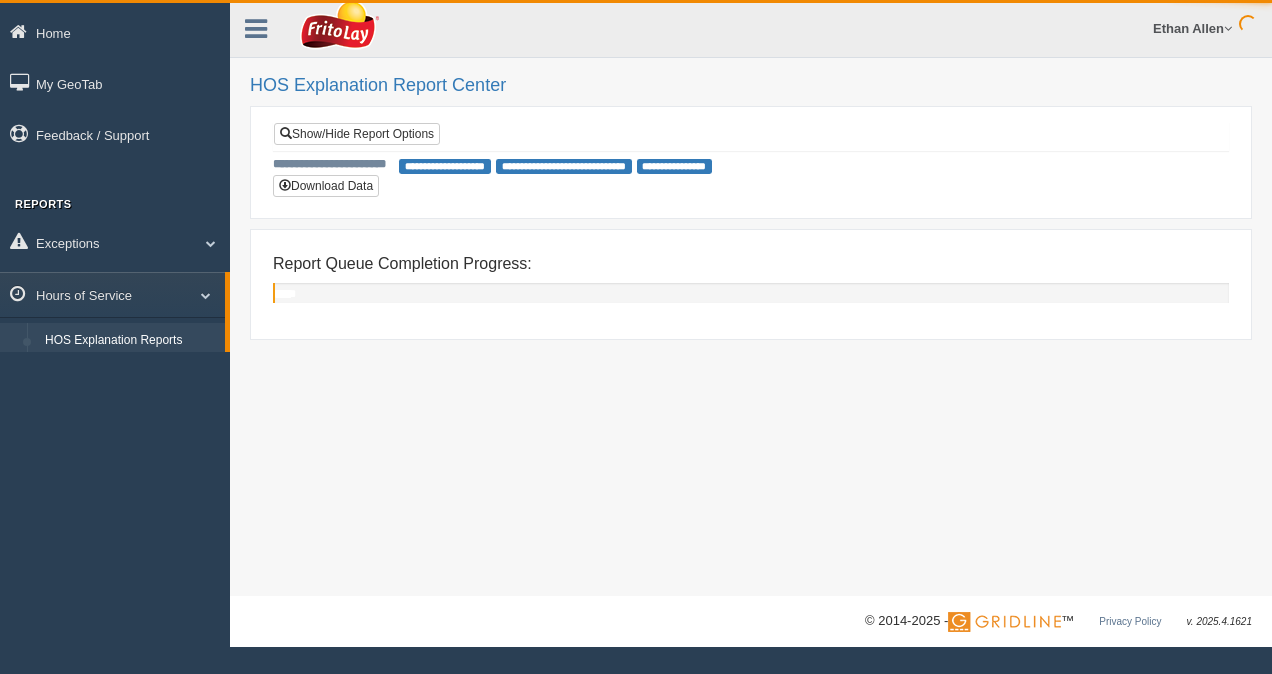scroll, scrollTop: 0, scrollLeft: 0, axis: both 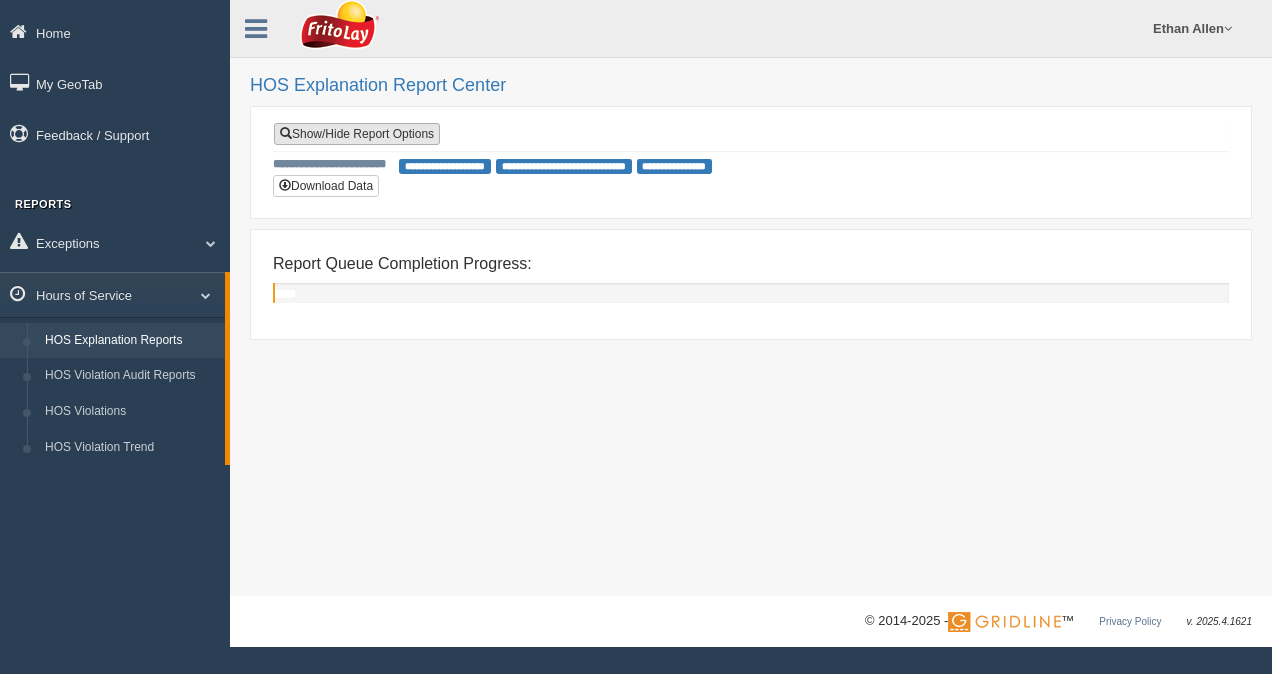 click on "Show/Hide Report Options" at bounding box center (357, 134) 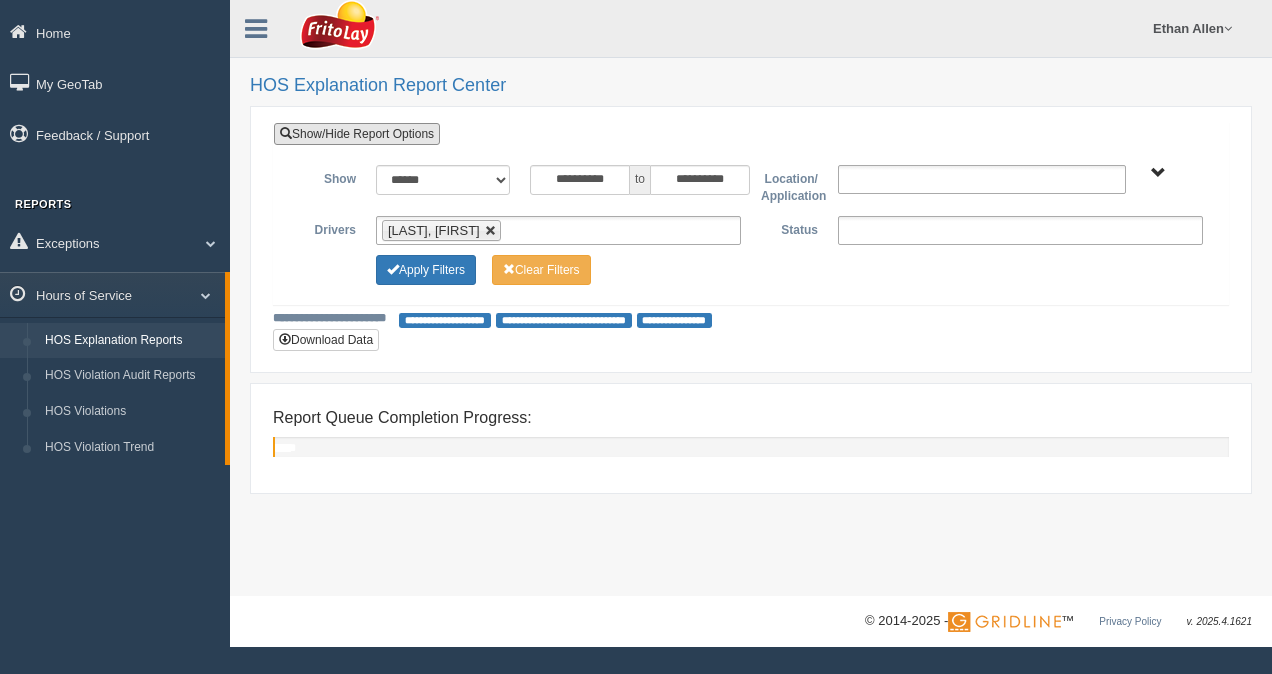 click at bounding box center (491, 231) 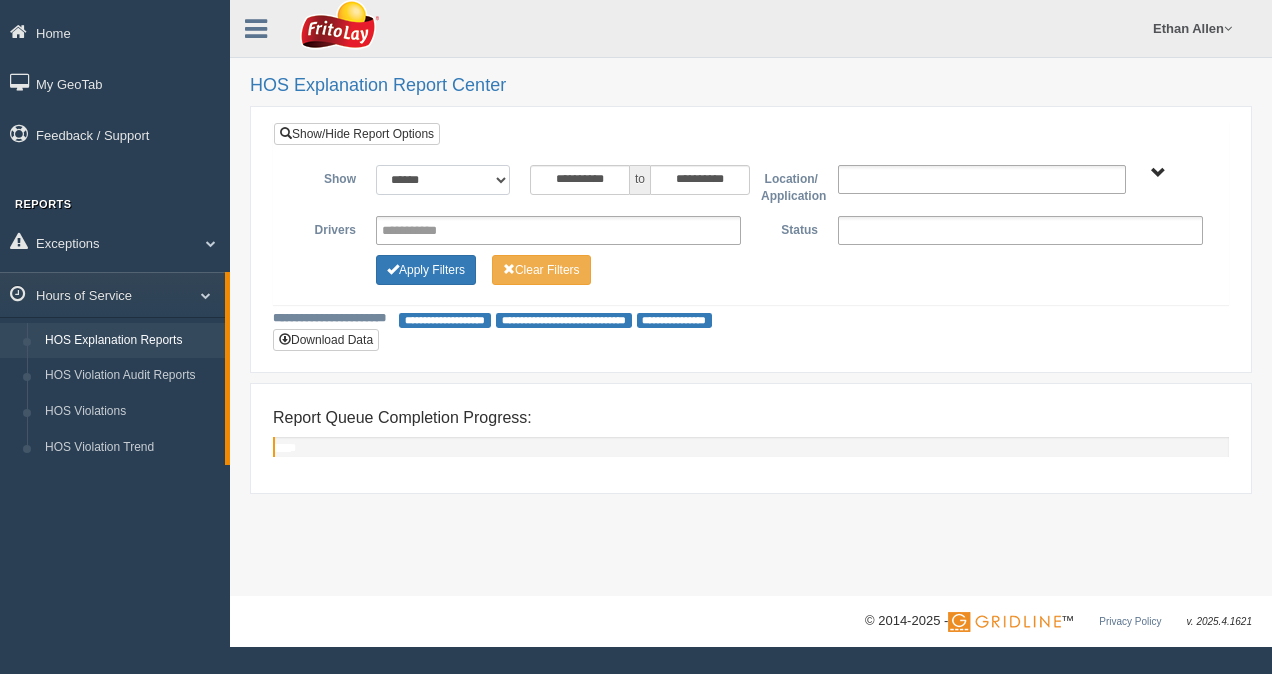 click on "**********" at bounding box center [443, 180] 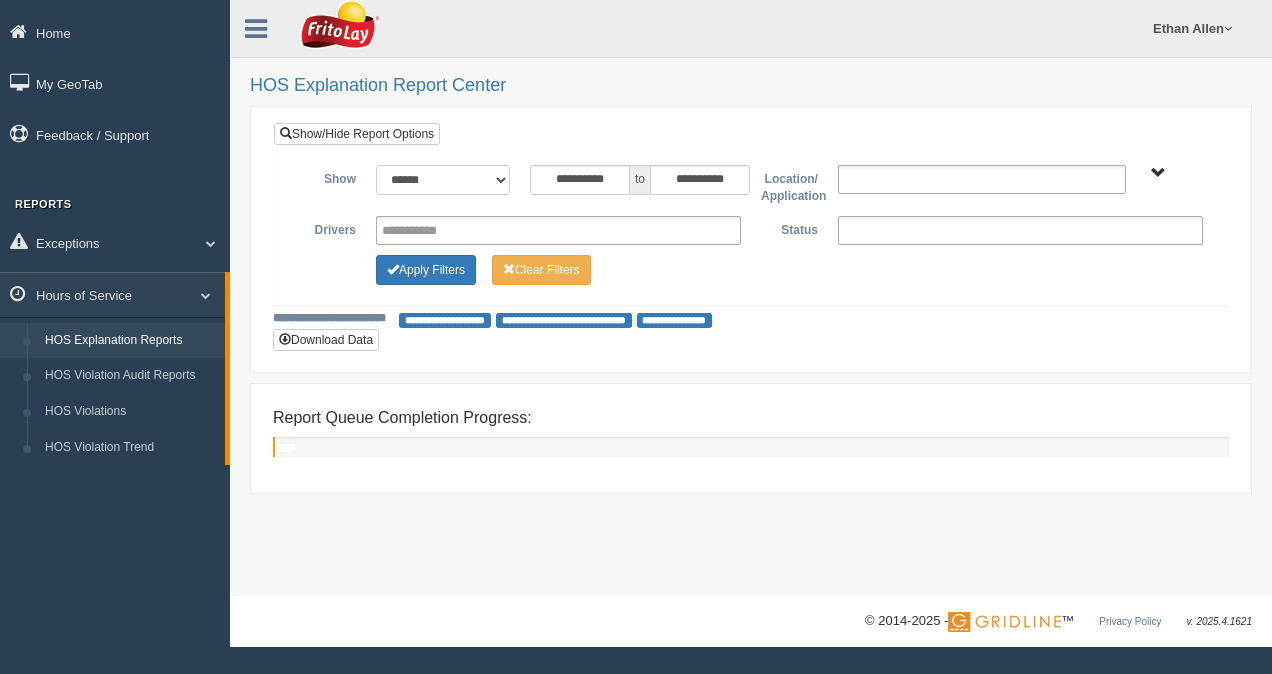 select on "*********" 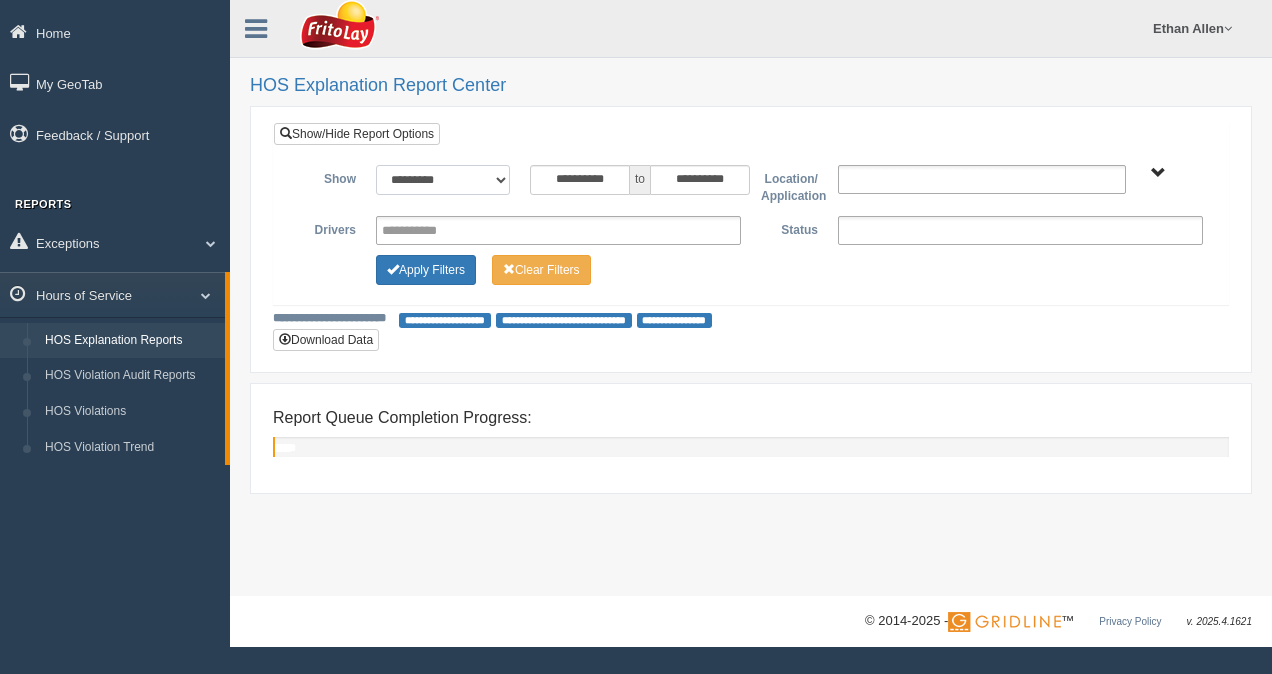 click on "**********" at bounding box center [443, 180] 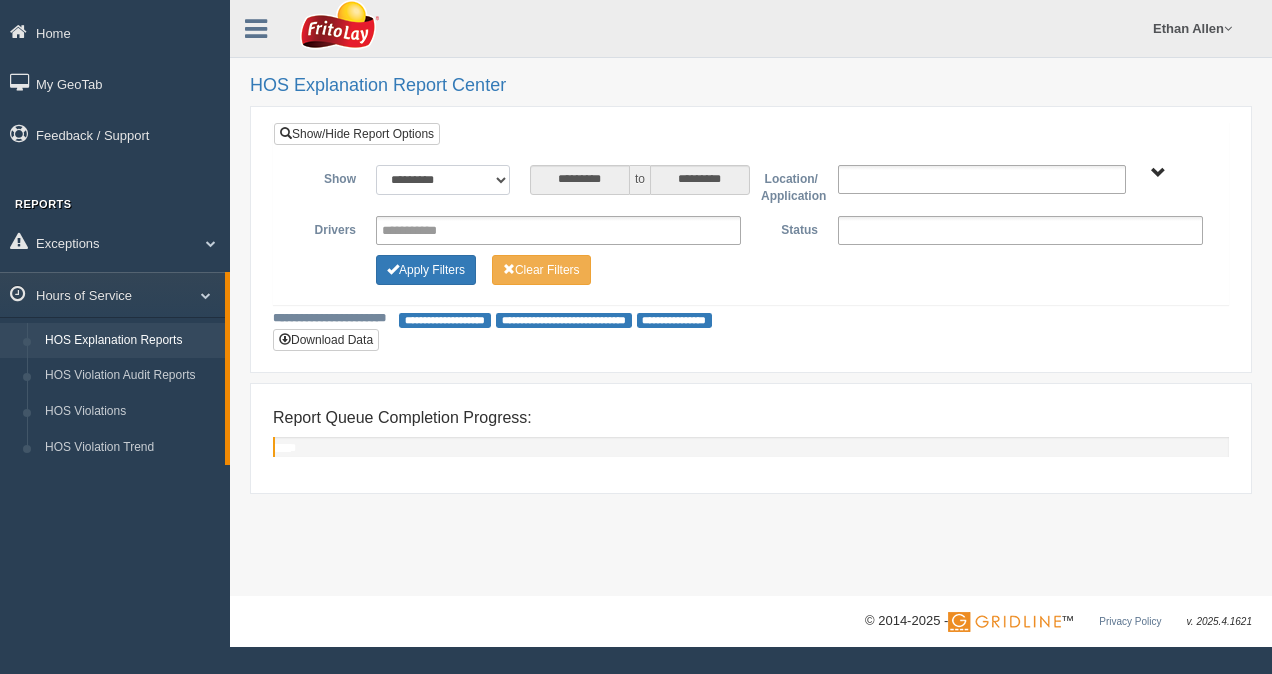 click on "**********" at bounding box center [443, 180] 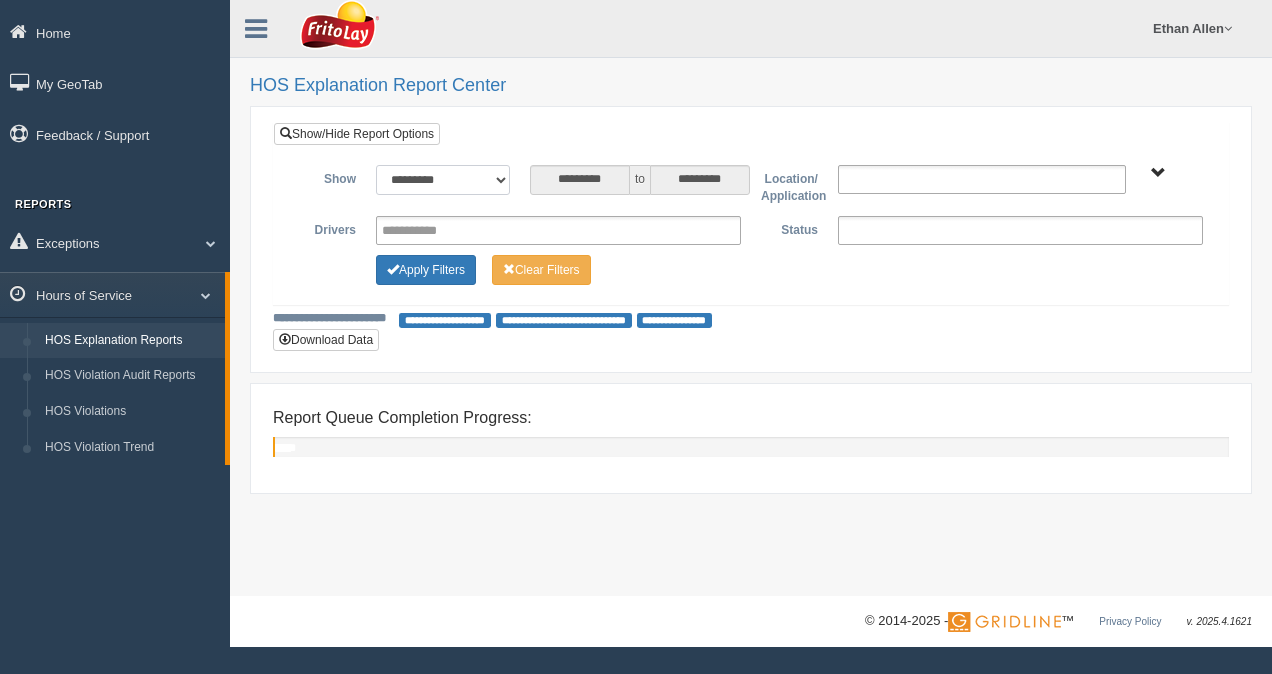 select on "**********" 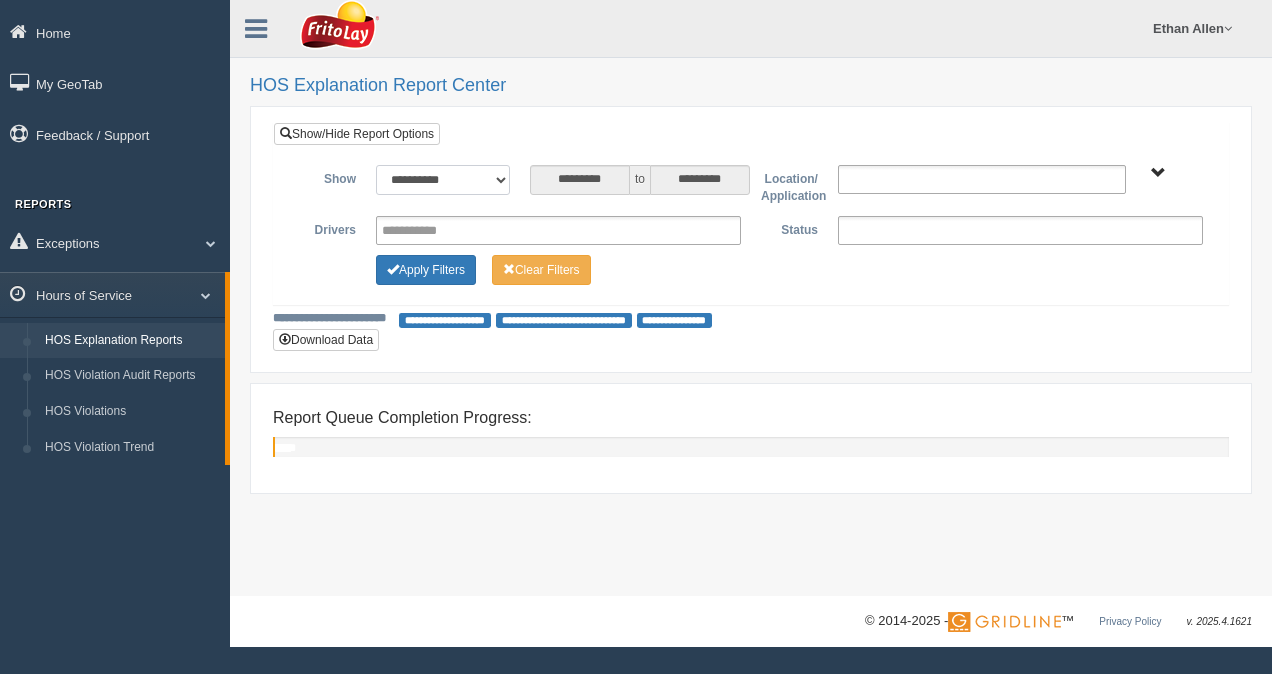click on "**********" at bounding box center (443, 180) 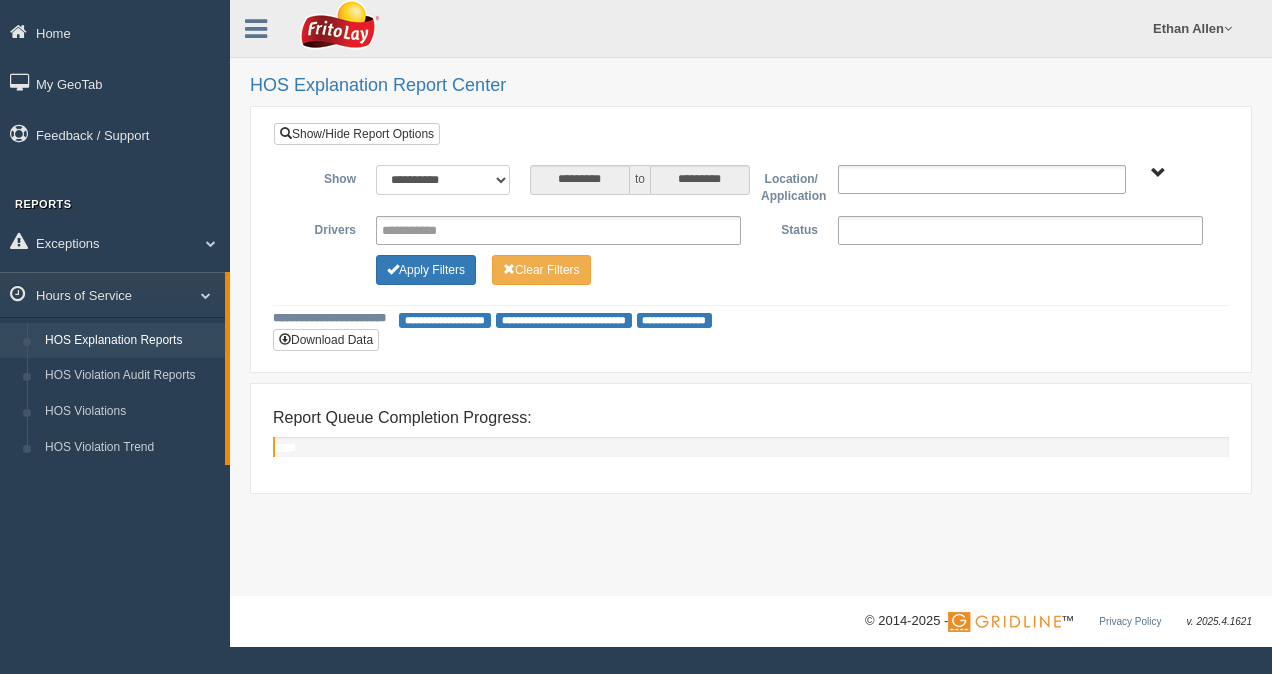 type on "********" 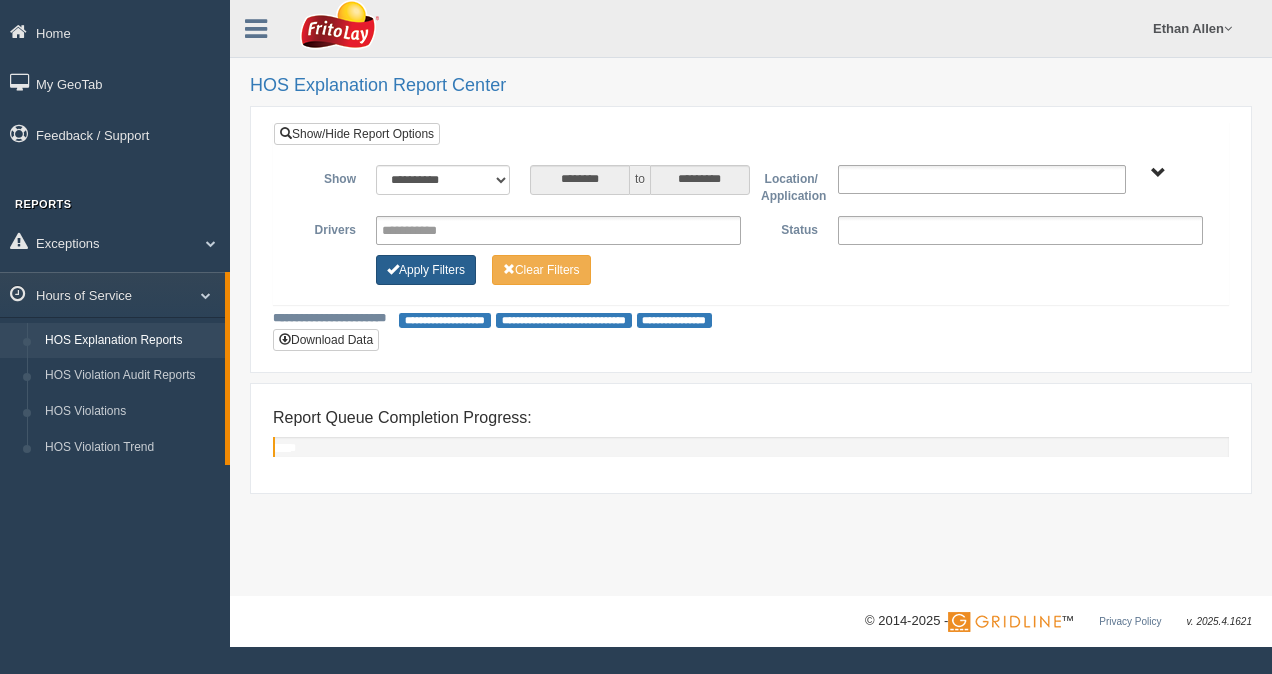 click on "Apply Filters" at bounding box center (426, 270) 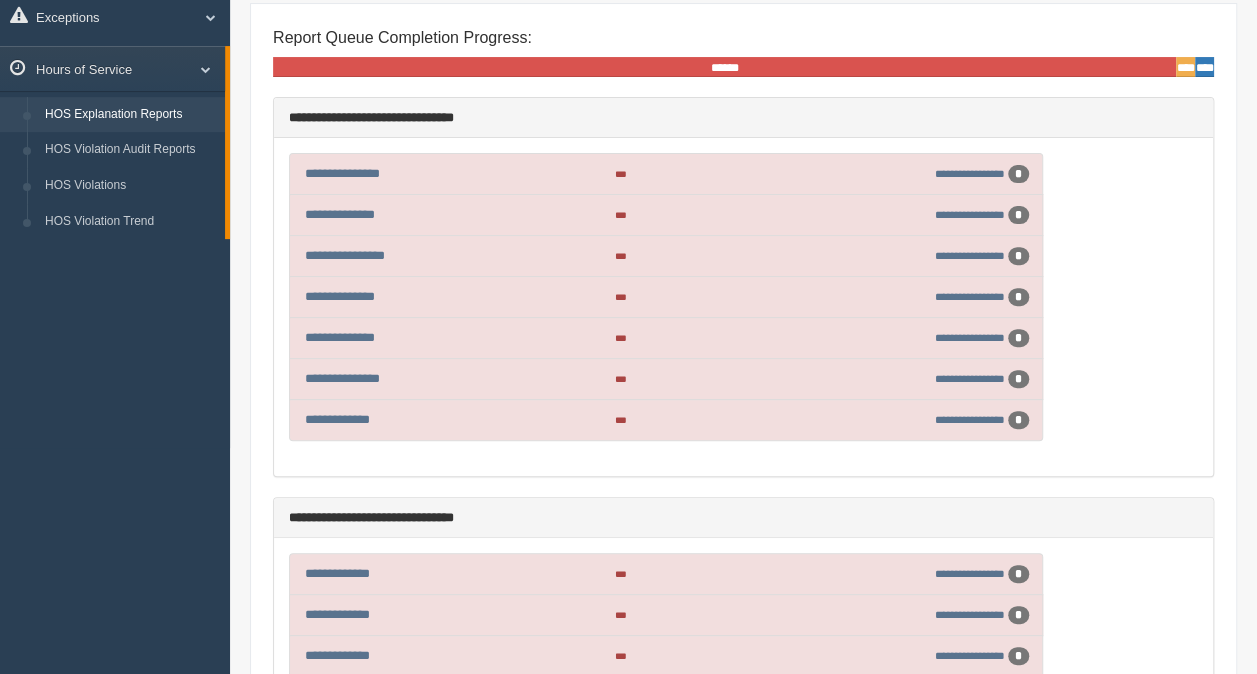 scroll, scrollTop: 0, scrollLeft: 0, axis: both 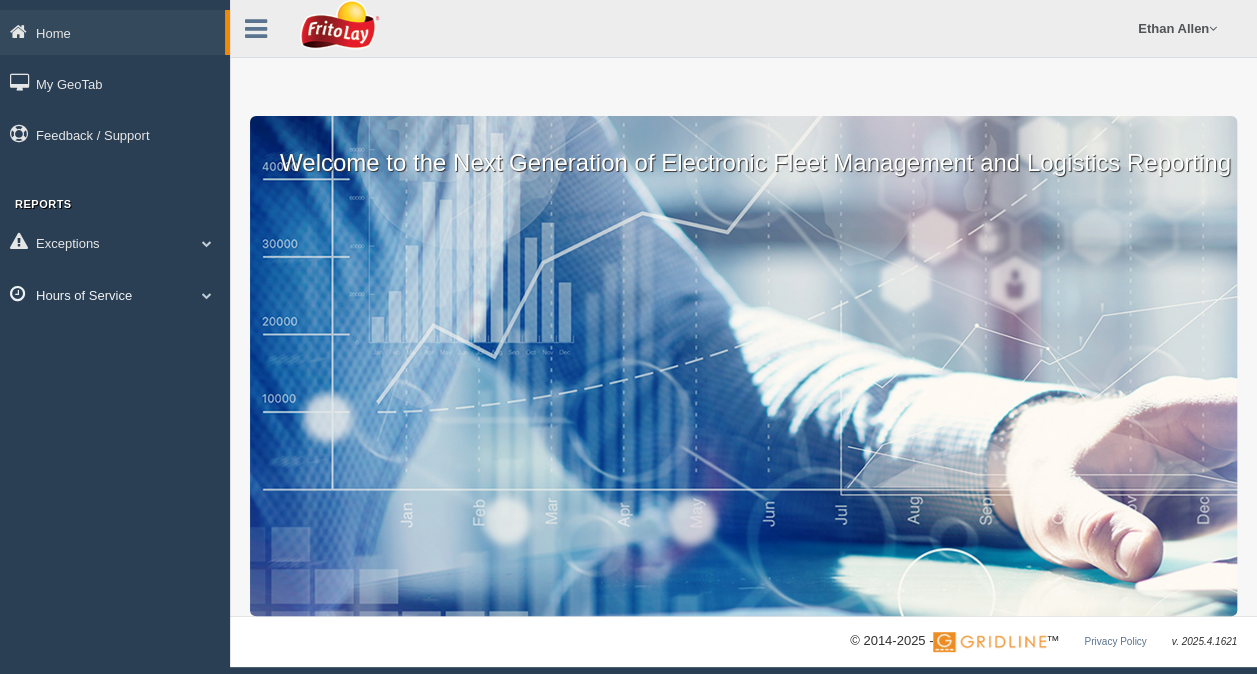 click on "Hours of Service" at bounding box center [115, 294] 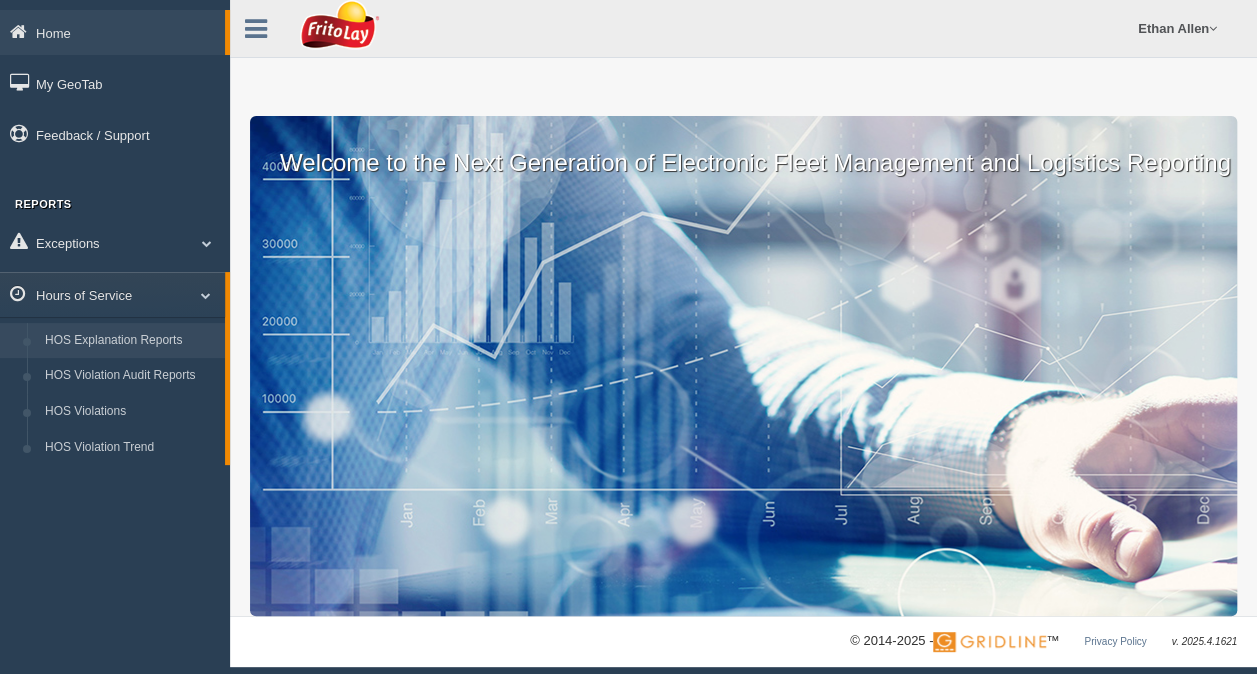 click on "HOS Explanation Reports" at bounding box center (130, 341) 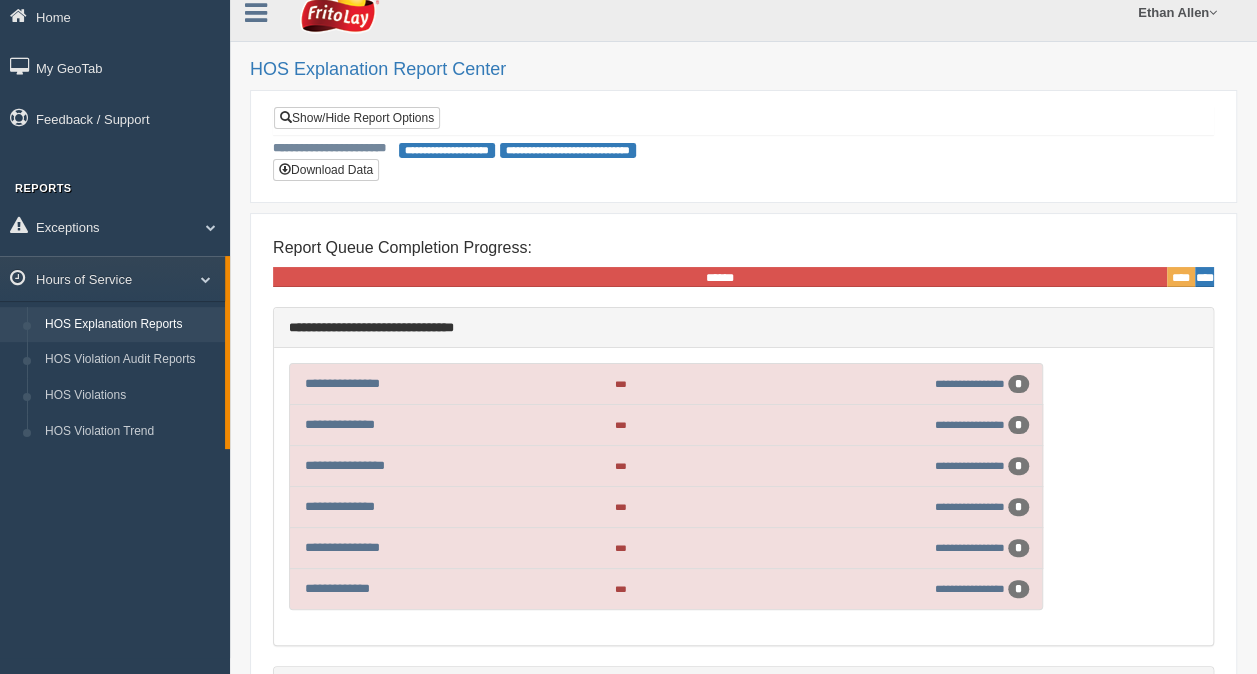 scroll, scrollTop: 0, scrollLeft: 0, axis: both 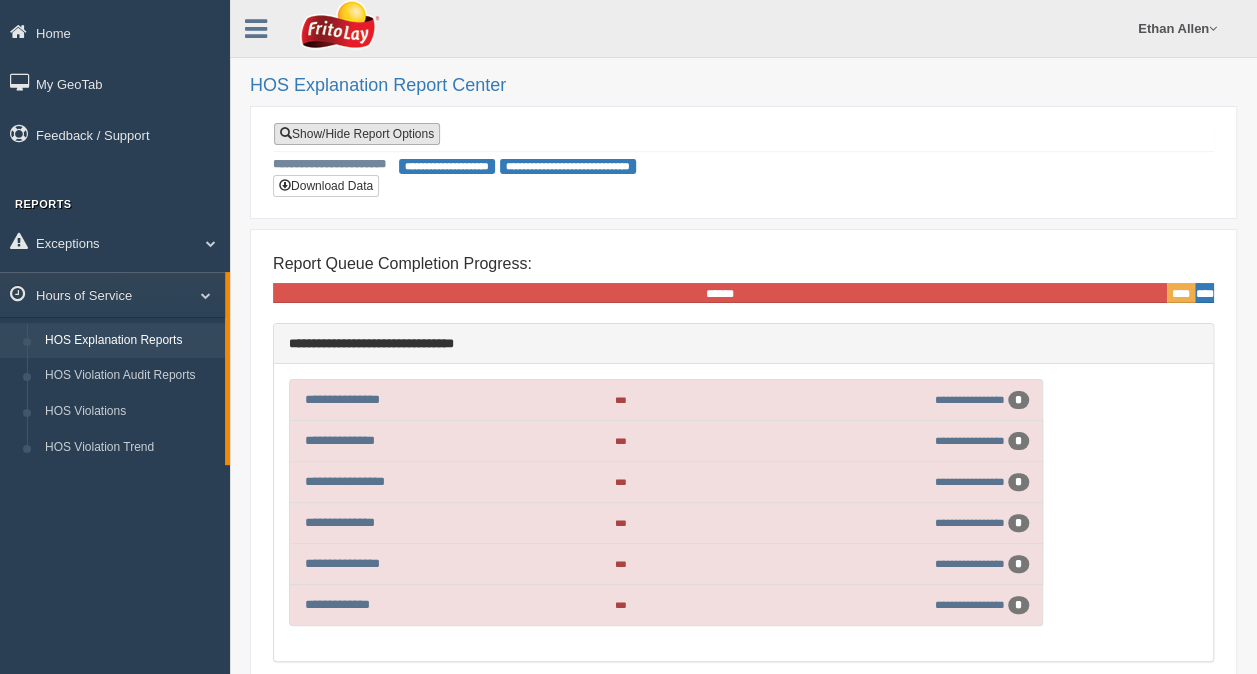 click on "Show/Hide Report Options" at bounding box center [357, 134] 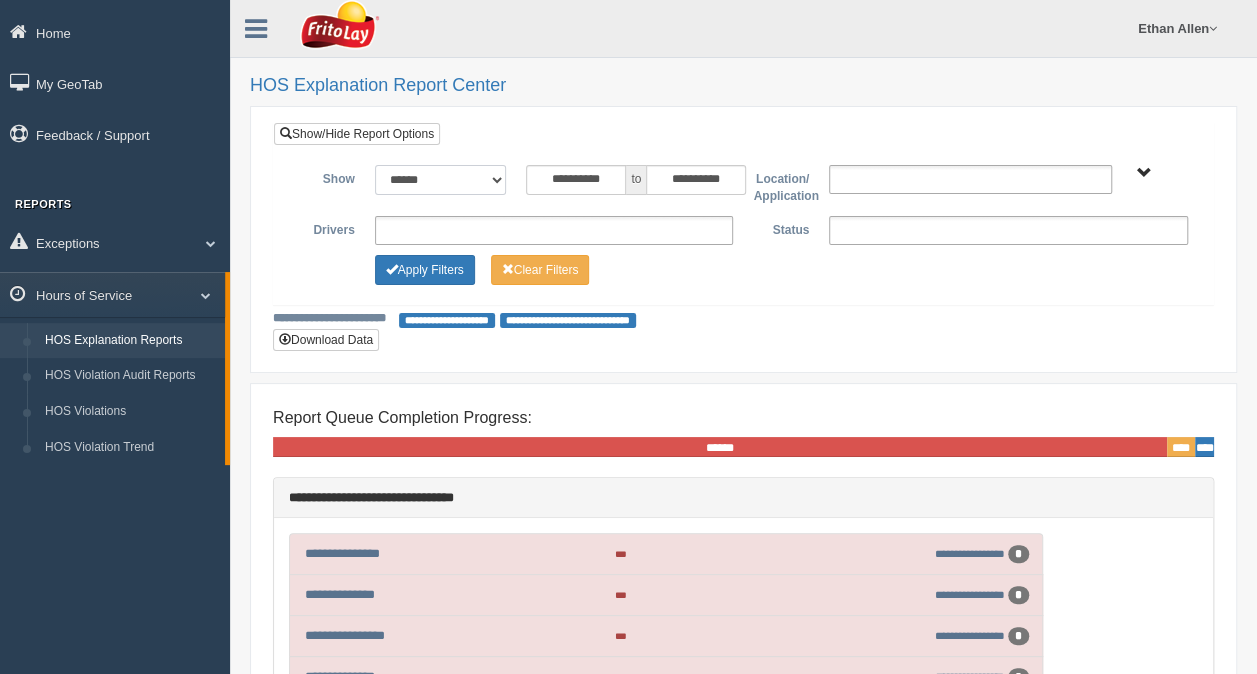 click on "**********" at bounding box center (441, 180) 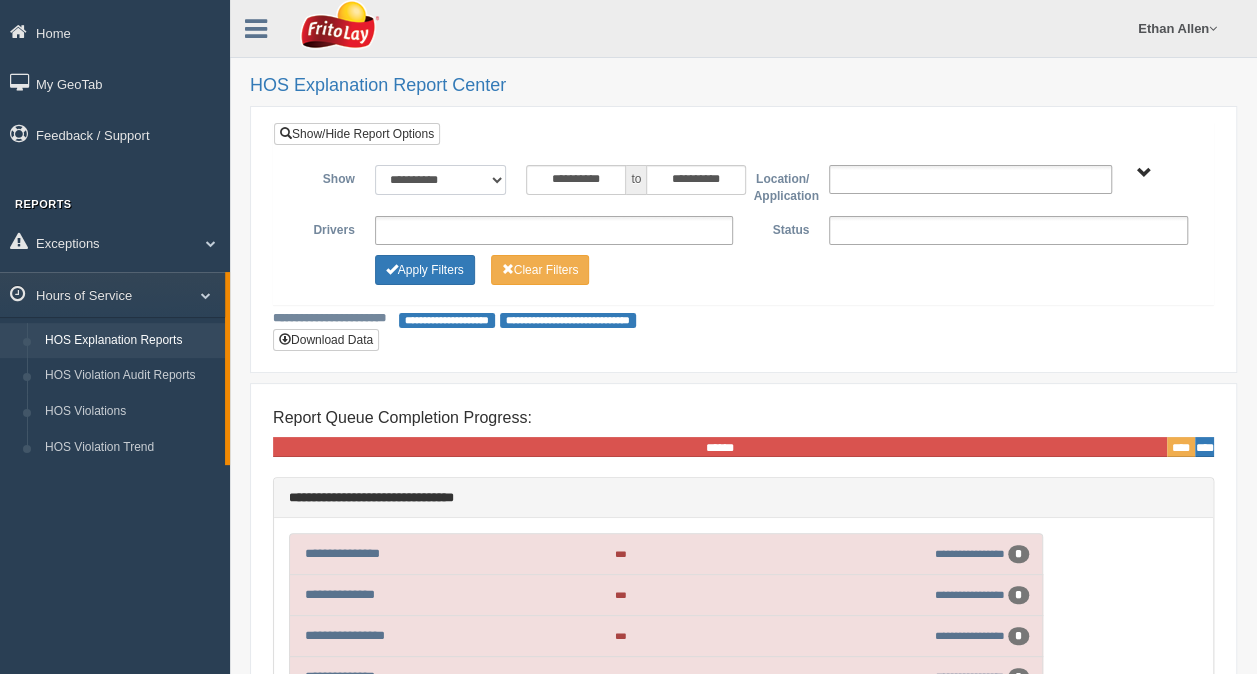 click on "**********" at bounding box center (441, 180) 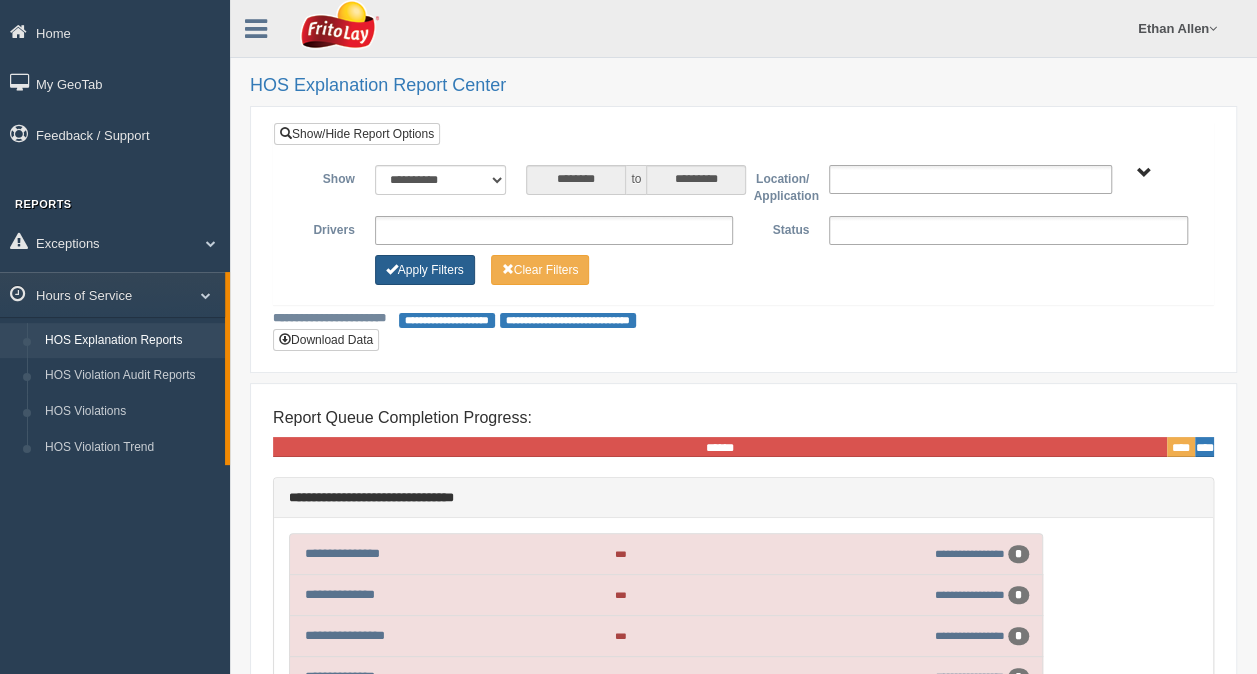 click on "Apply Filters" at bounding box center [425, 270] 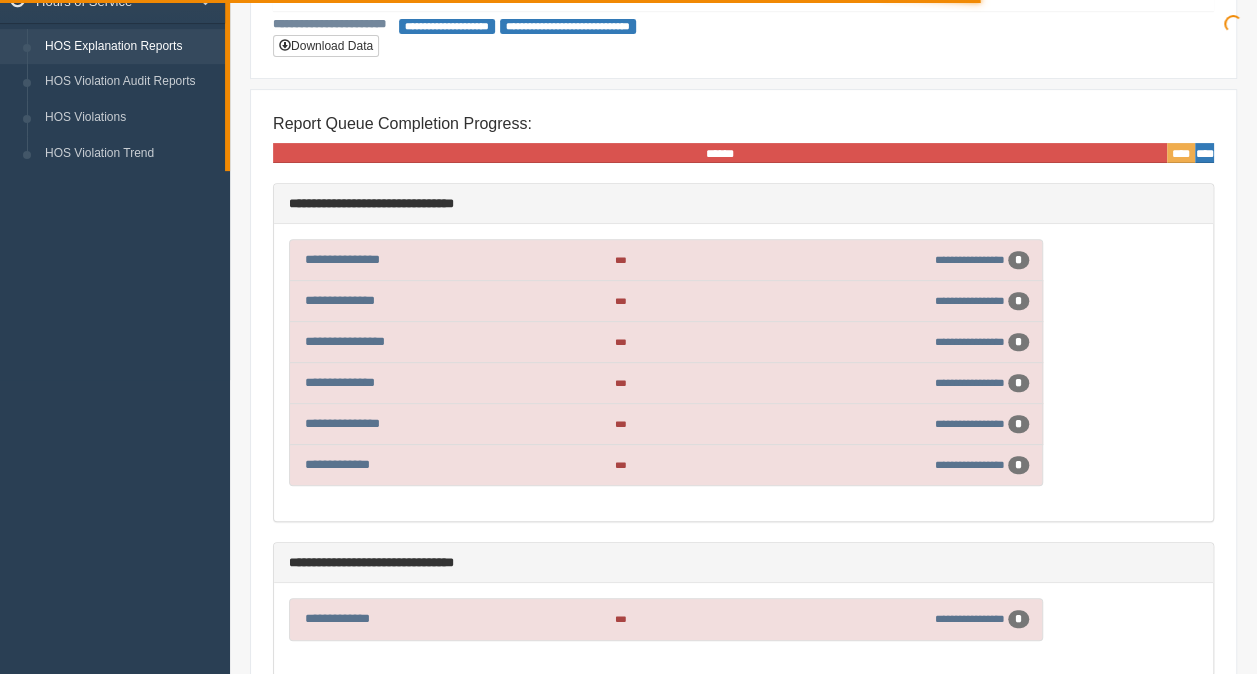 scroll, scrollTop: 700, scrollLeft: 0, axis: vertical 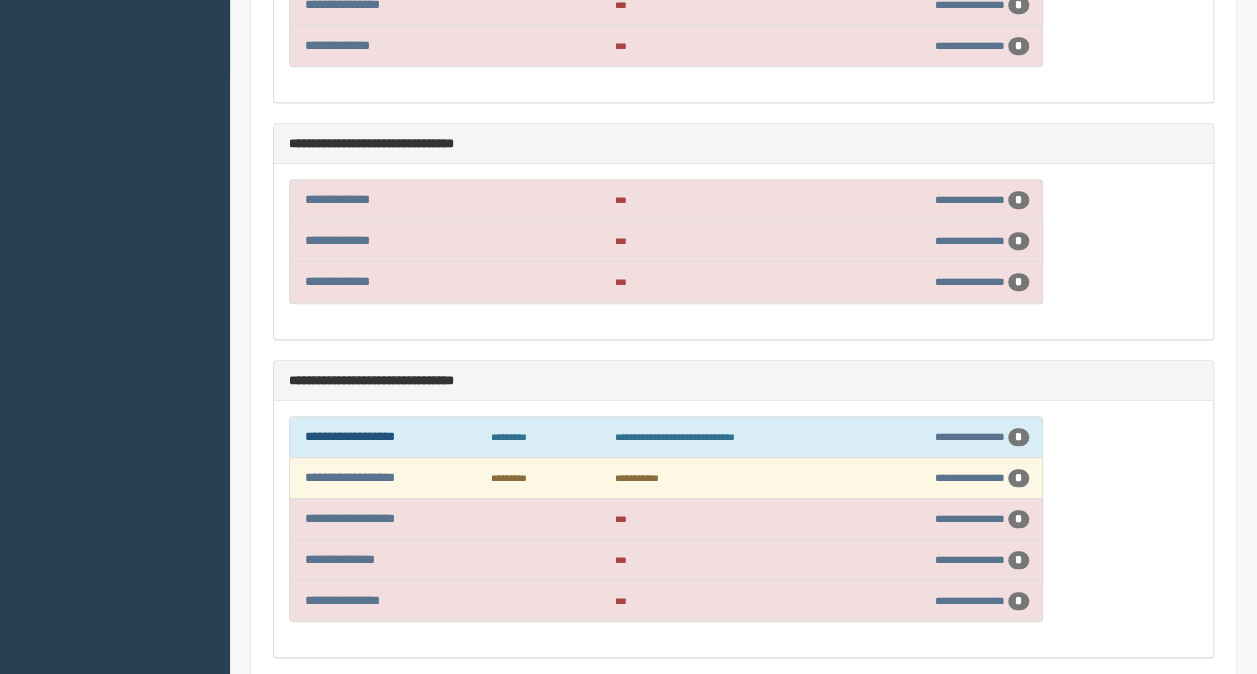 click on "**********" at bounding box center [350, 436] 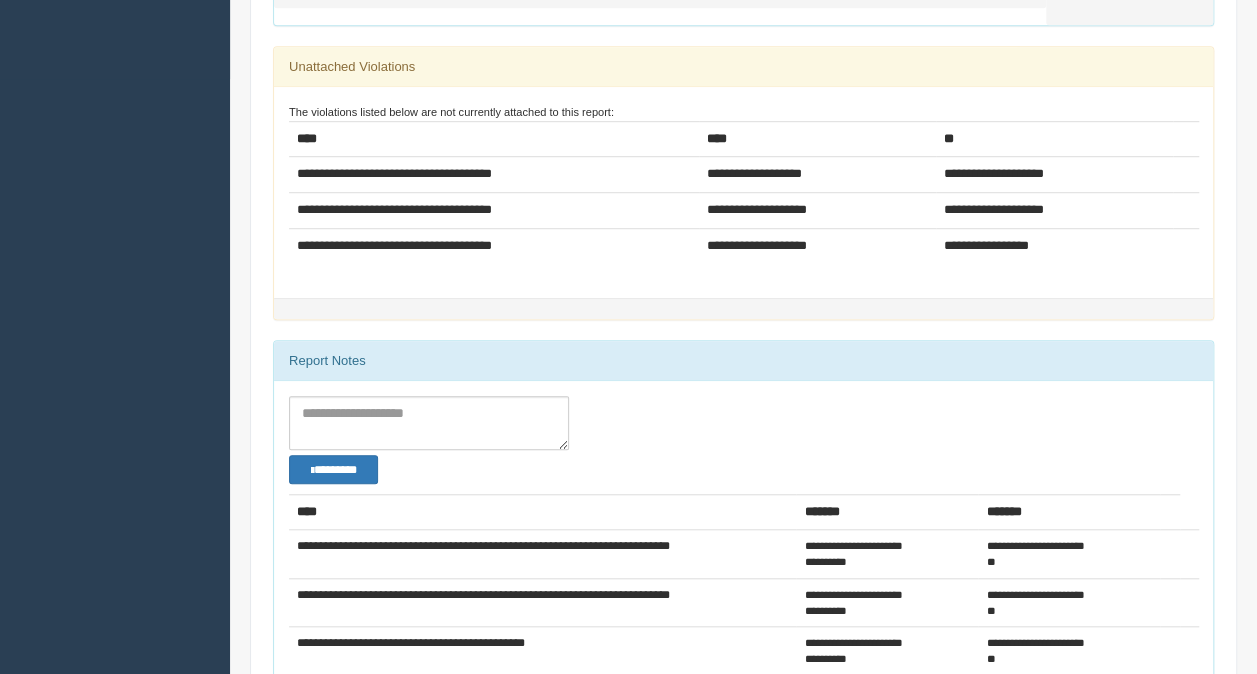 scroll, scrollTop: 95, scrollLeft: 0, axis: vertical 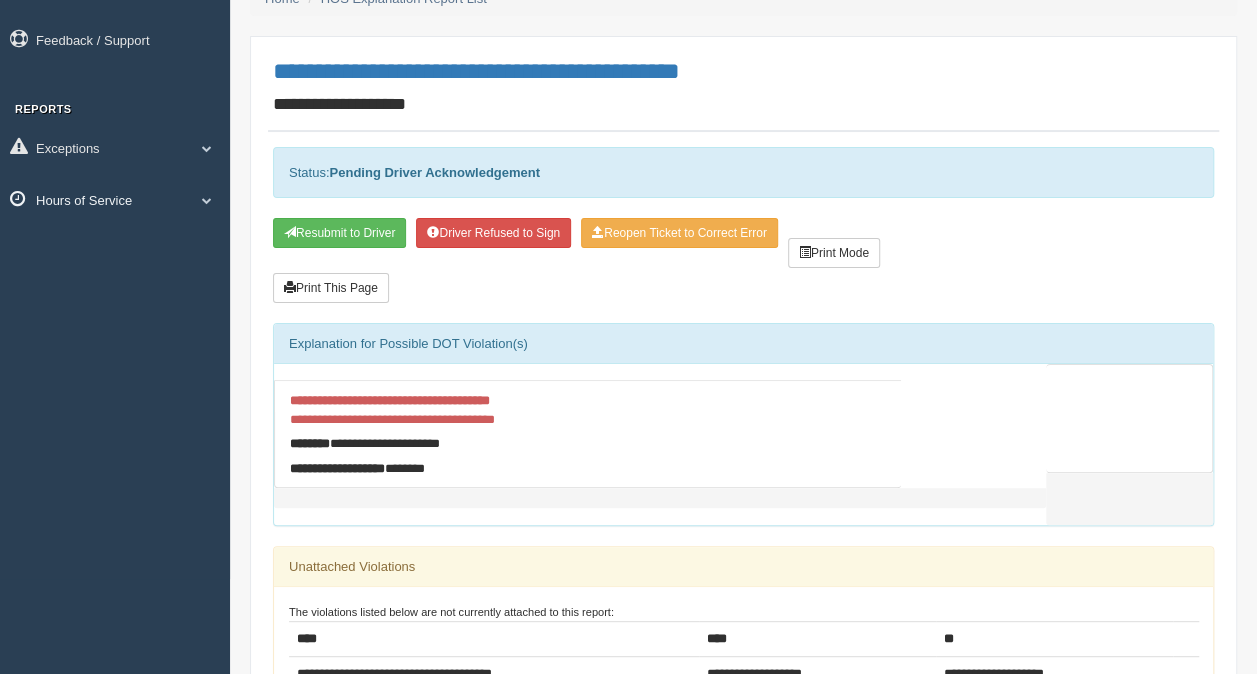 click on "Hours of Service" at bounding box center [115, 199] 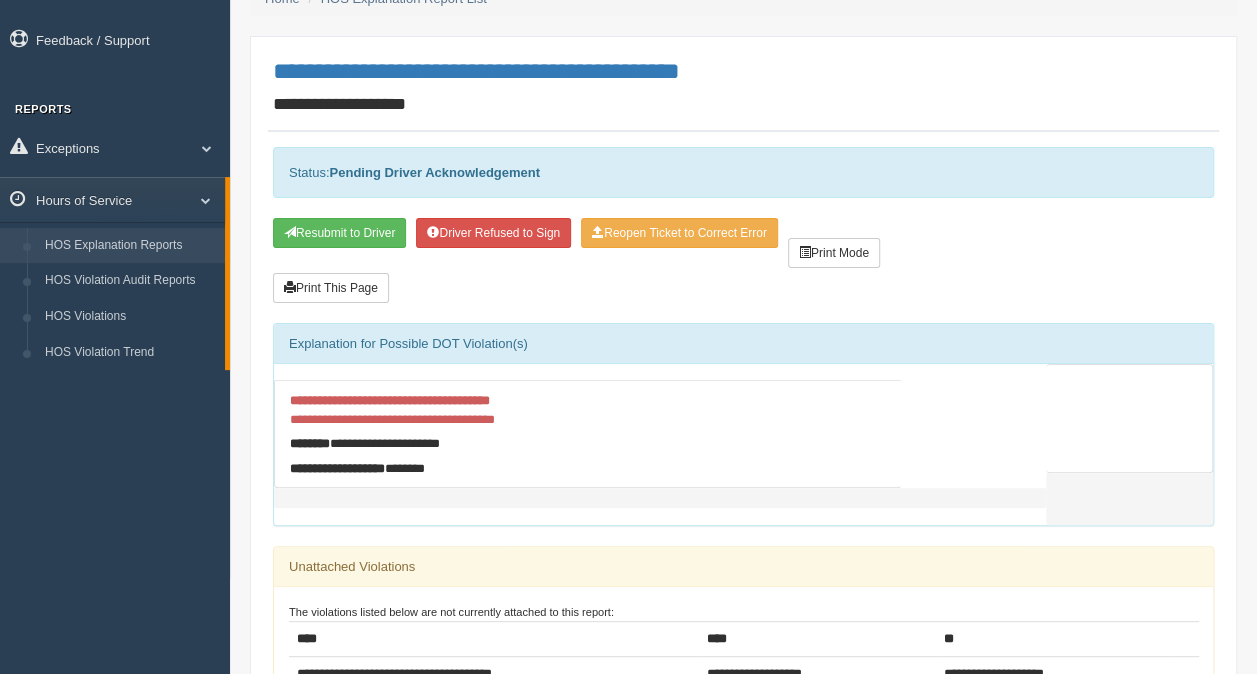 click on "HOS Explanation Reports" at bounding box center [130, 246] 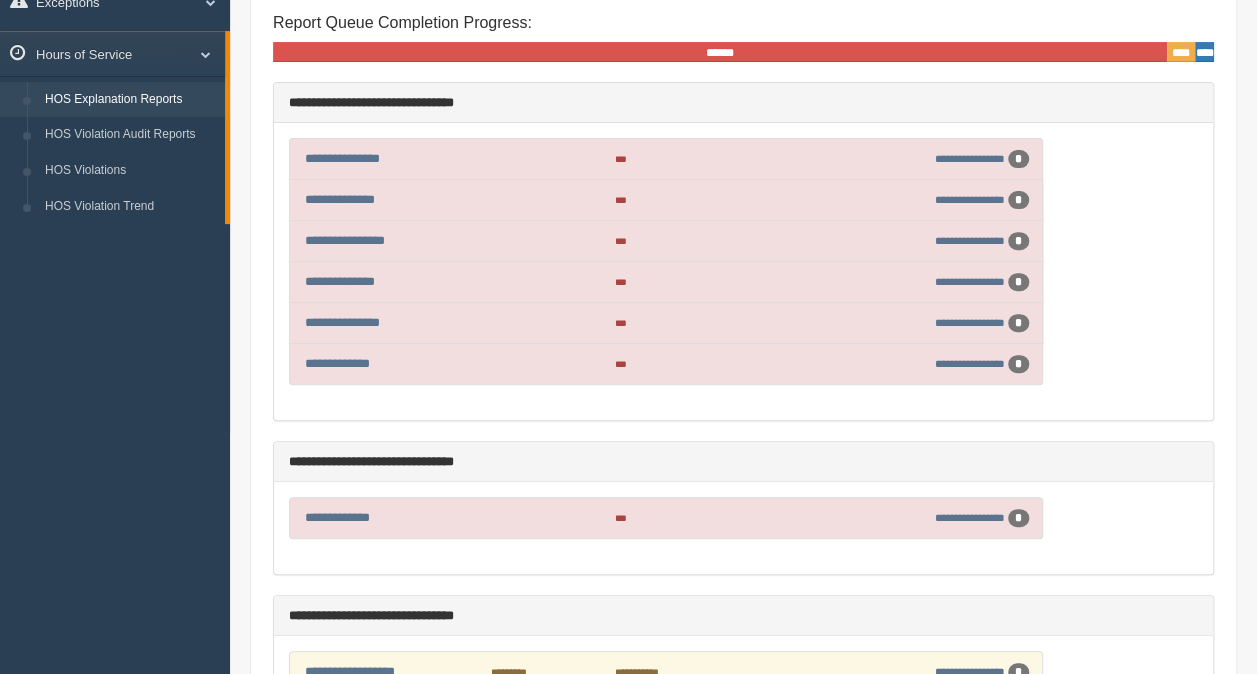 scroll, scrollTop: 0, scrollLeft: 0, axis: both 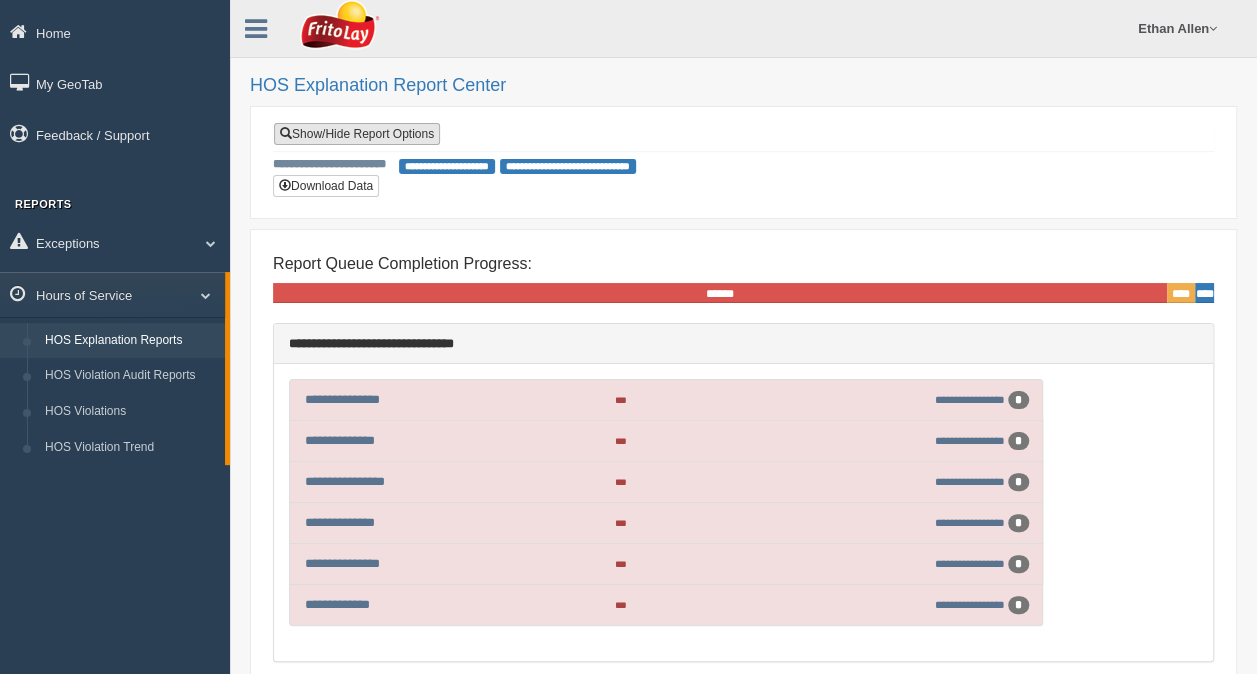 click on "Show/Hide Report Options" at bounding box center [357, 134] 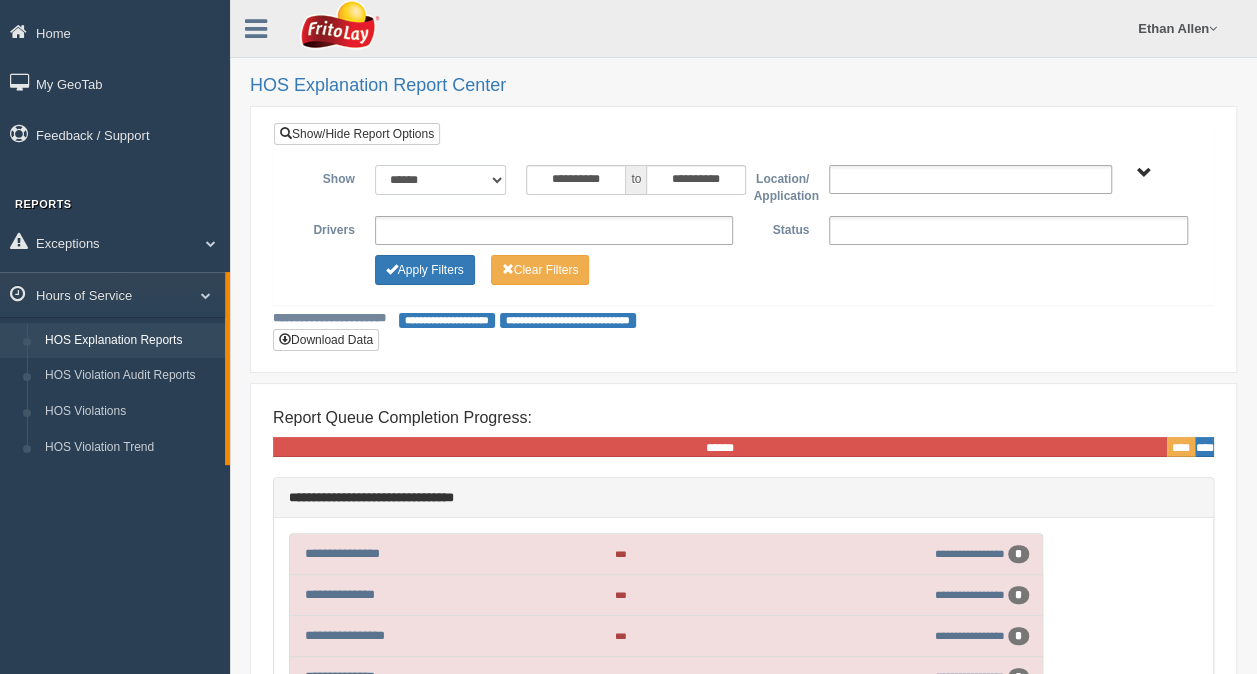 click on "**********" at bounding box center (441, 180) 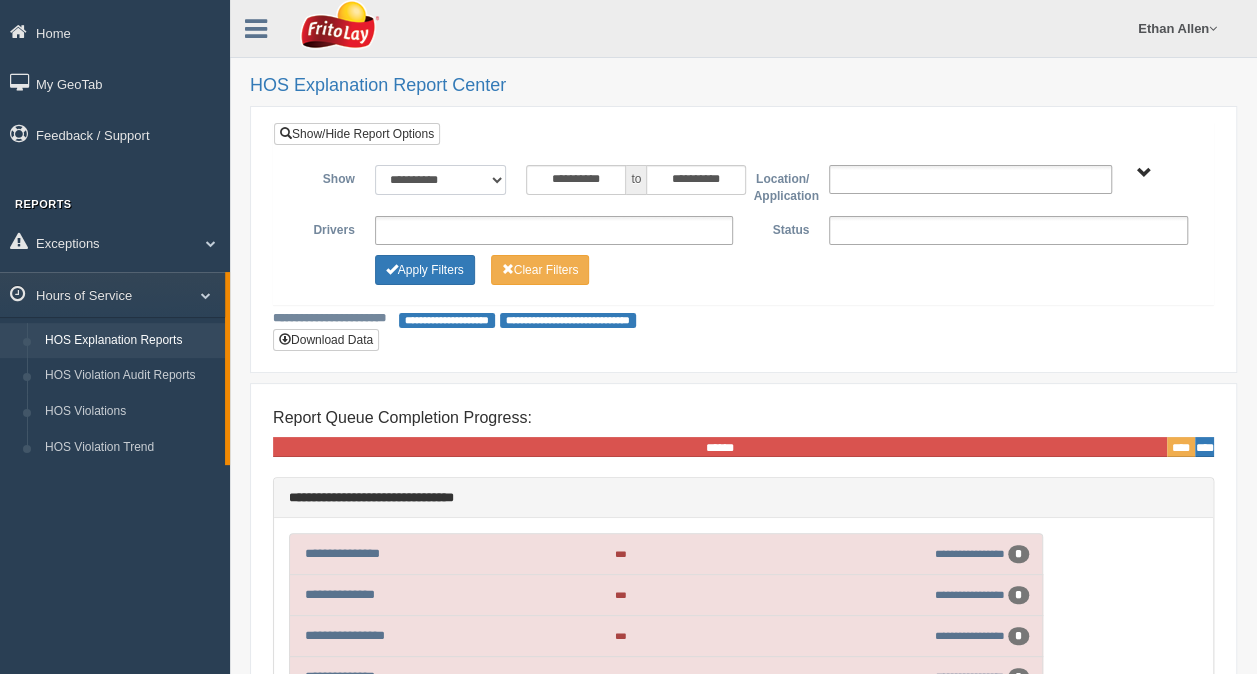 click on "**********" at bounding box center (441, 180) 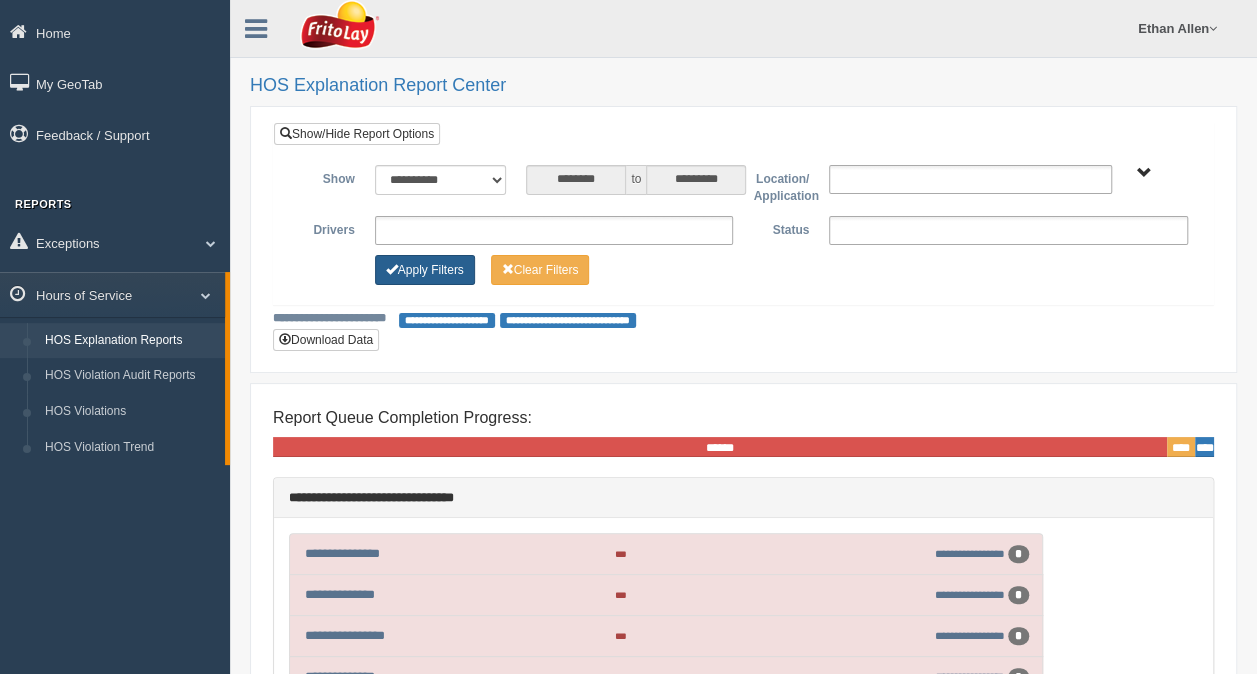 click on "Apply Filters" at bounding box center (425, 270) 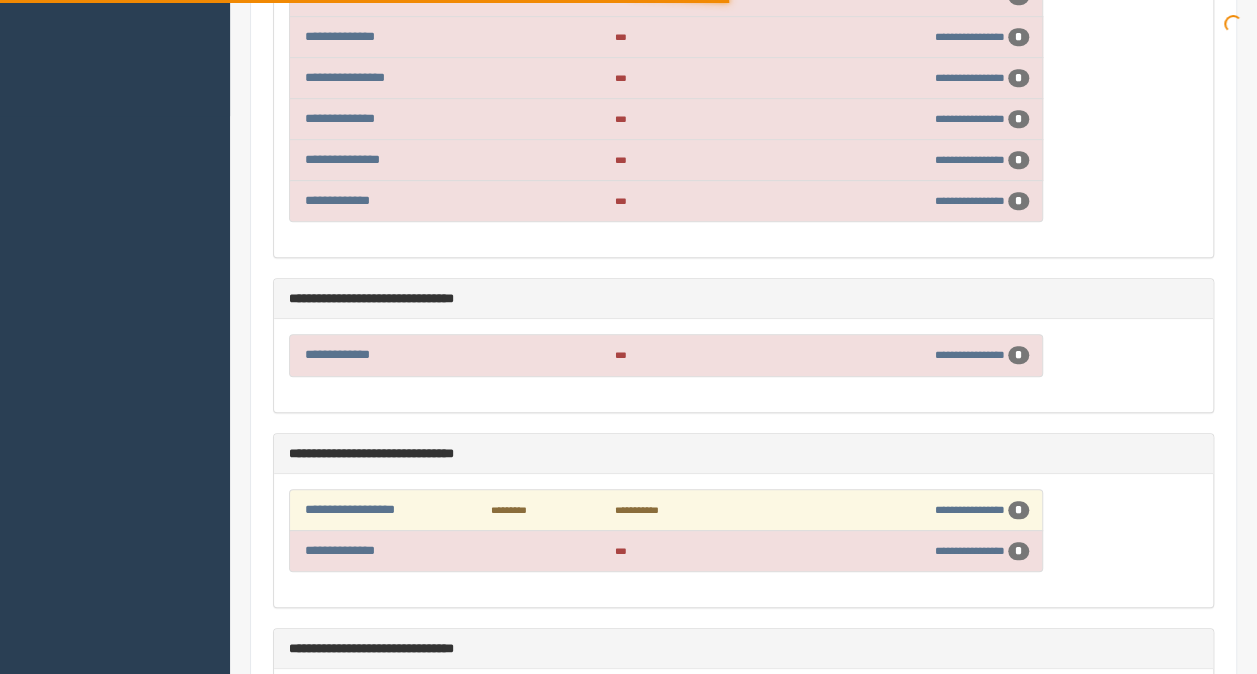 scroll, scrollTop: 600, scrollLeft: 0, axis: vertical 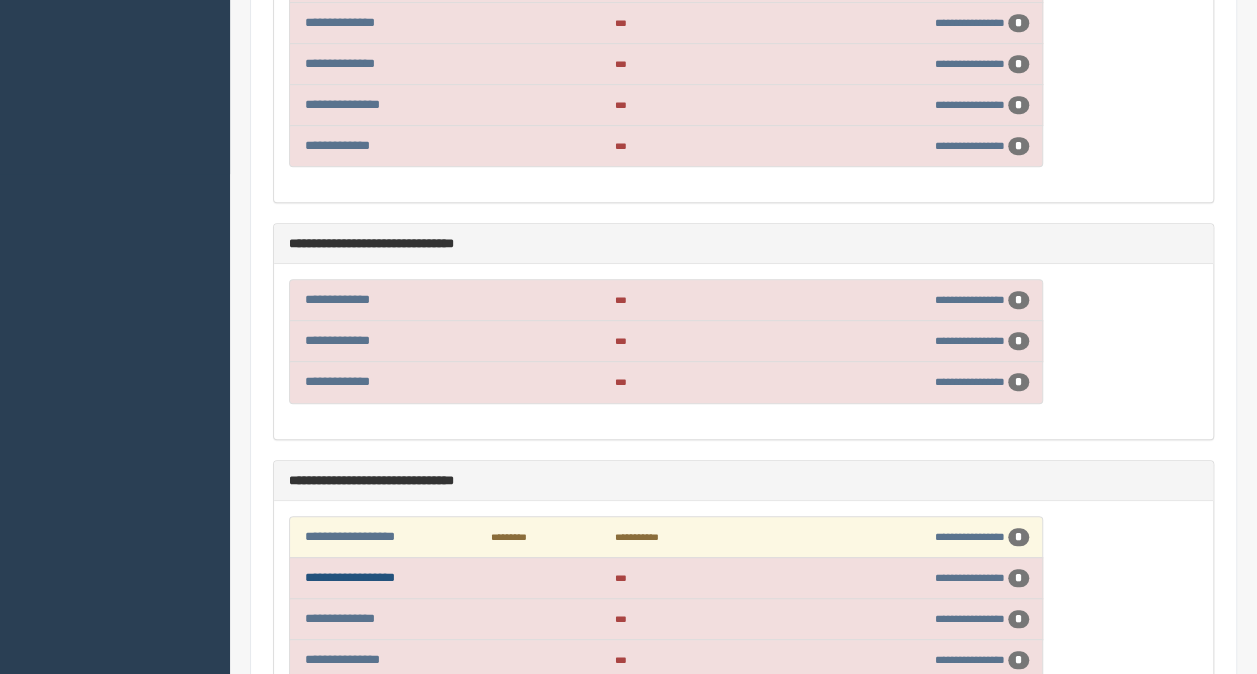 click on "**********" at bounding box center (350, 577) 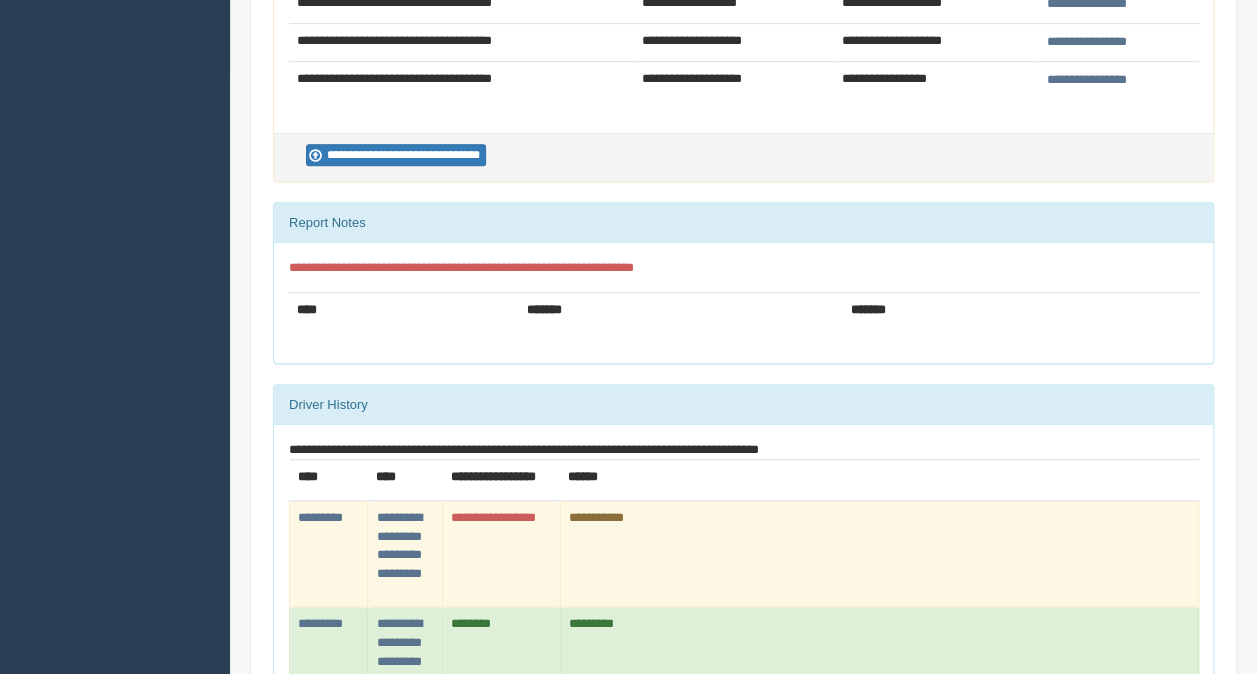 scroll, scrollTop: 700, scrollLeft: 0, axis: vertical 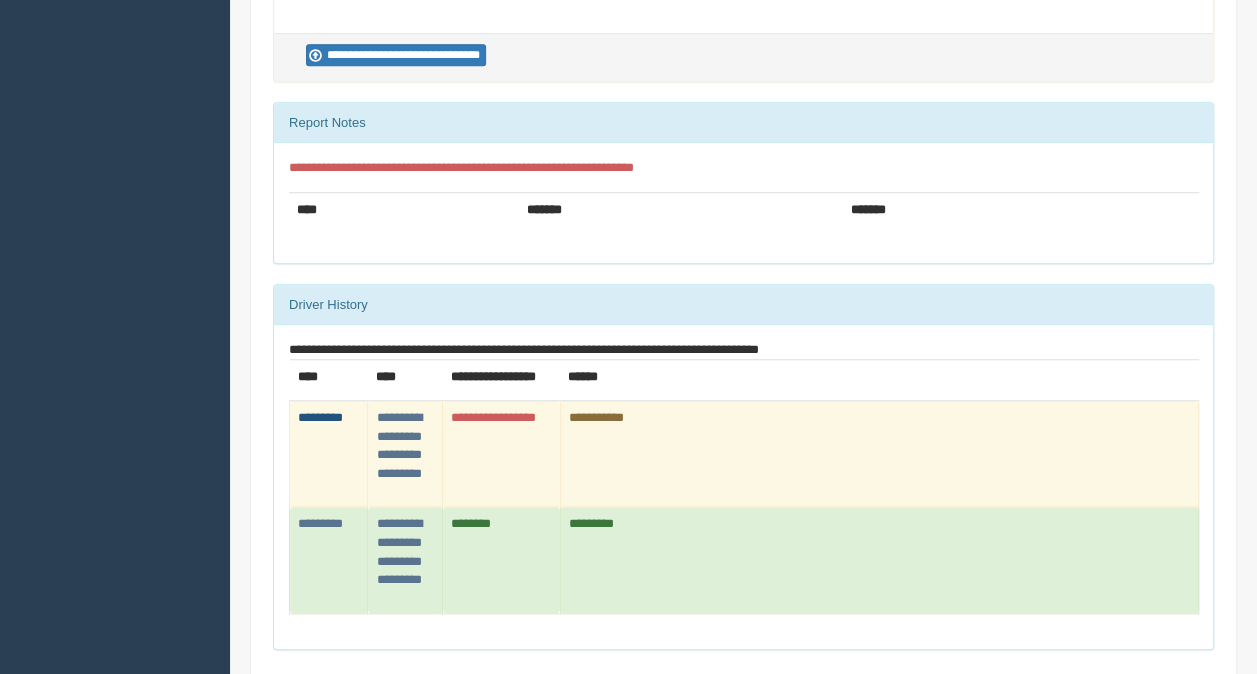 click on "*********" at bounding box center (320, 417) 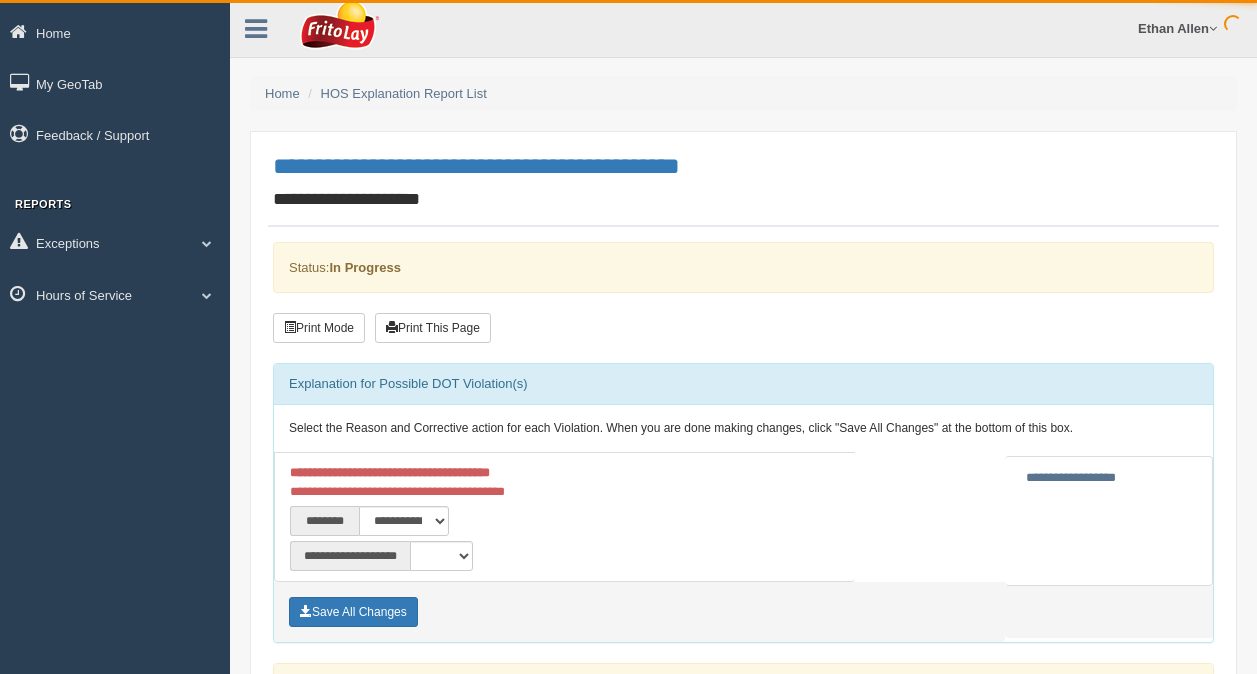 scroll, scrollTop: 0, scrollLeft: 0, axis: both 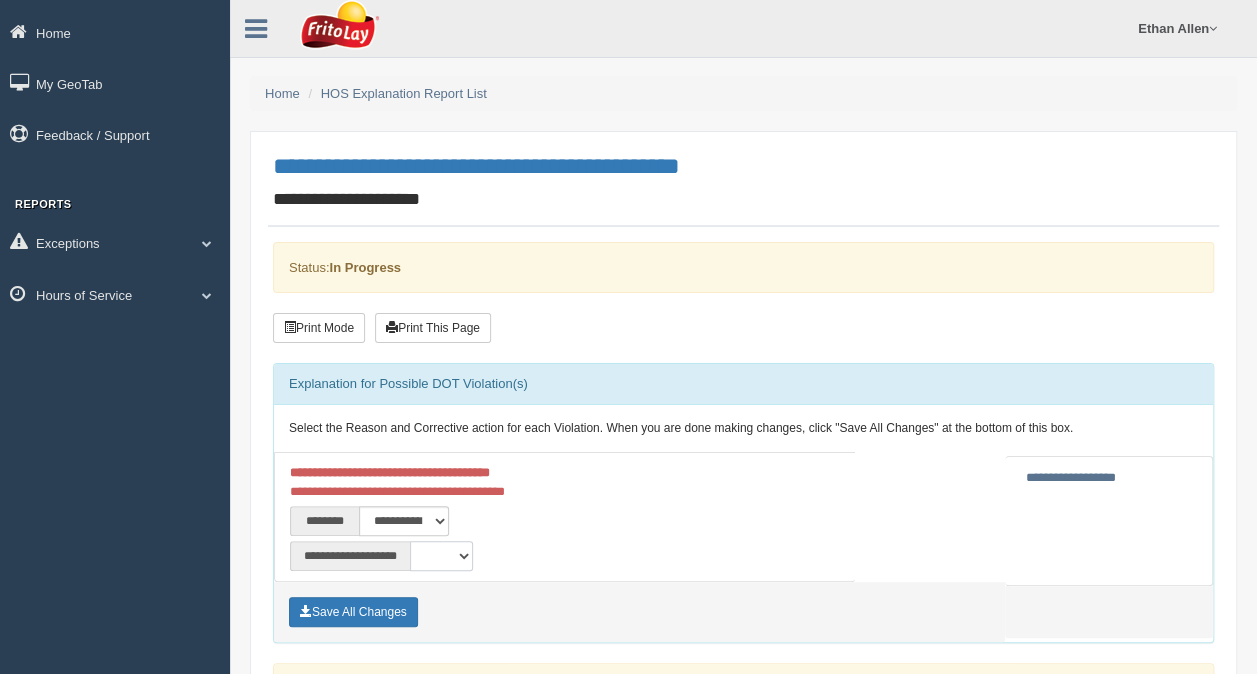 click on "**********" at bounding box center [441, 556] 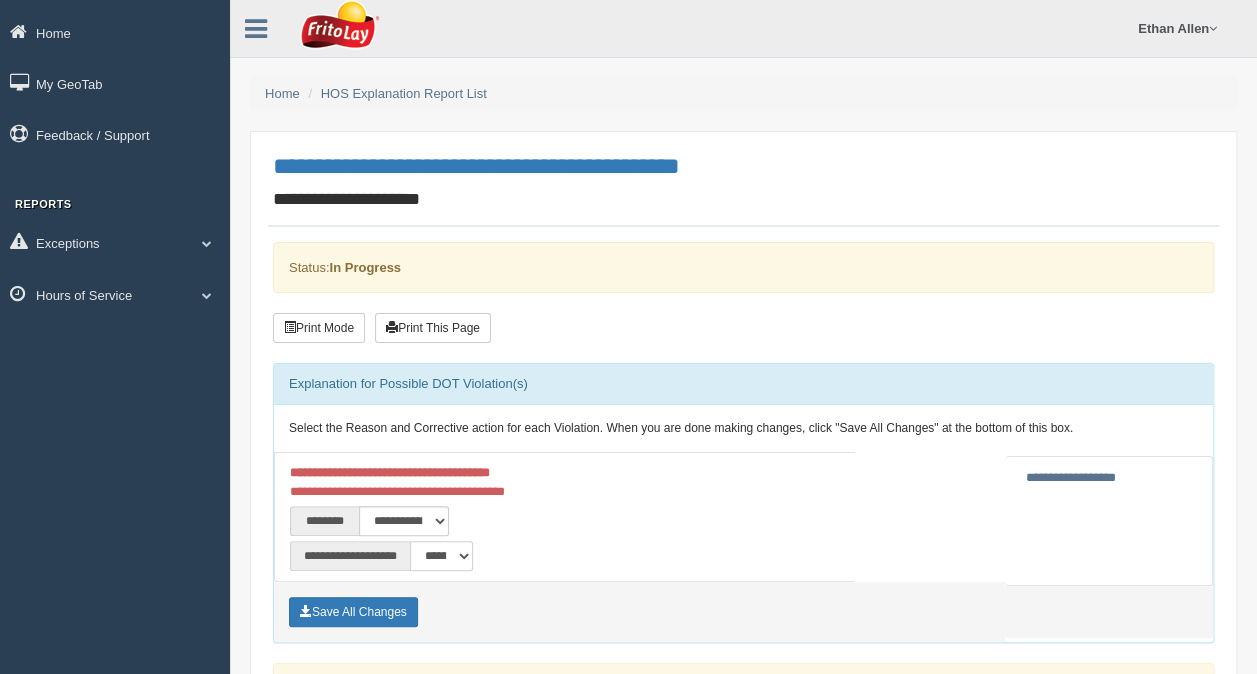 click on "**********" at bounding box center [441, 556] 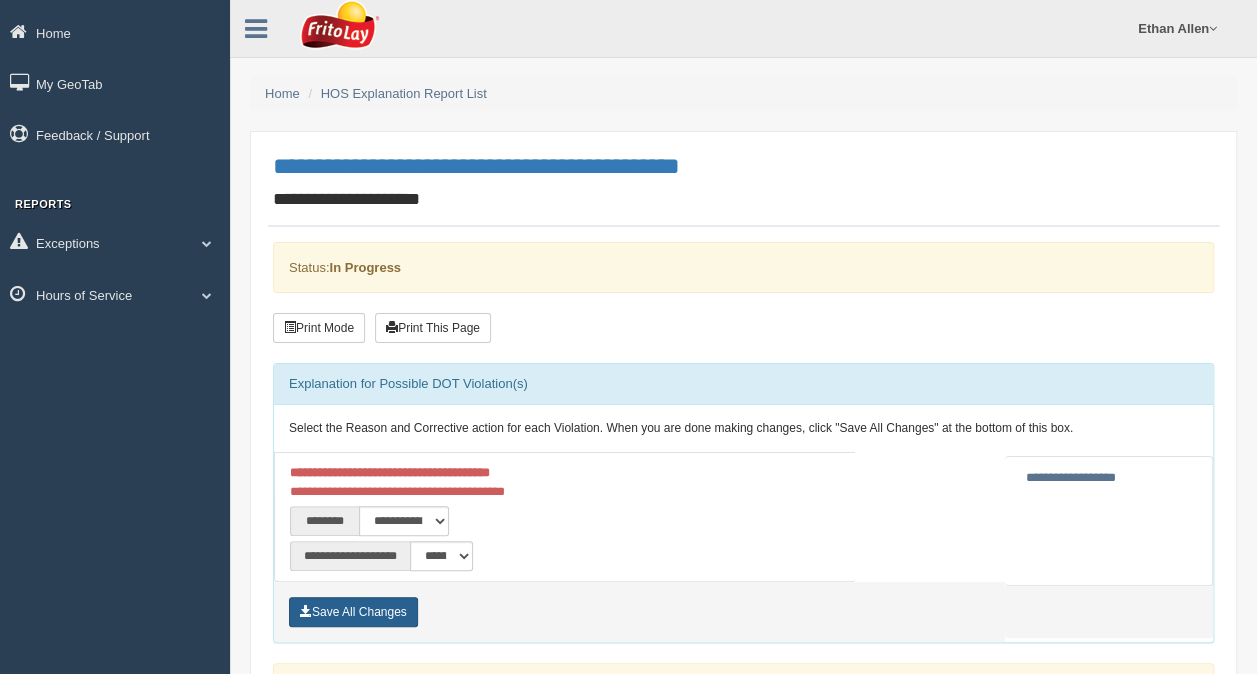 click on "Save All Changes" at bounding box center [353, 612] 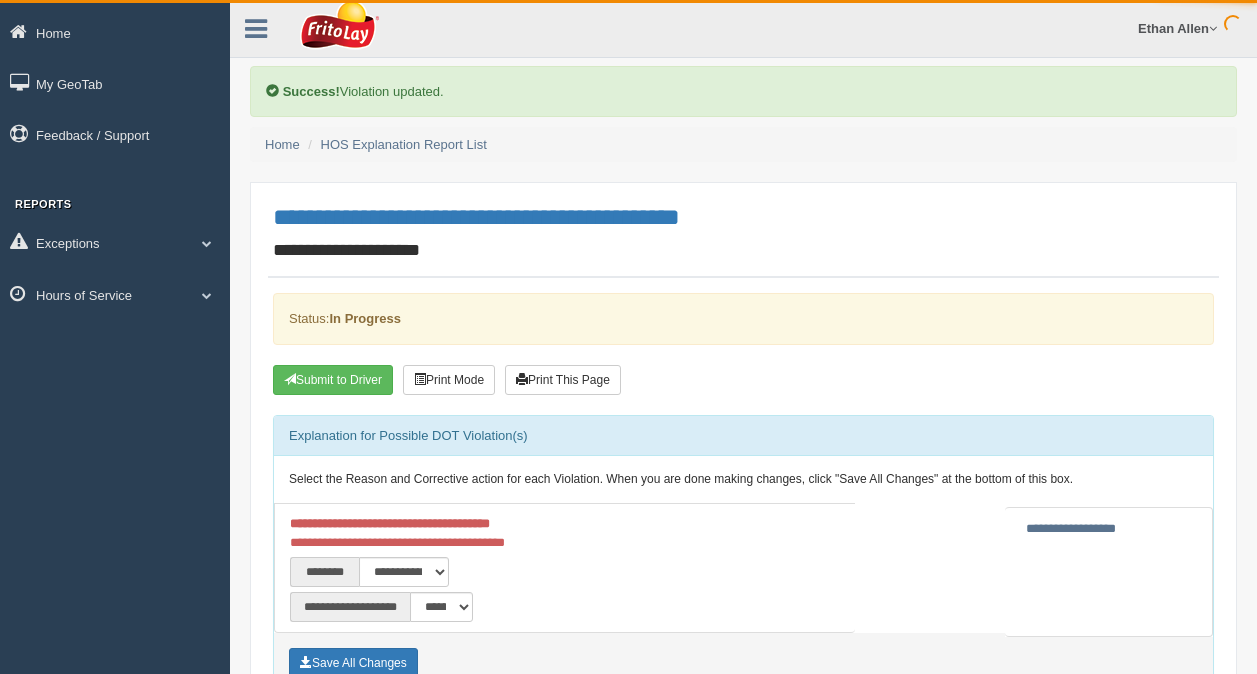 scroll, scrollTop: 0, scrollLeft: 0, axis: both 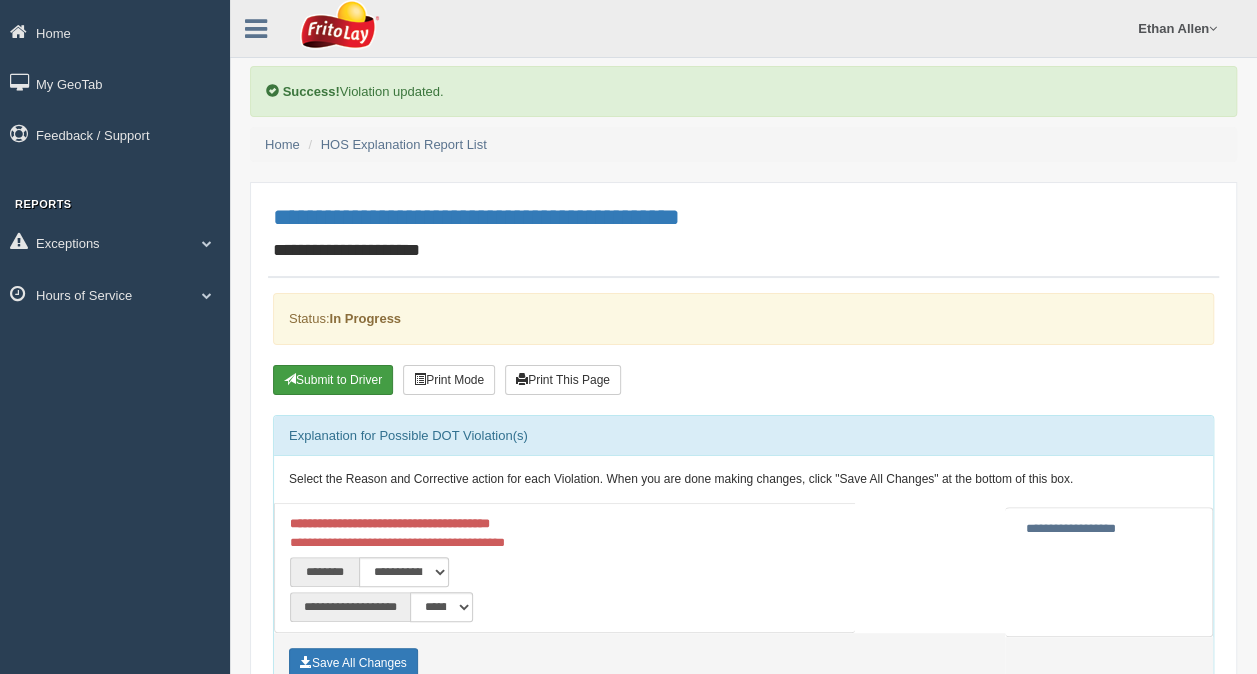 click on "Submit to Driver" at bounding box center [333, 380] 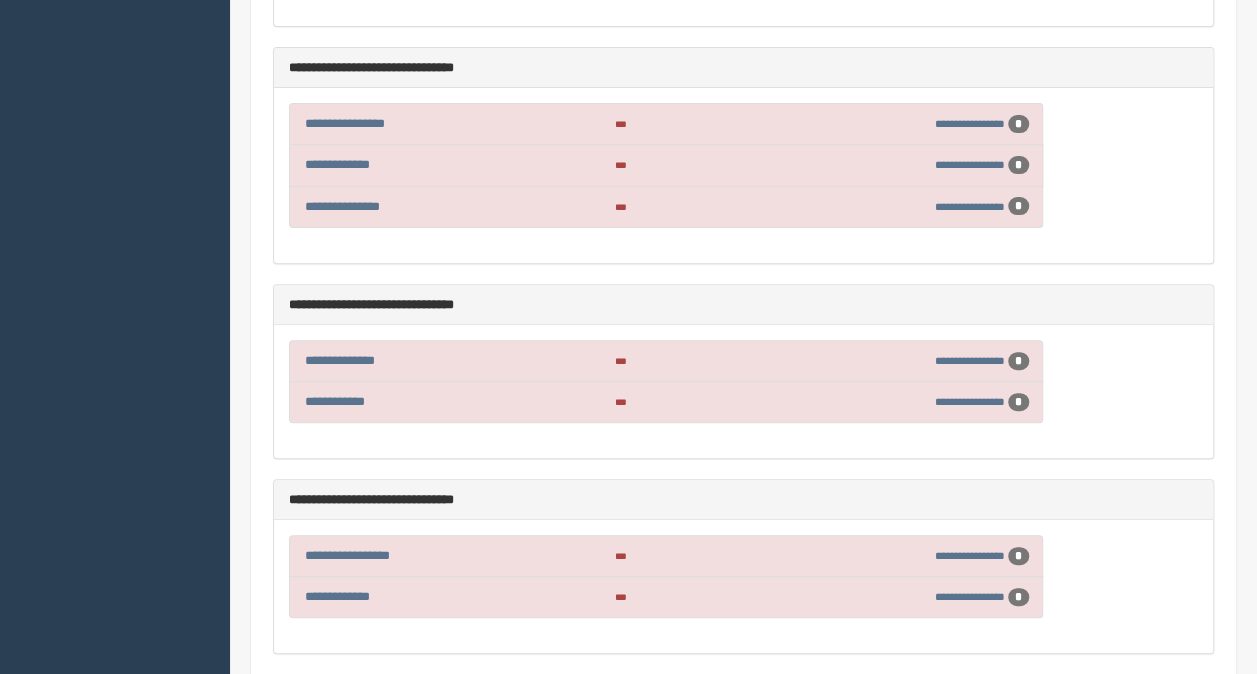 scroll, scrollTop: 3700, scrollLeft: 0, axis: vertical 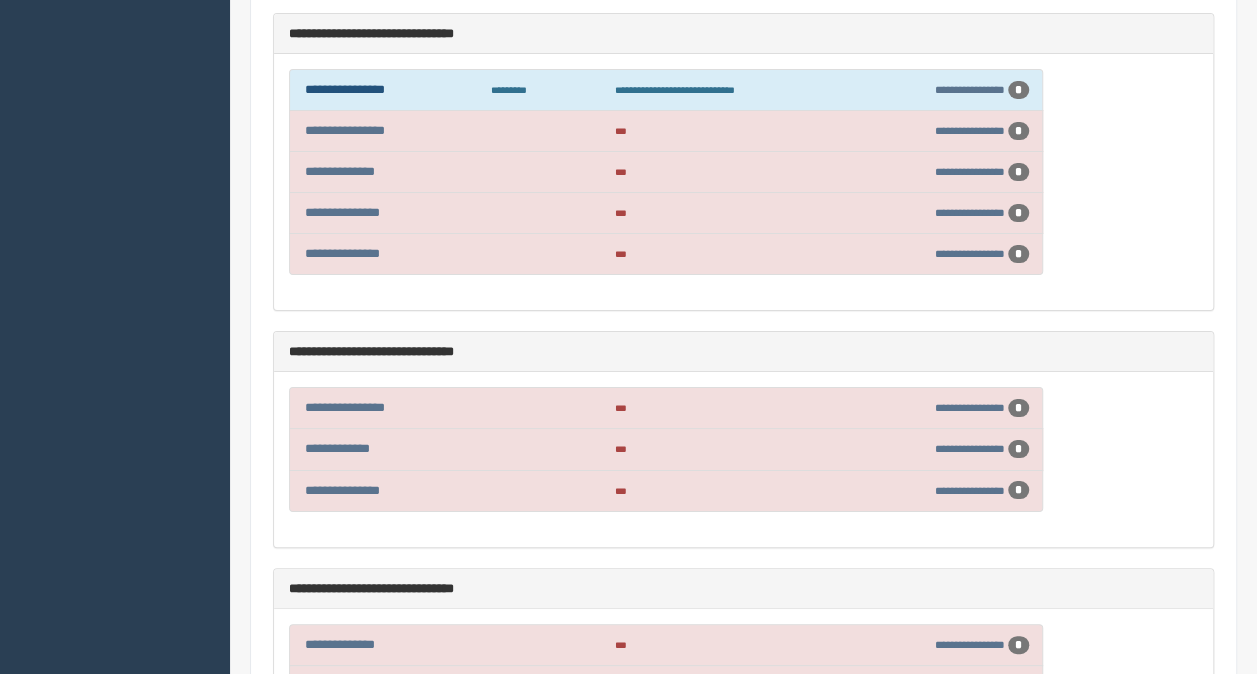 click on "**********" at bounding box center (345, 89) 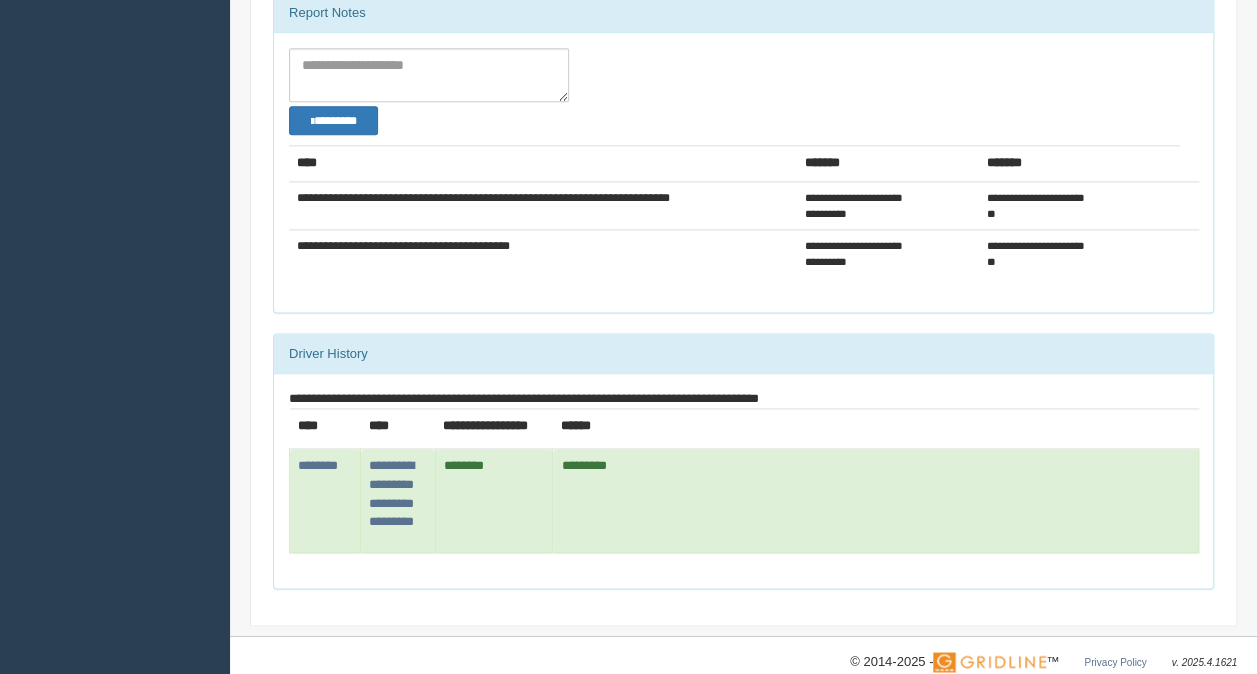 scroll, scrollTop: 1234, scrollLeft: 0, axis: vertical 